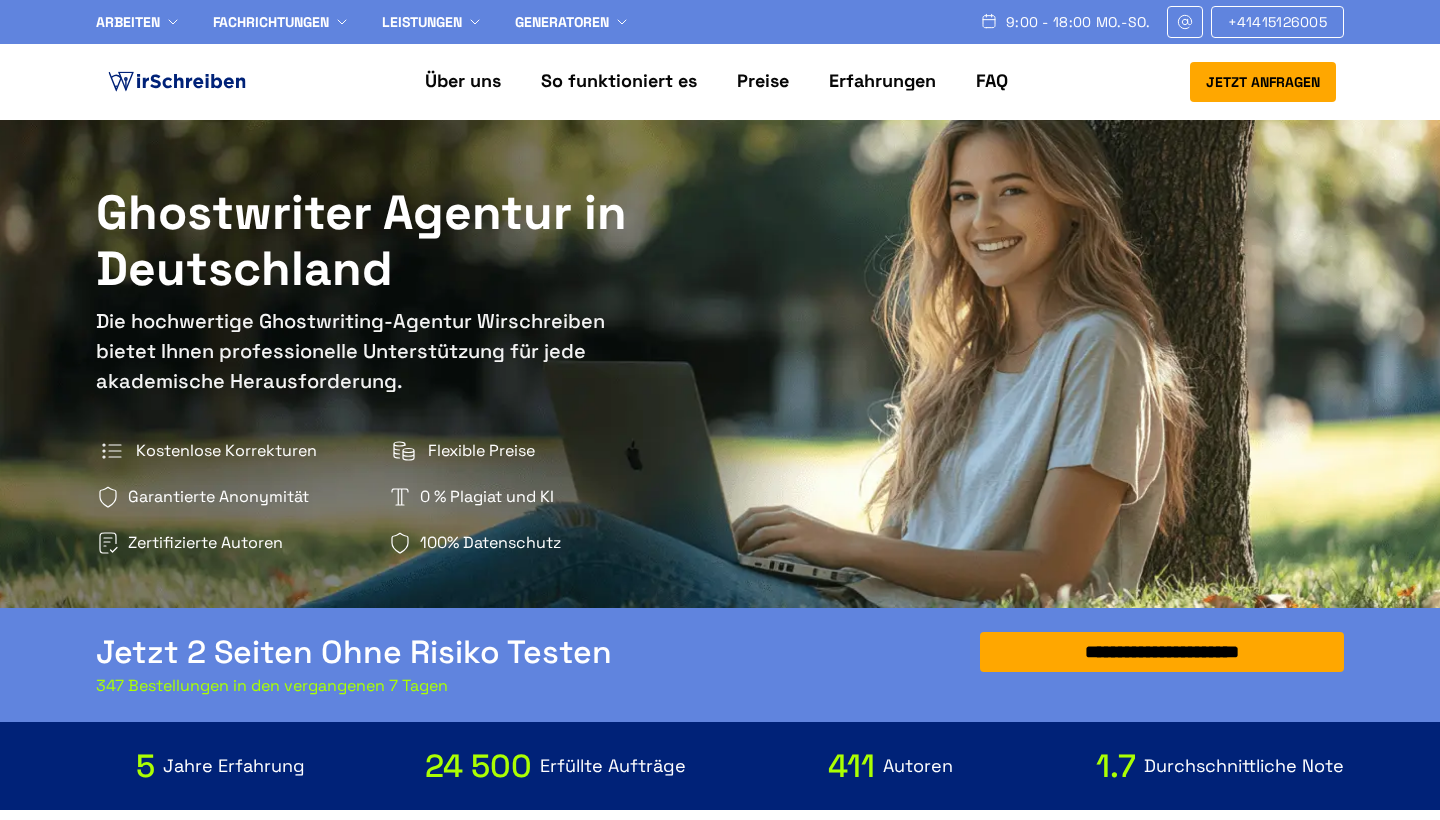 scroll, scrollTop: 0, scrollLeft: 0, axis: both 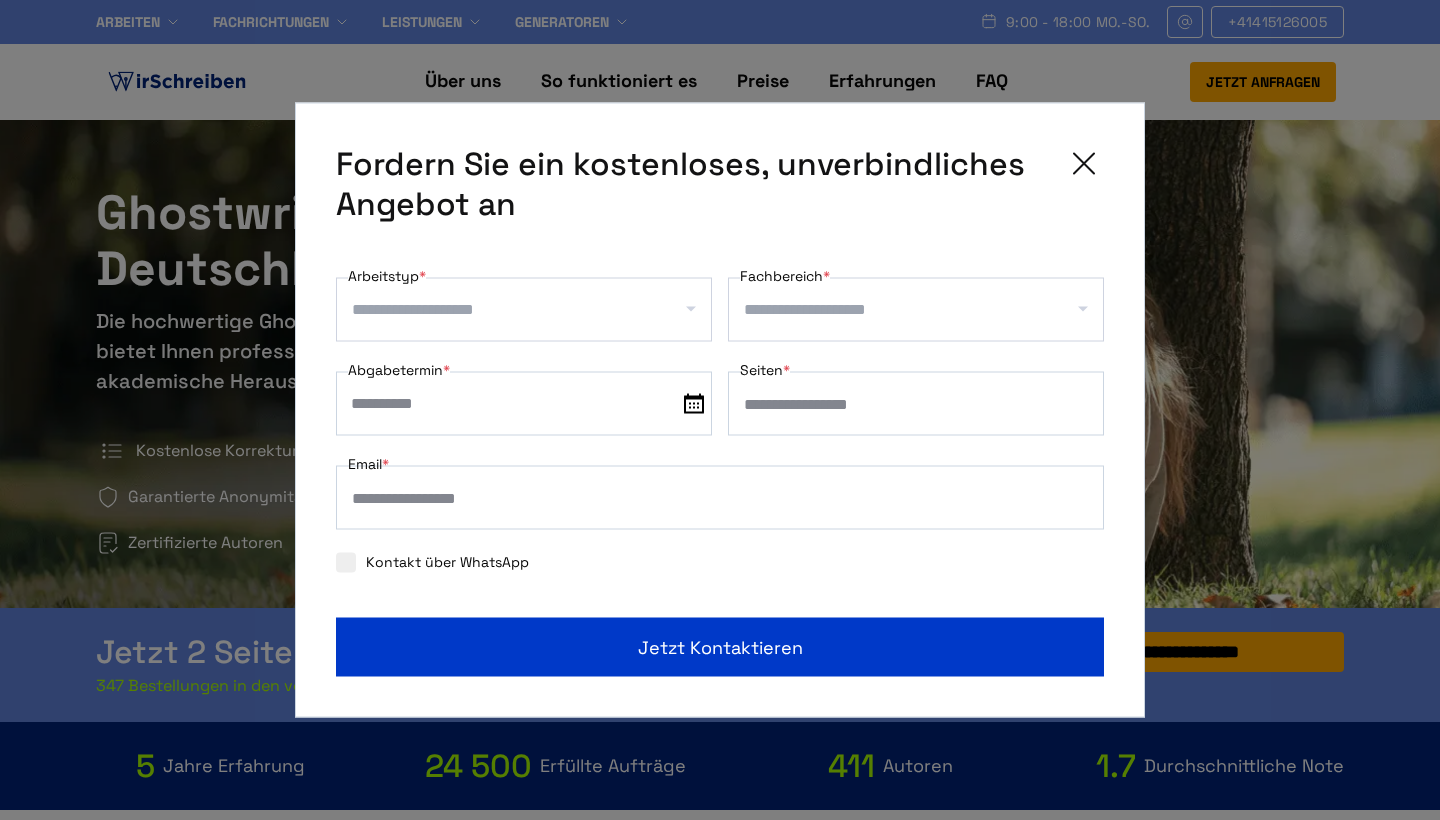 click at bounding box center (1084, 164) 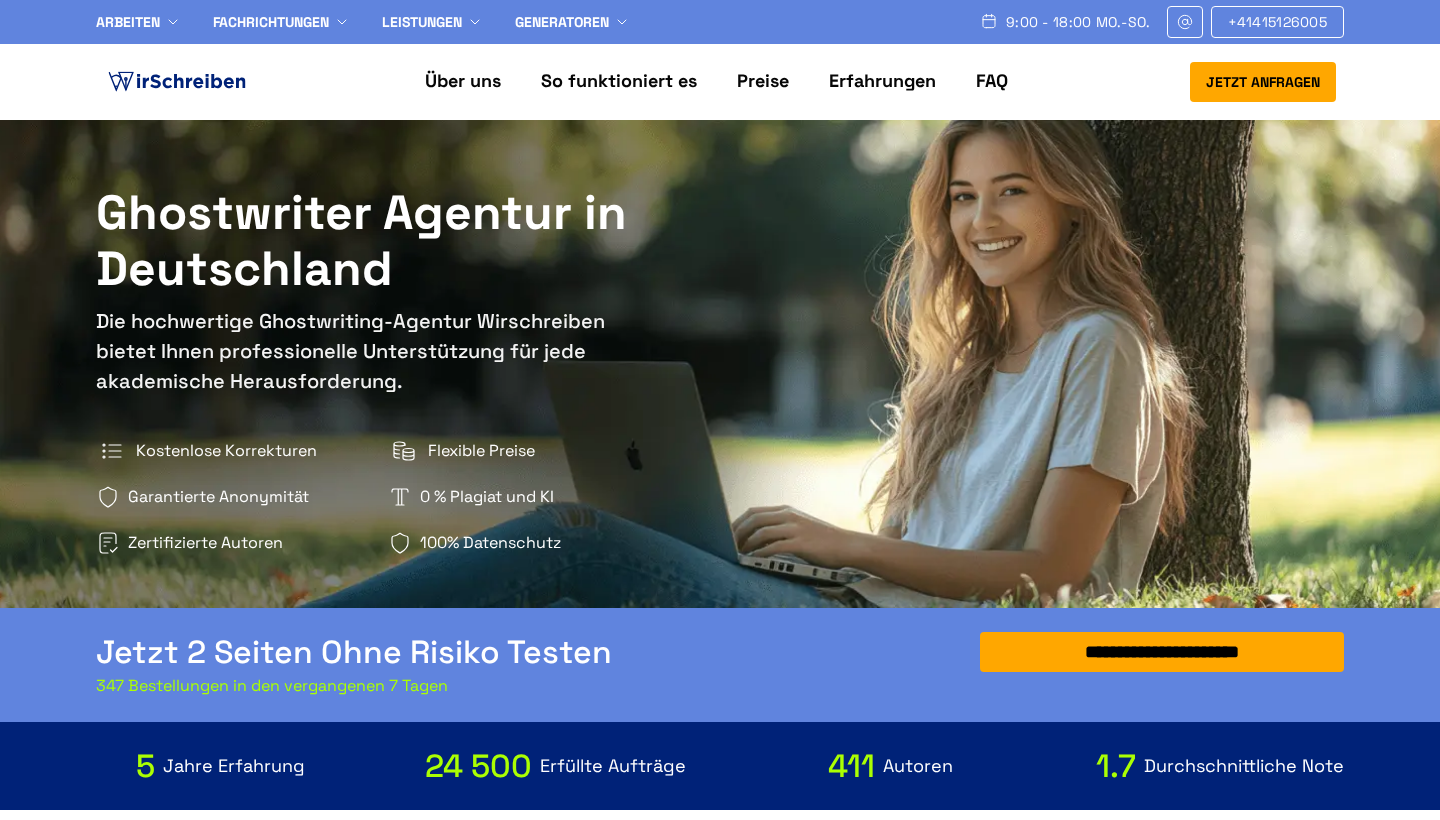 click at bounding box center [1185, 22] 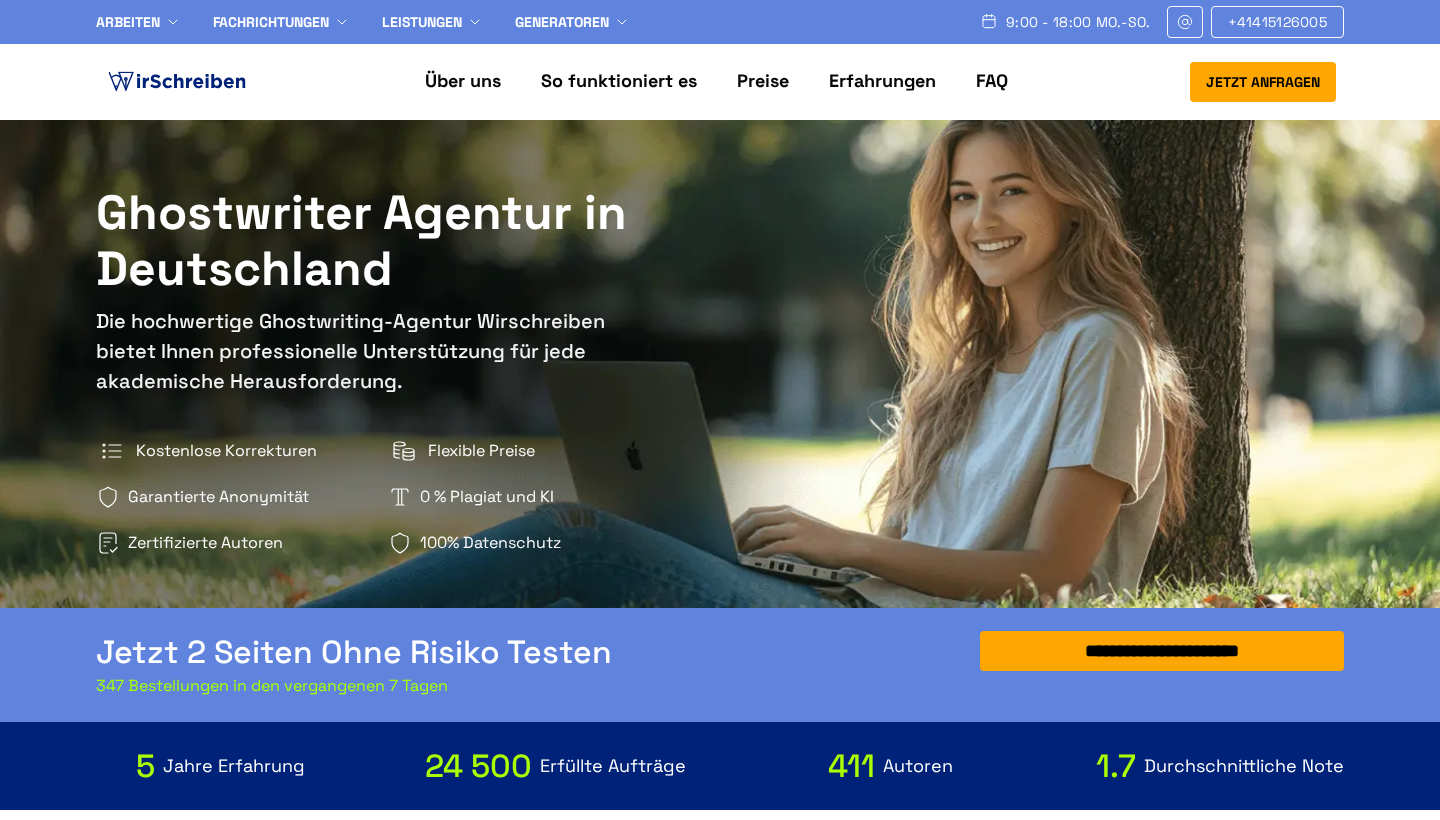 click on "**********" at bounding box center [1162, 651] 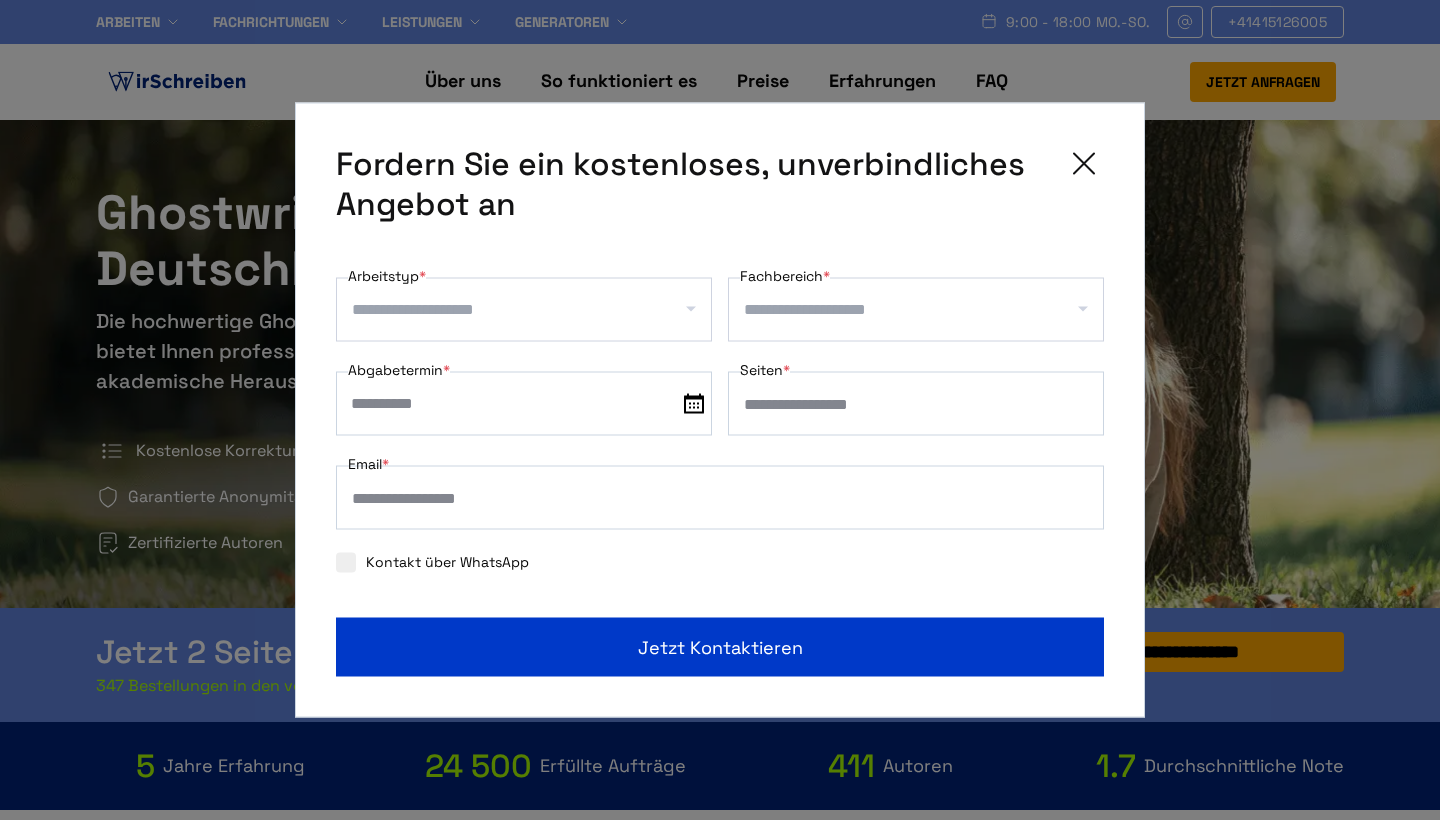 click at bounding box center (524, 310) 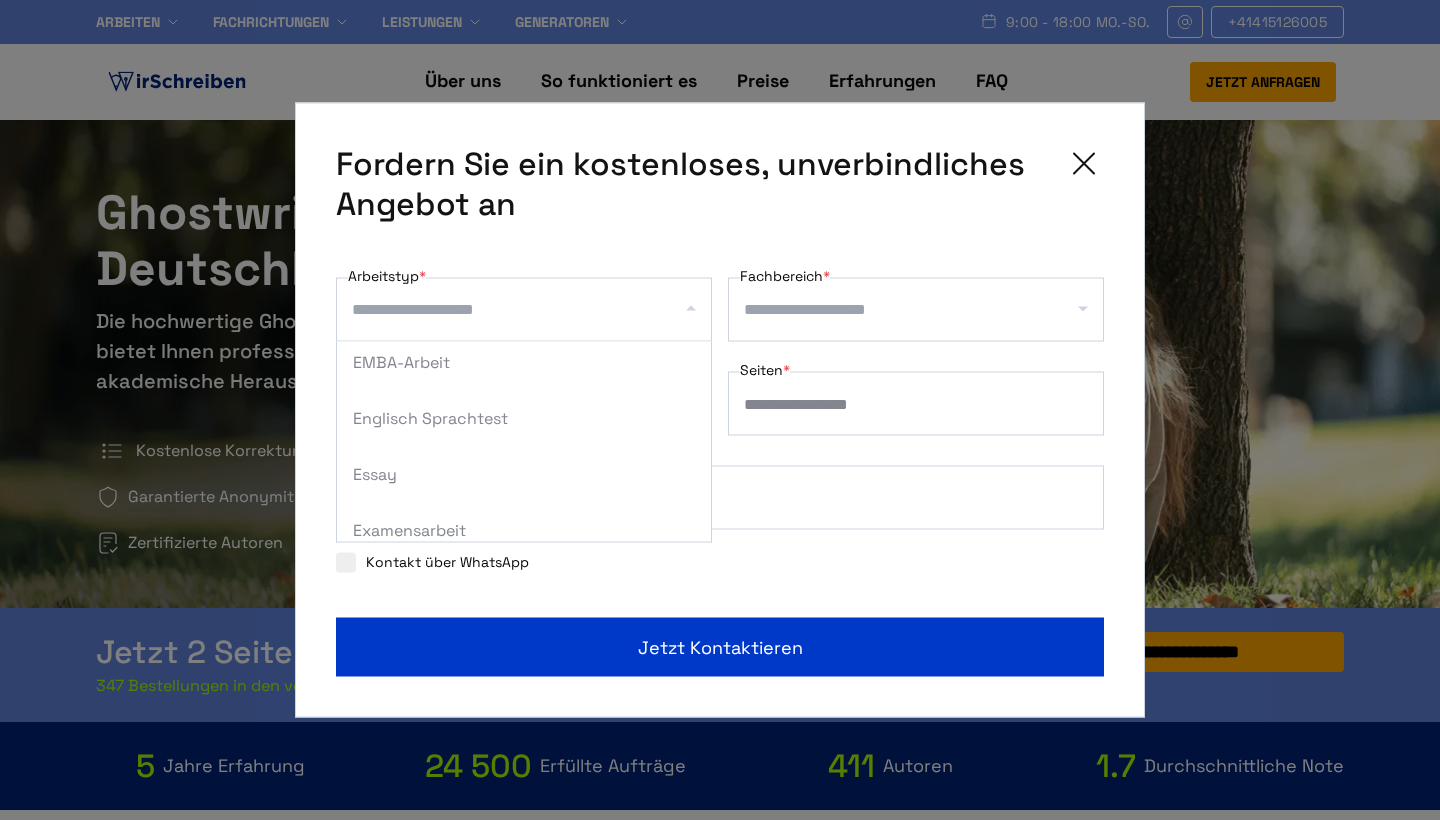 scroll, scrollTop: 1523, scrollLeft: 0, axis: vertical 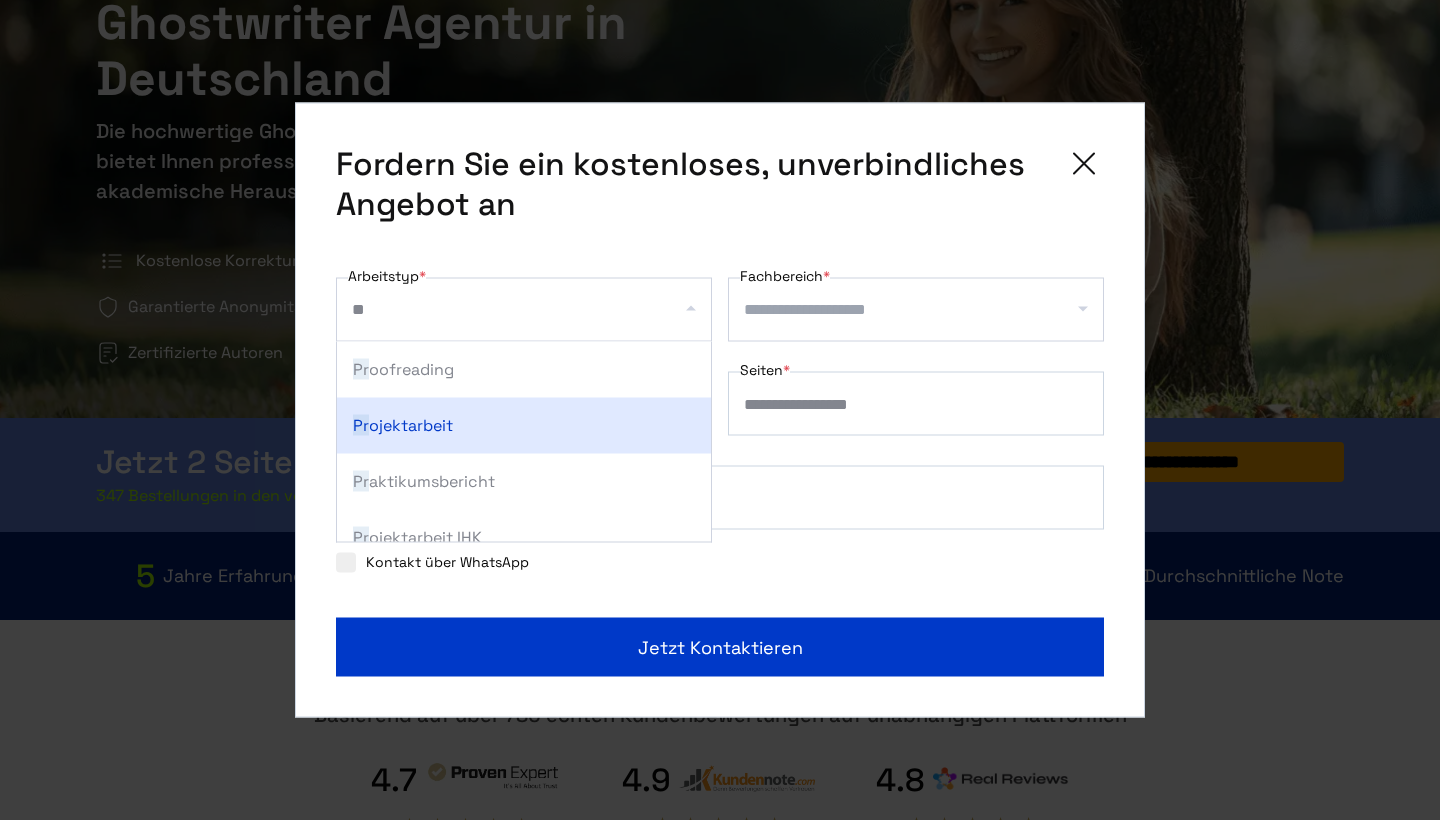 click on "Pr ojektarbeit" at bounding box center [524, 426] 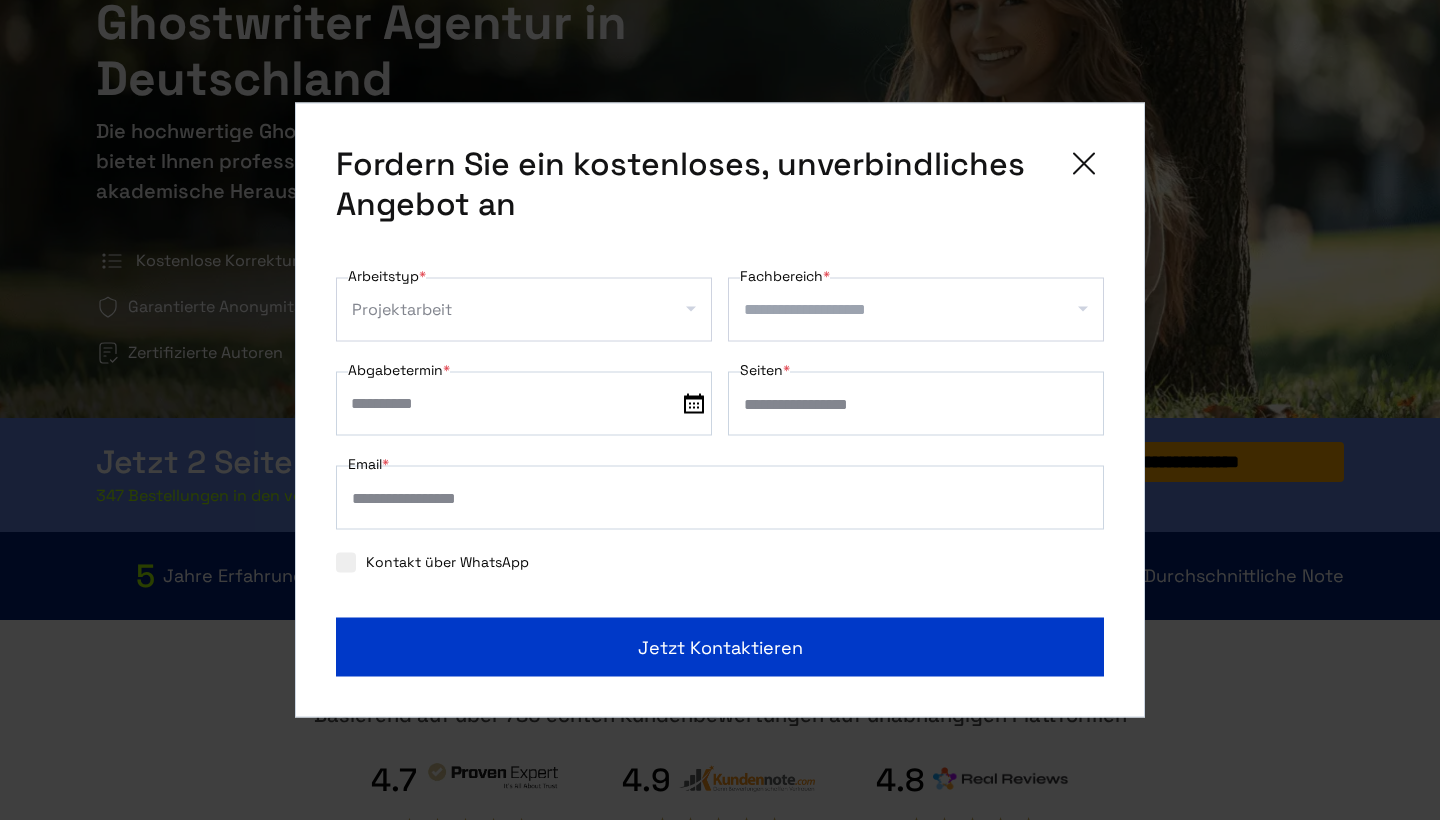 click at bounding box center [524, 310] 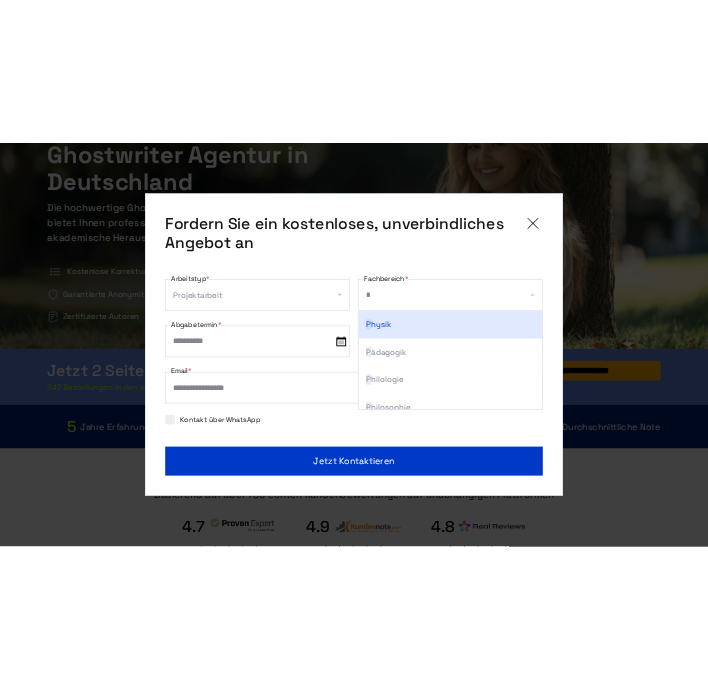 scroll, scrollTop: 0, scrollLeft: 0, axis: both 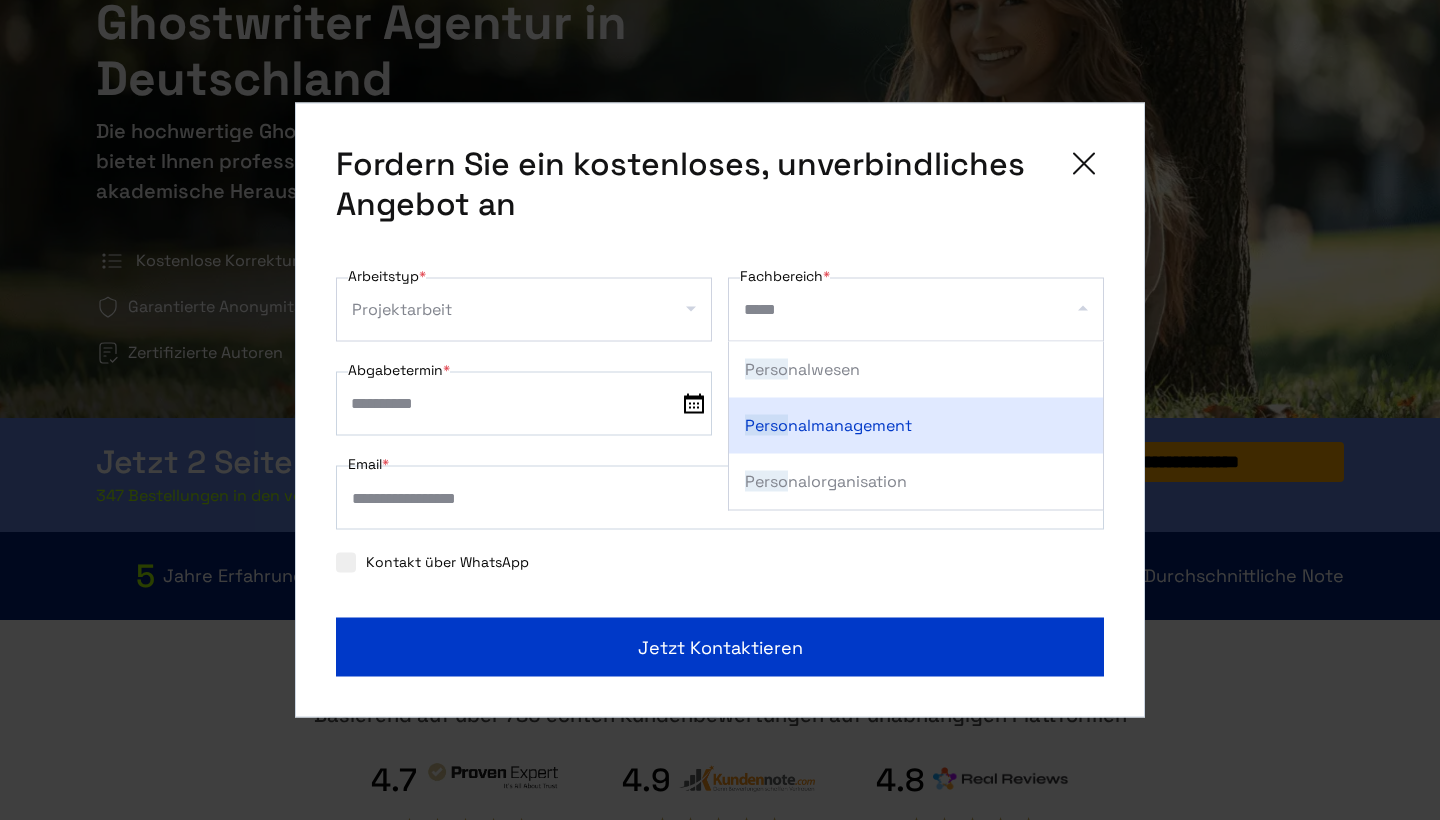 click on "Perso nalmanagement" at bounding box center [916, 426] 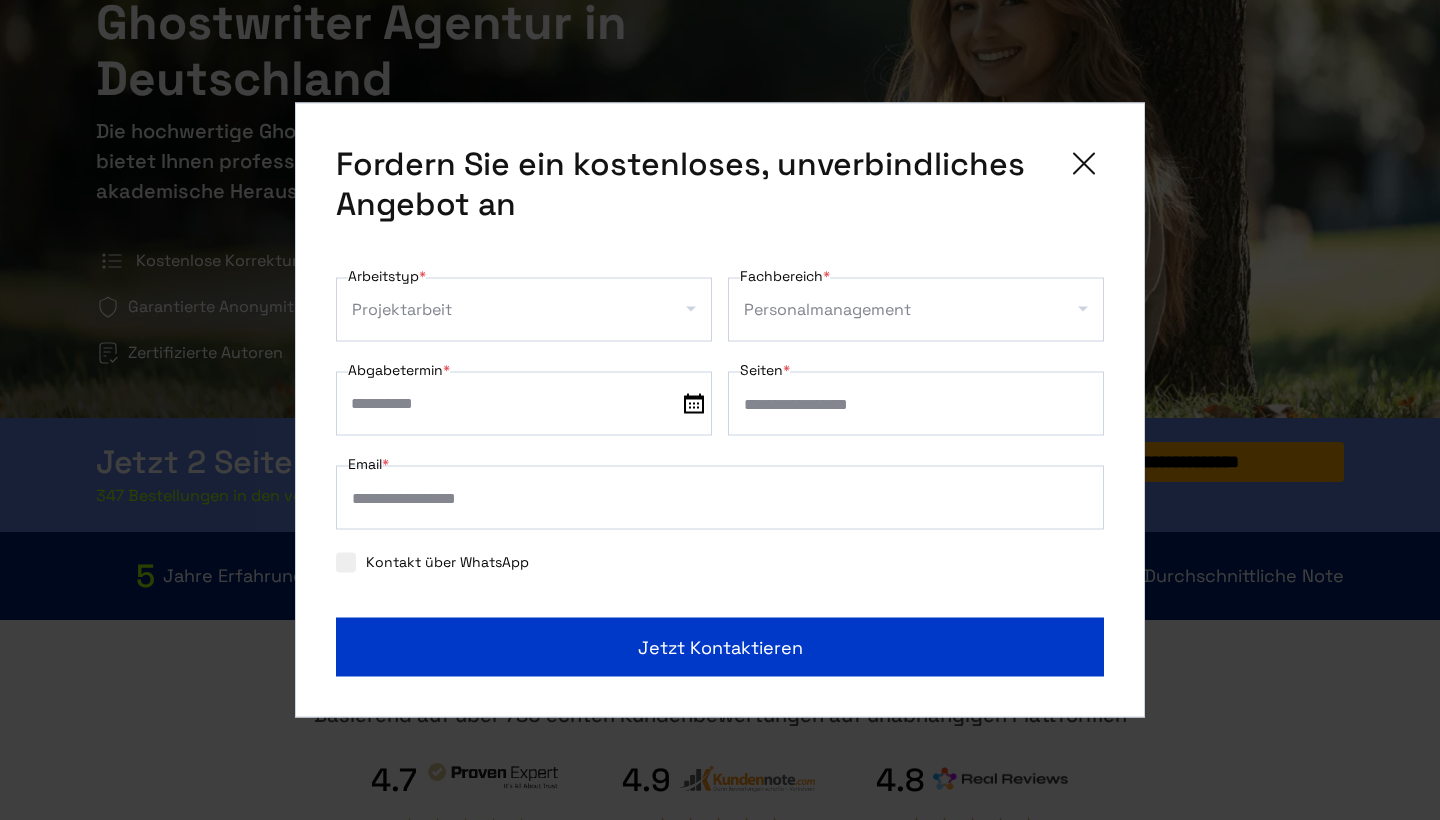click at bounding box center [694, 404] 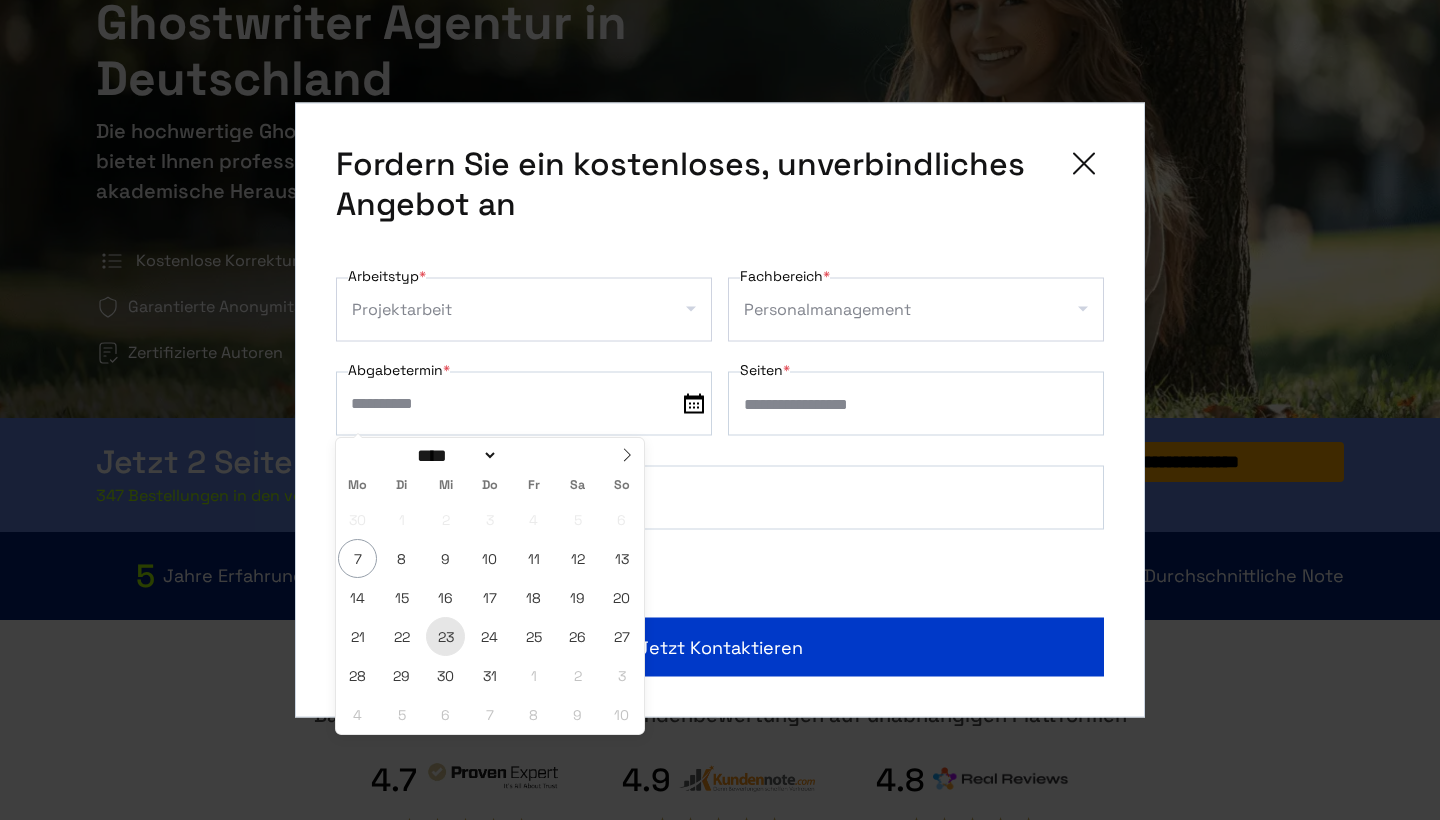 click on "23" at bounding box center (445, 636) 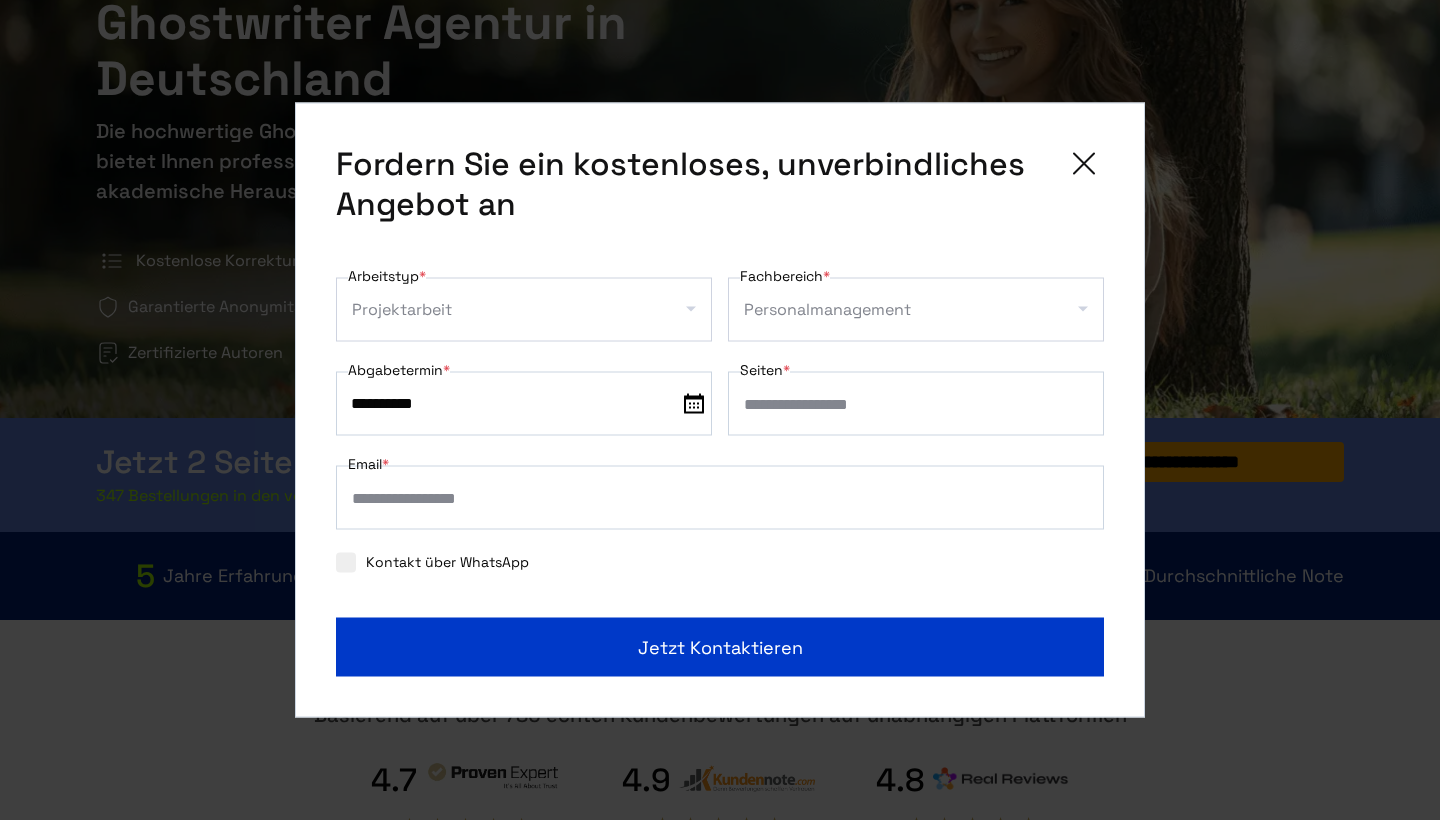click on "Seiten  *" at bounding box center [916, 404] 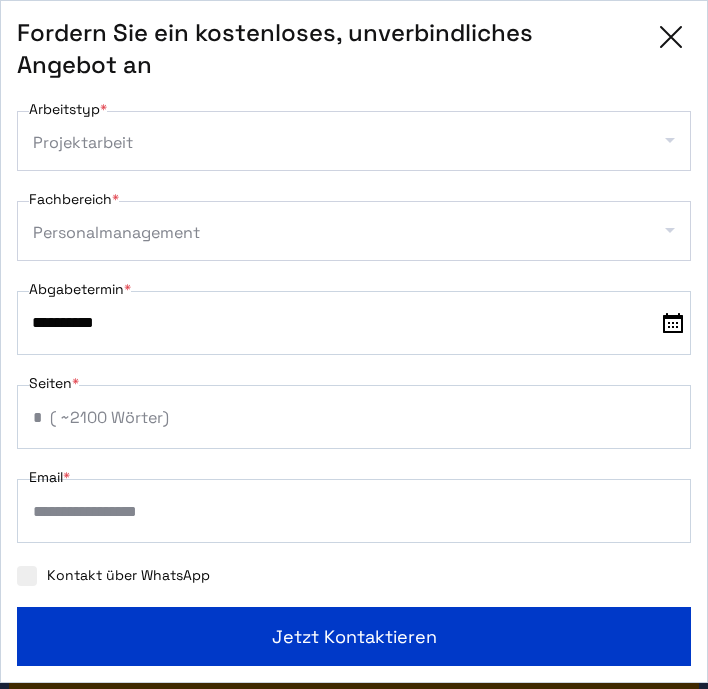 scroll, scrollTop: 0, scrollLeft: 0, axis: both 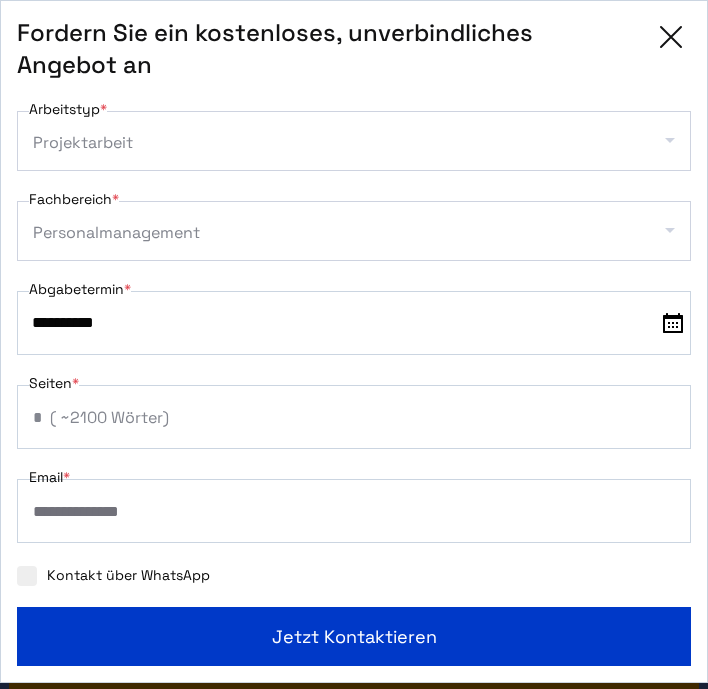 click at bounding box center (27, 576) 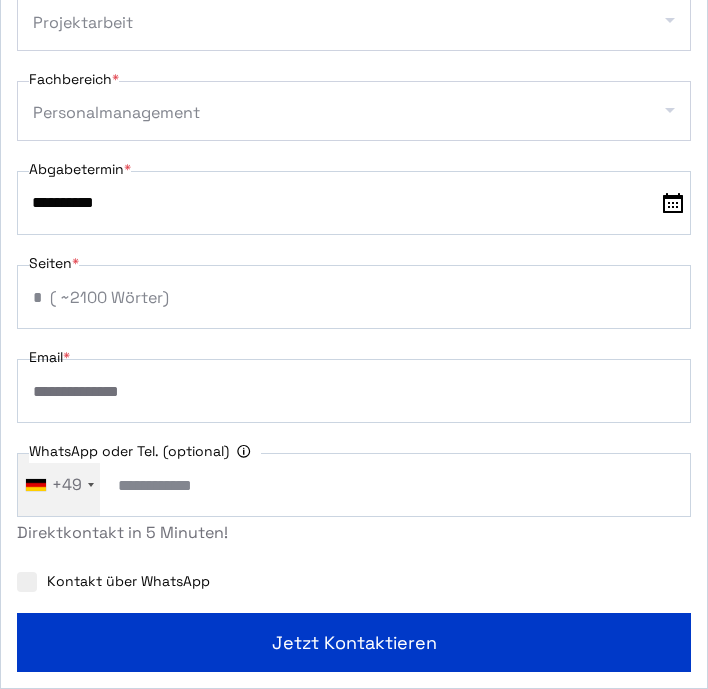 scroll, scrollTop: 120, scrollLeft: 0, axis: vertical 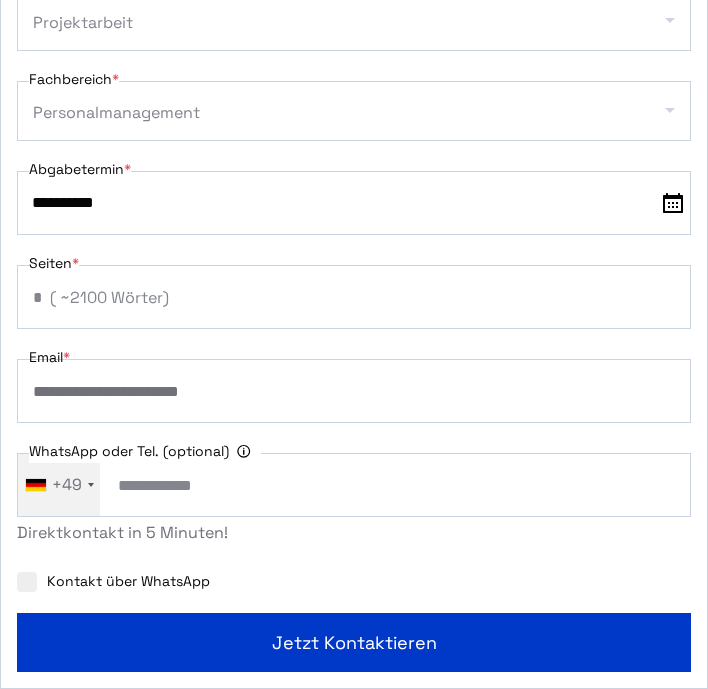 type on "**********" 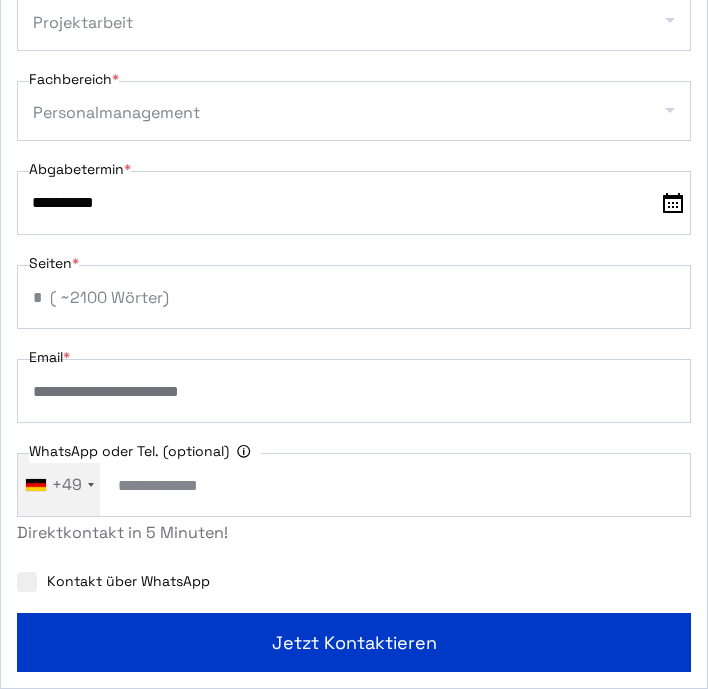 scroll, scrollTop: 57, scrollLeft: 0, axis: vertical 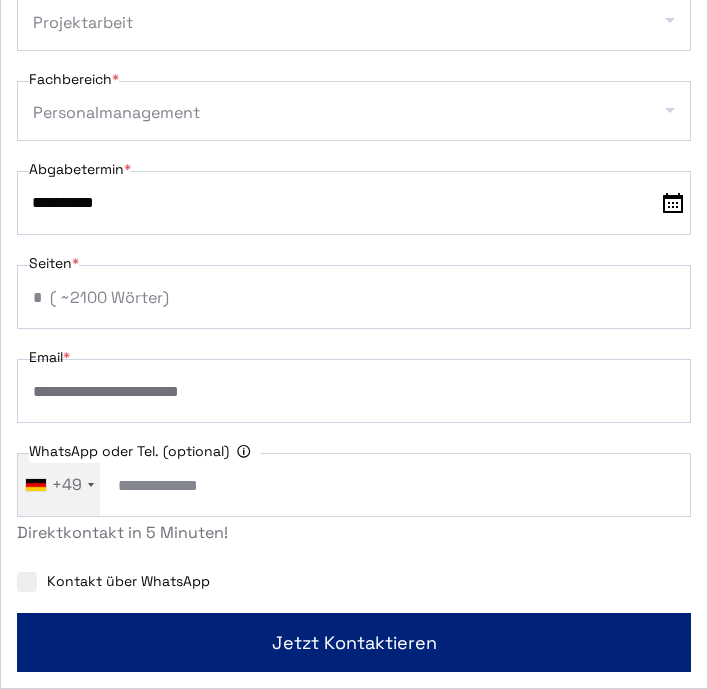 click on "Jetzt kontaktieren" at bounding box center [354, 642] 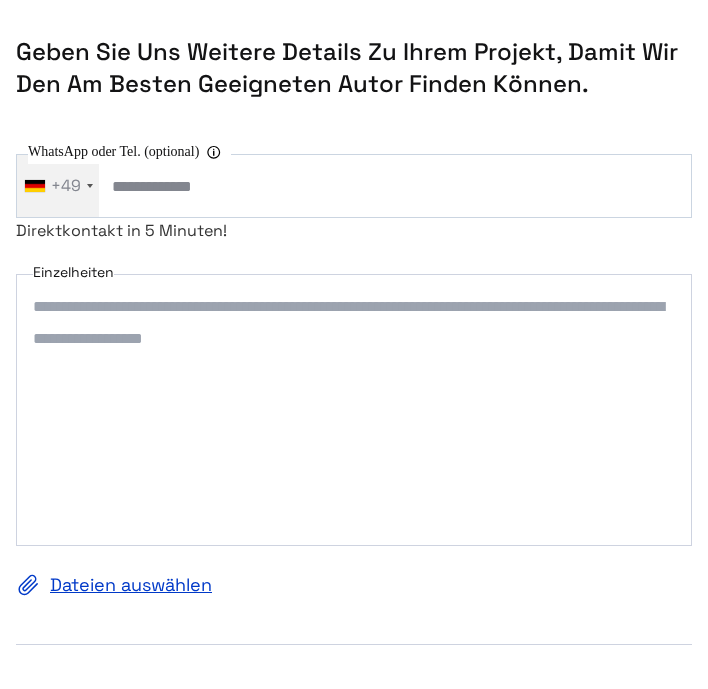 click on "Einzelheiten" at bounding box center [354, 410] 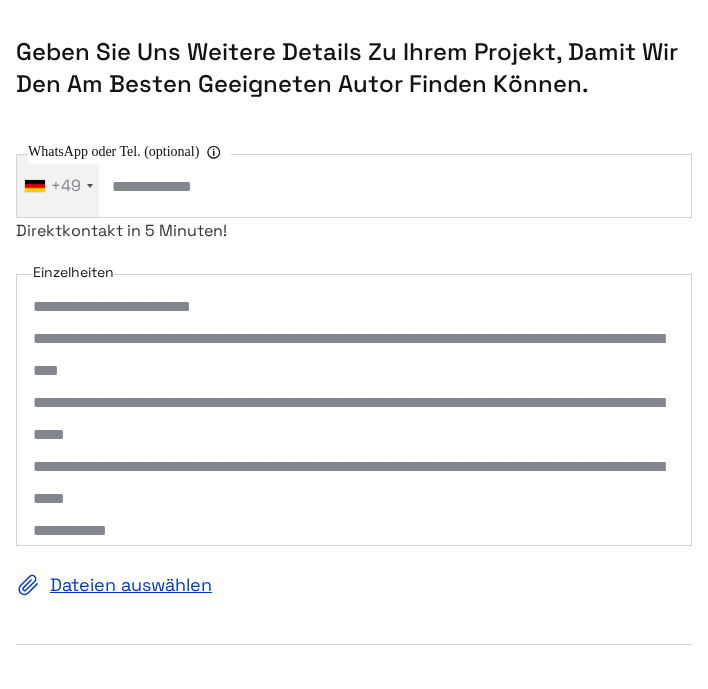 scroll, scrollTop: 0, scrollLeft: 0, axis: both 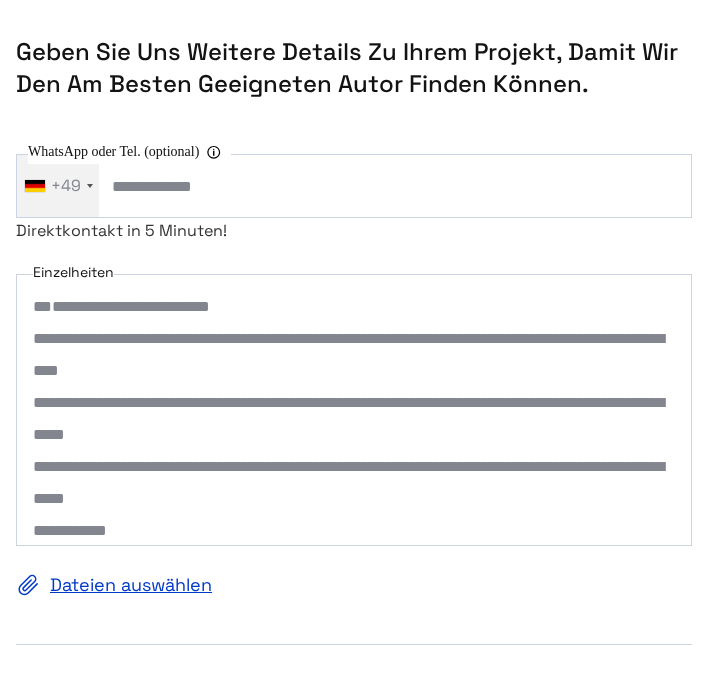 click on "Einzelheiten" at bounding box center (354, 410) 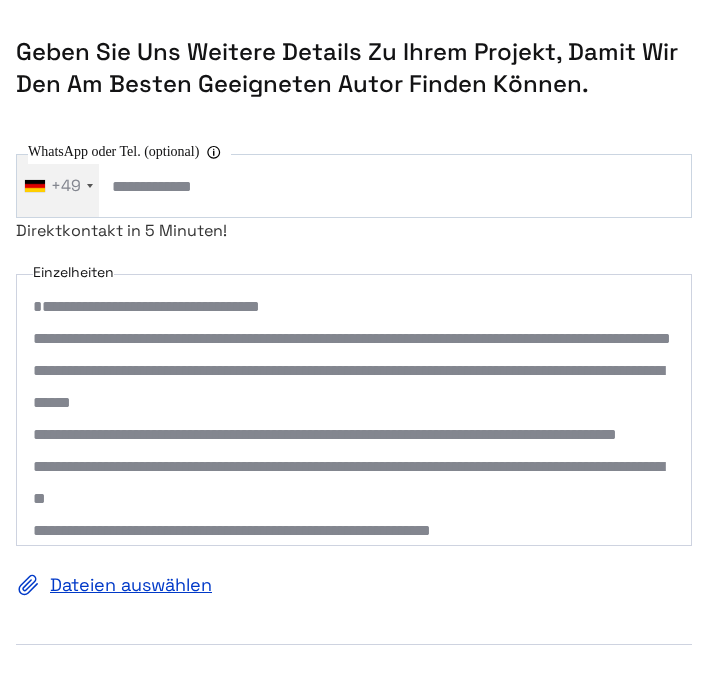 scroll, scrollTop: 0, scrollLeft: 0, axis: both 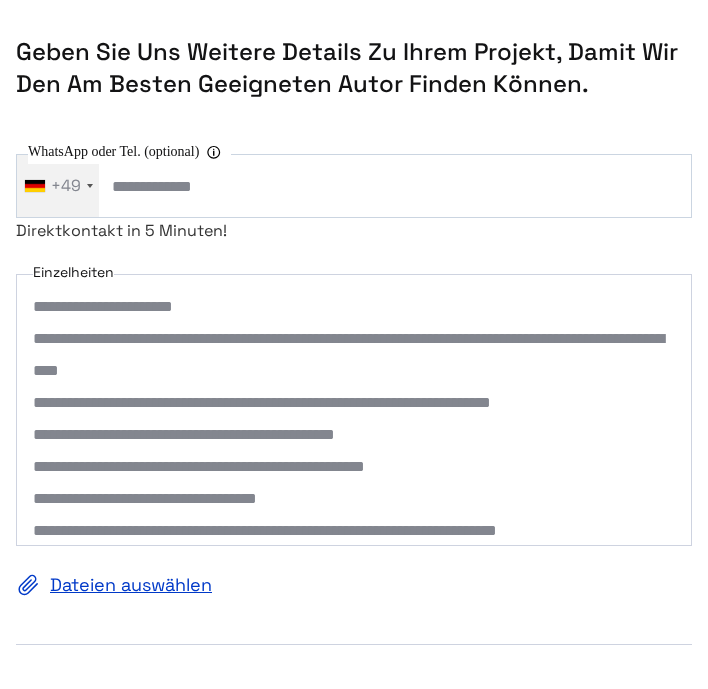 click on "Einzelheiten" at bounding box center (354, 410) 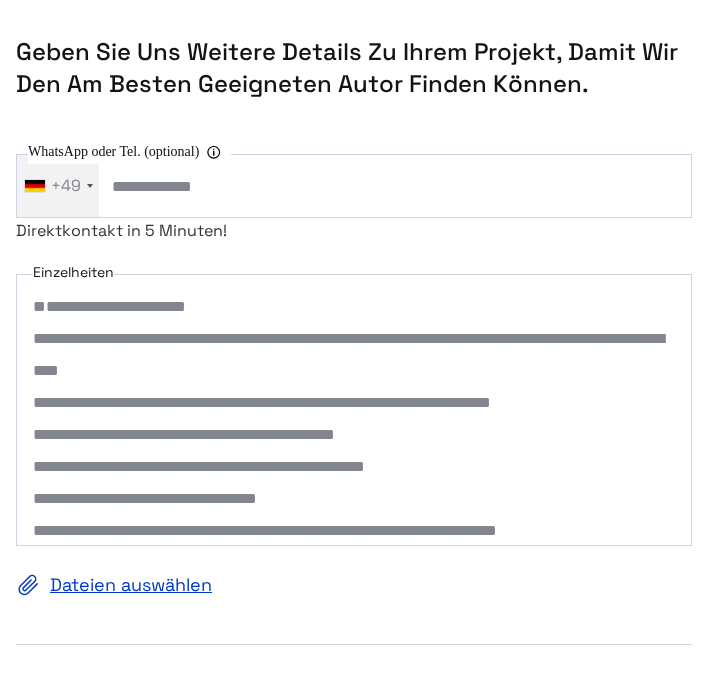 click on "Einzelheiten" at bounding box center [354, 410] 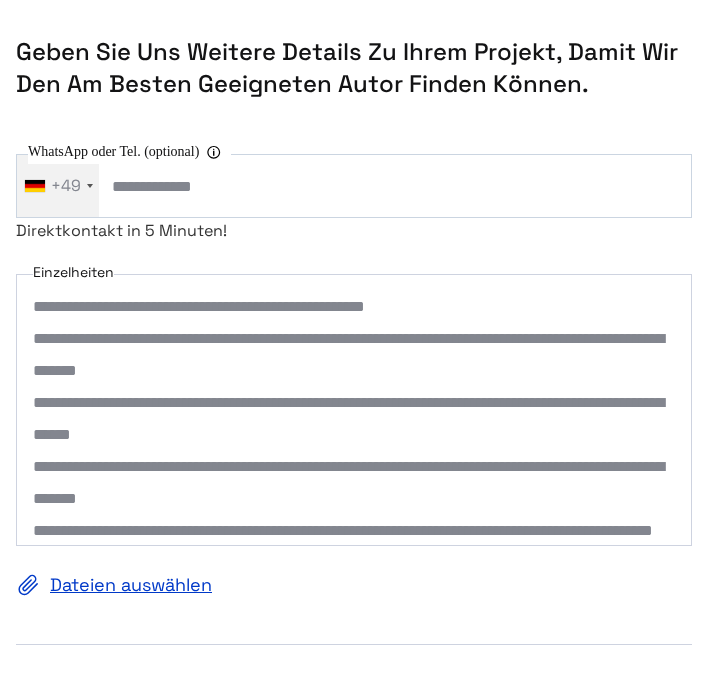 scroll, scrollTop: 0, scrollLeft: 0, axis: both 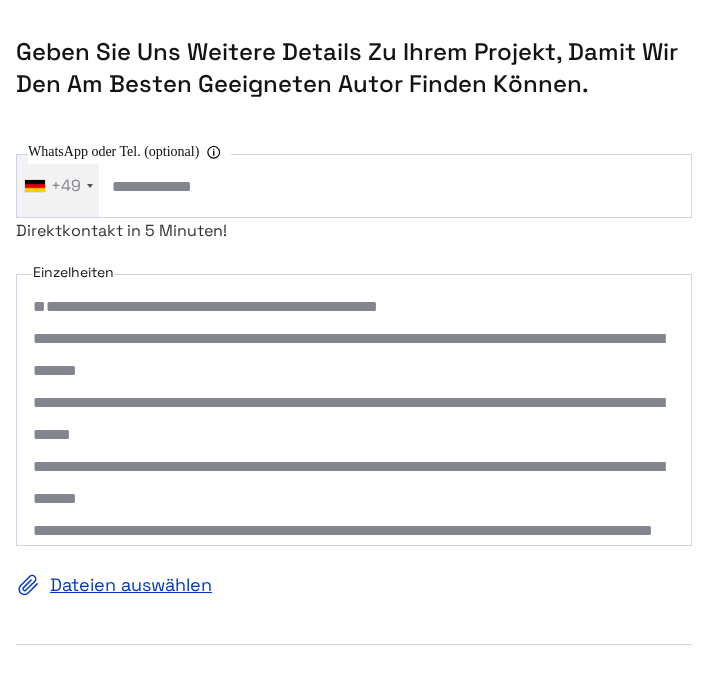 click on "Einzelheiten" at bounding box center [354, 410] 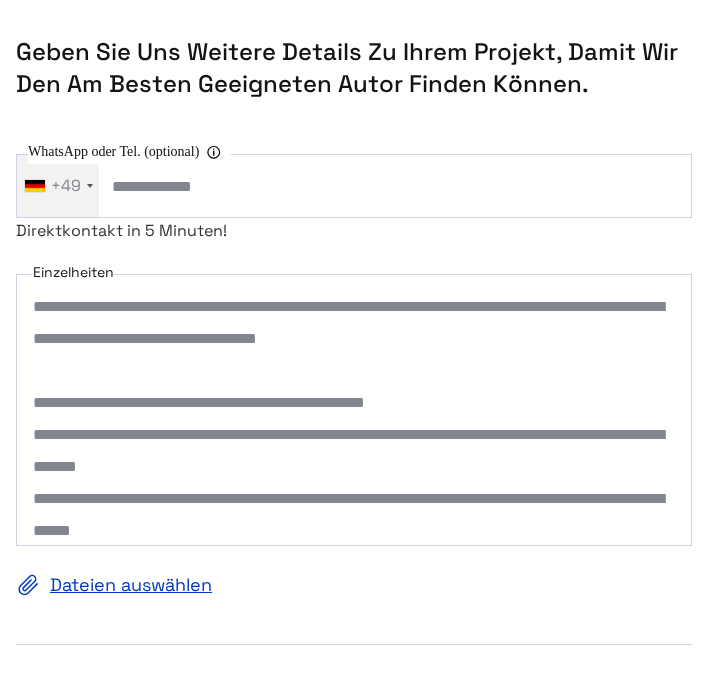 click on "Einzelheiten" at bounding box center (354, 410) 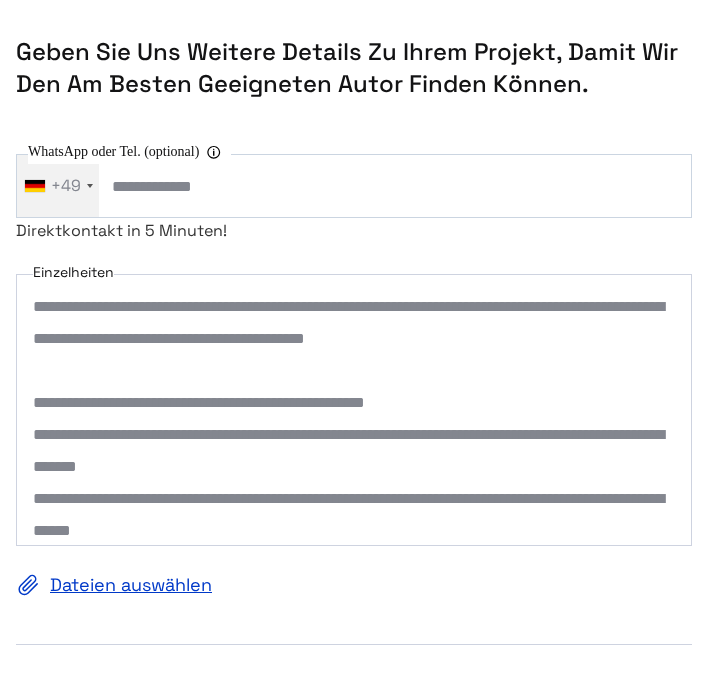 click on "Einzelheiten" at bounding box center (354, 410) 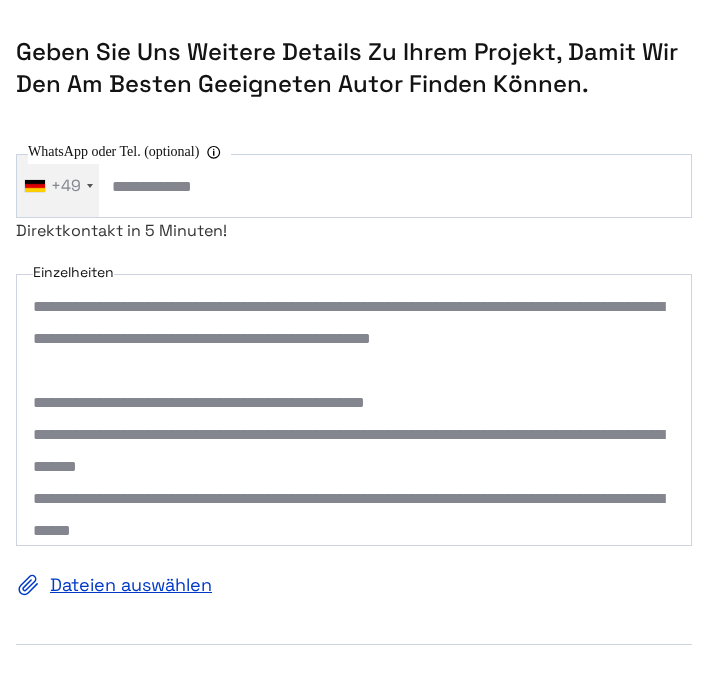 click on "Einzelheiten" at bounding box center (354, 410) 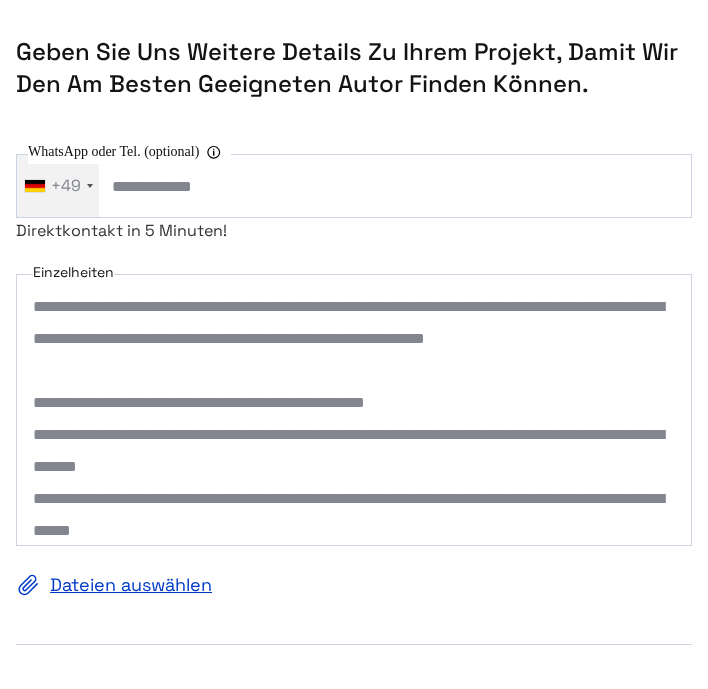 drag, startPoint x: 589, startPoint y: 350, endPoint x: 602, endPoint y: 385, distance: 37.336308 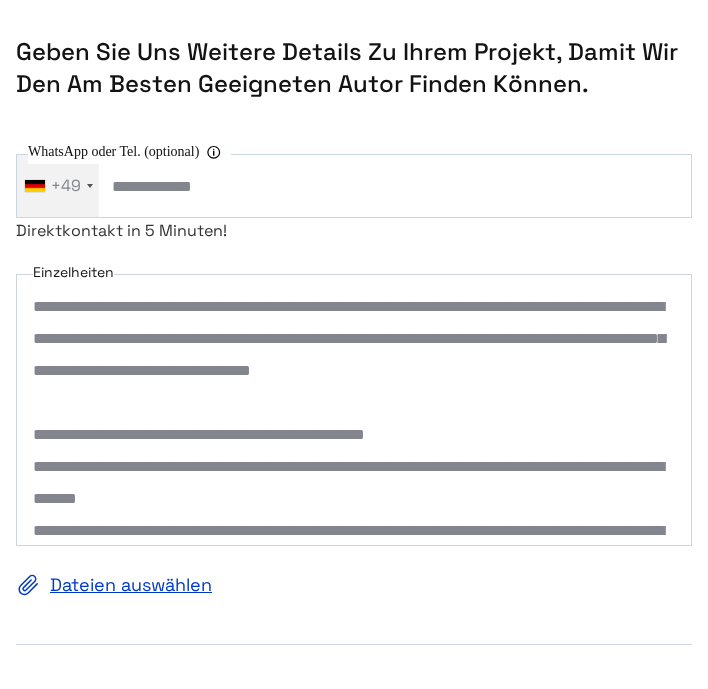 click on "Einzelheiten" at bounding box center [354, 410] 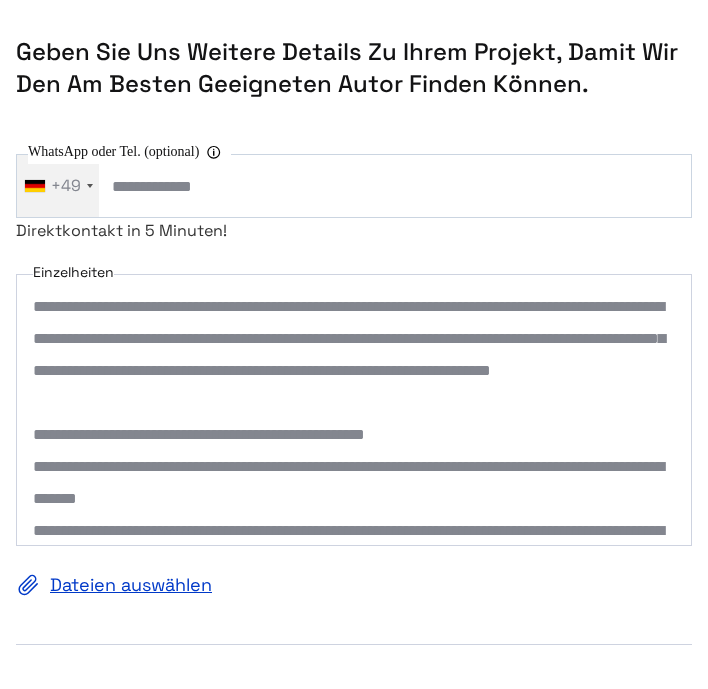 click on "Einzelheiten" at bounding box center [354, 410] 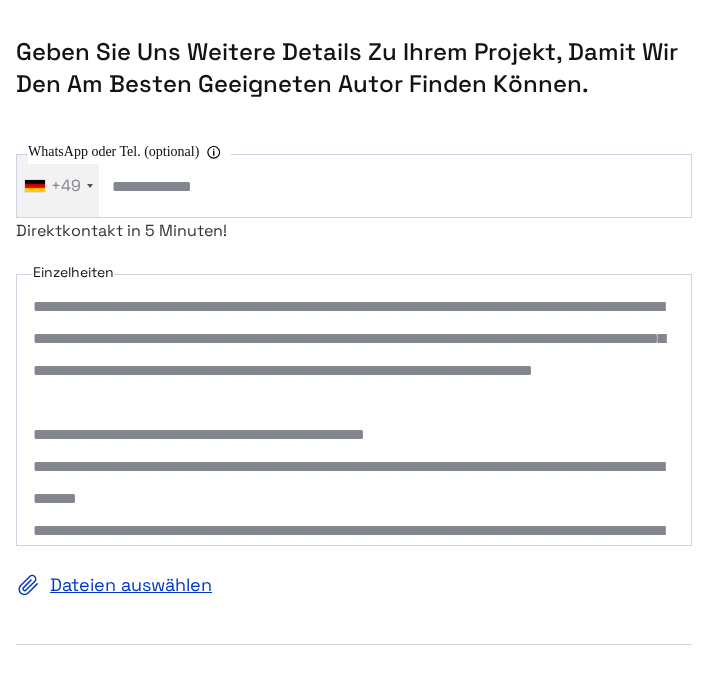 drag, startPoint x: 370, startPoint y: 415, endPoint x: 473, endPoint y: 418, distance: 103.04368 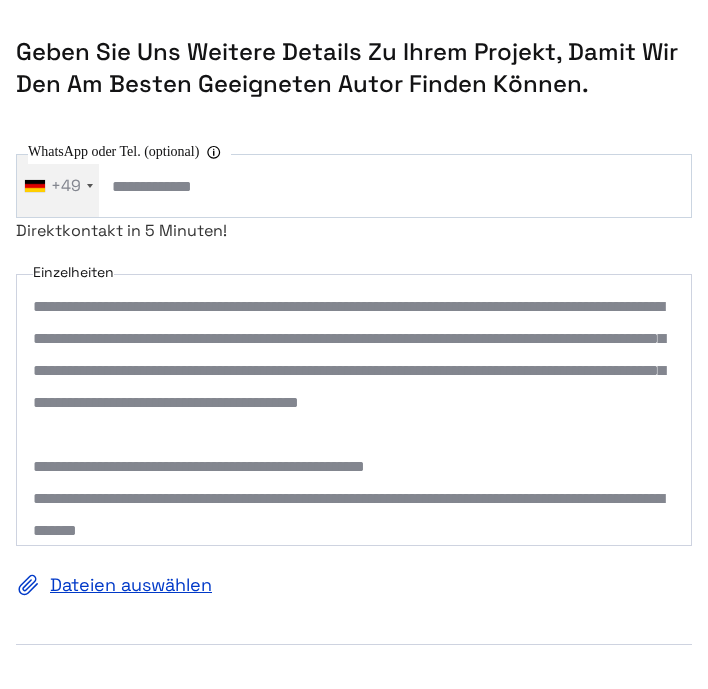 click on "Dateien auswählen" at bounding box center [354, 585] 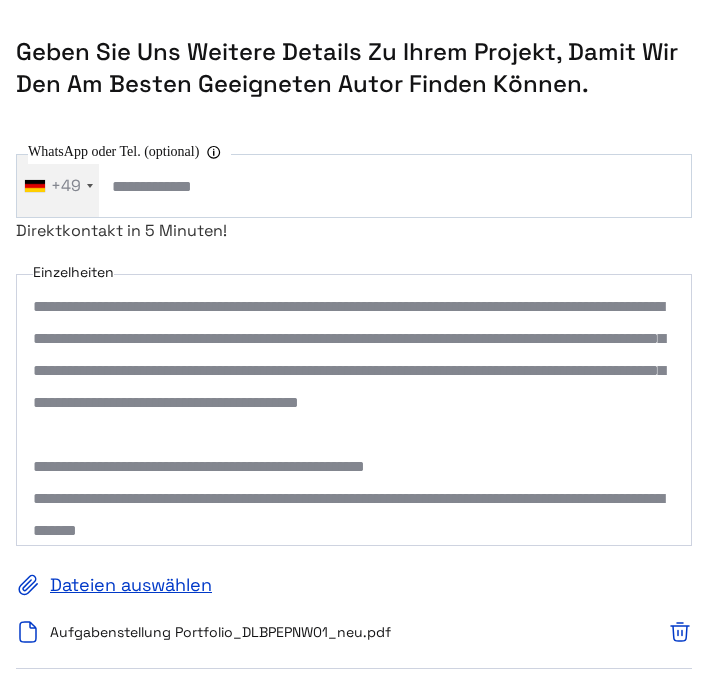 scroll, scrollTop: 23, scrollLeft: 0, axis: vertical 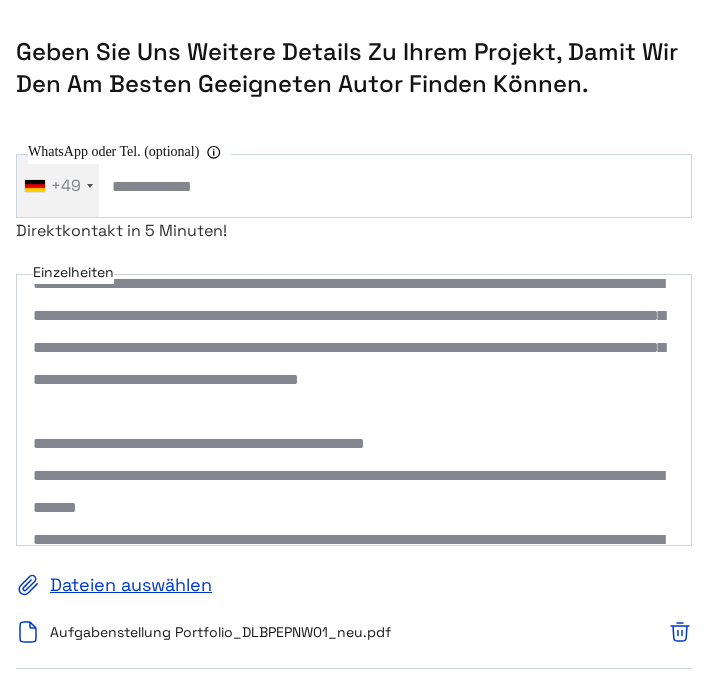 click on "Einzelheiten" at bounding box center (354, 410) 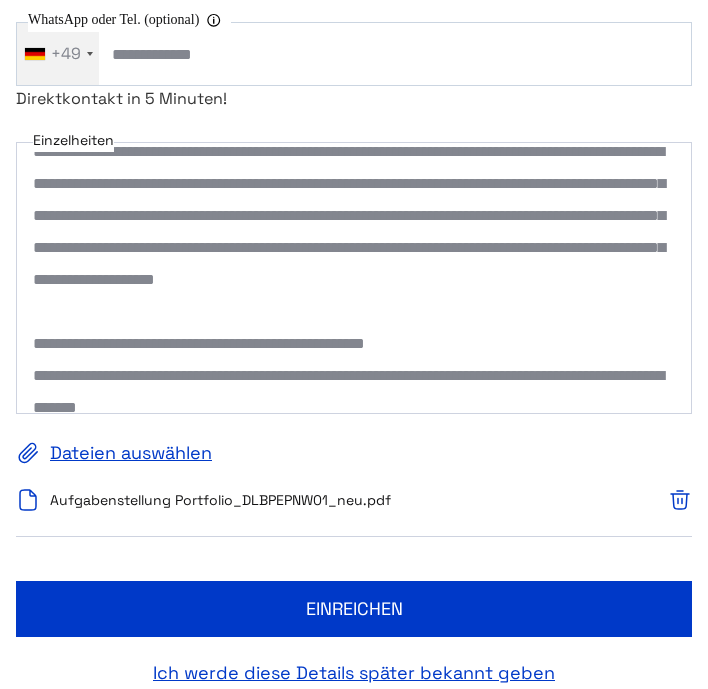 scroll, scrollTop: 141, scrollLeft: 0, axis: vertical 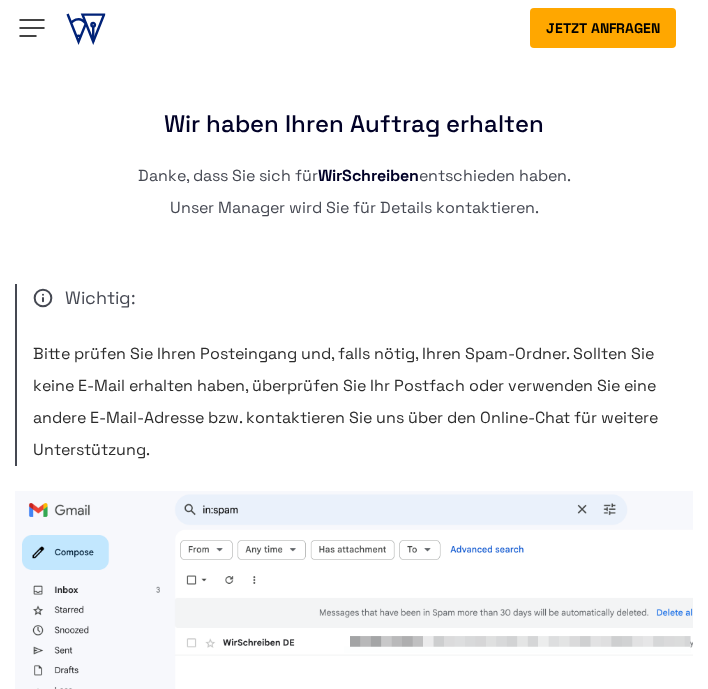 click at bounding box center (86, 28) 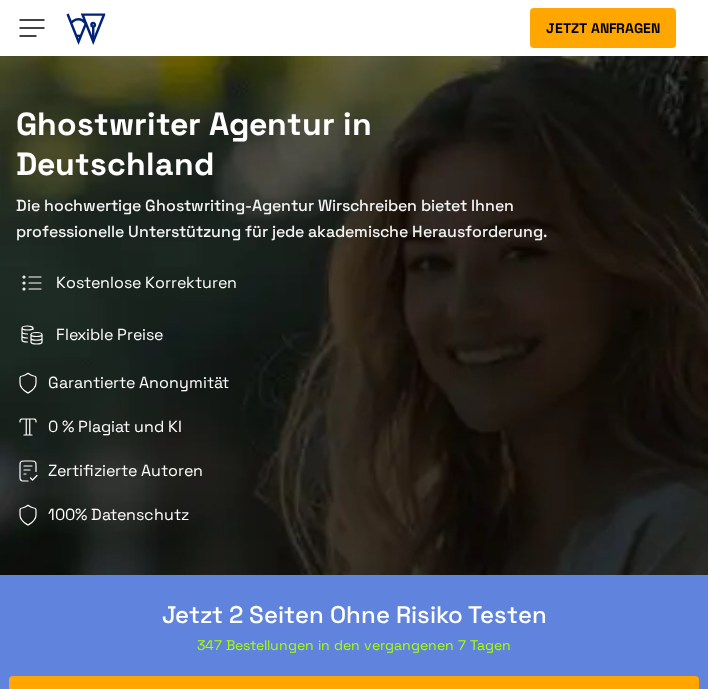 scroll, scrollTop: 0, scrollLeft: 0, axis: both 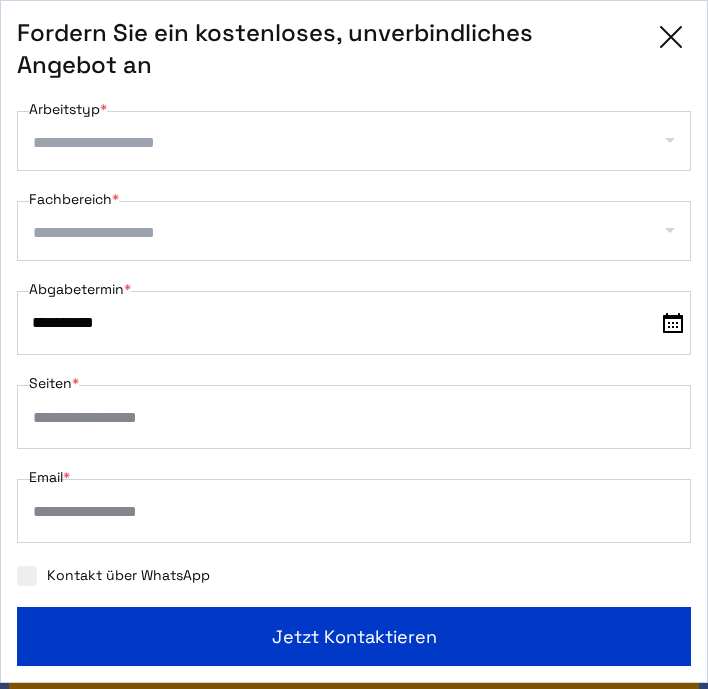 click on "Arbeitstyp  *" at bounding box center [361, 143] 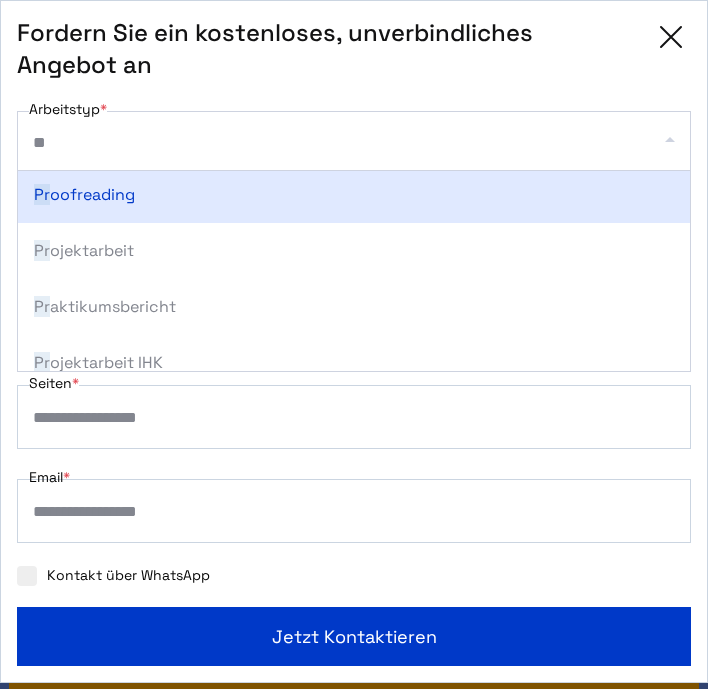 scroll, scrollTop: 0, scrollLeft: 0, axis: both 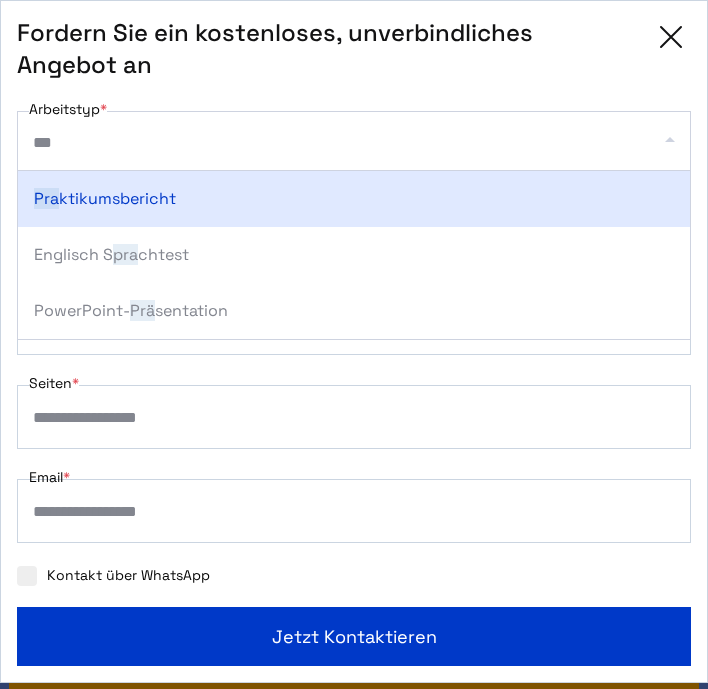 click on "Pra ktikumsbericht" at bounding box center (354, 199) 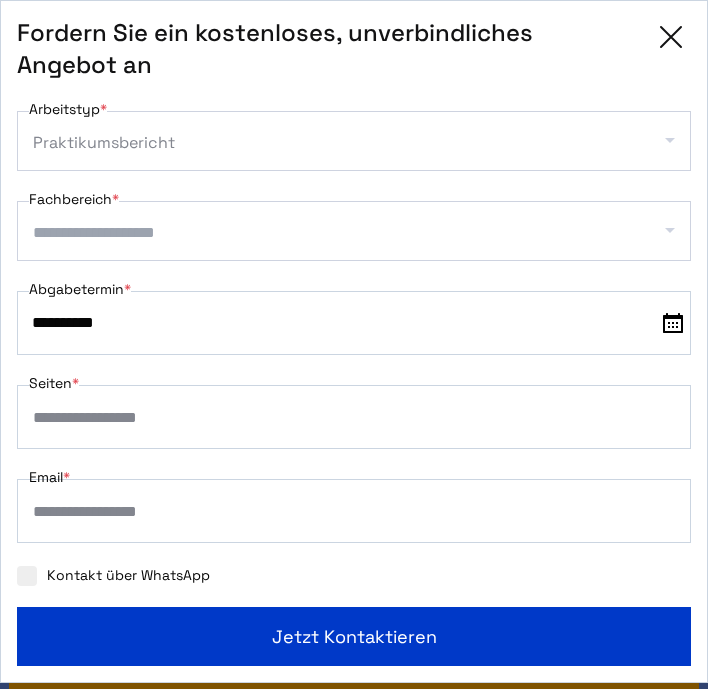 click on "Fachbereich  *" at bounding box center [361, 233] 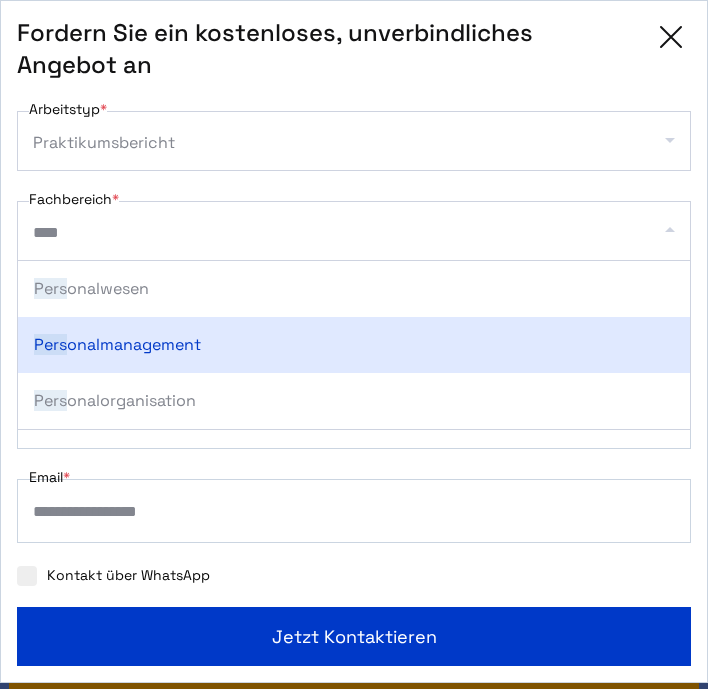 click on "Pers onalmanagement" at bounding box center [354, 345] 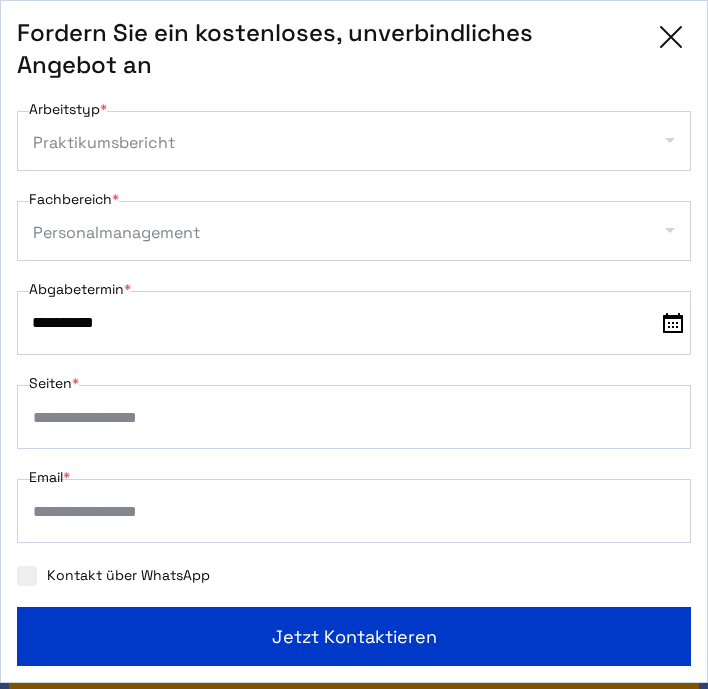 click at bounding box center [673, 323] 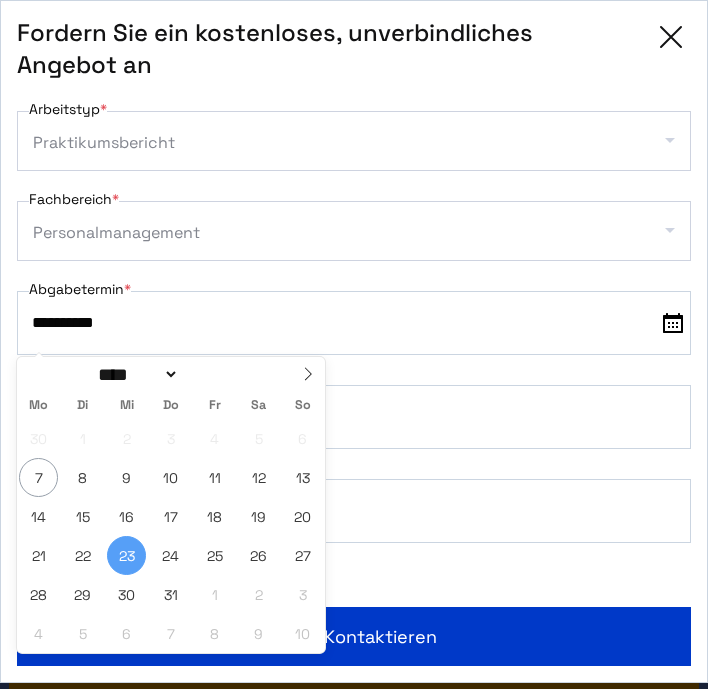 click on "23" at bounding box center (126, 555) 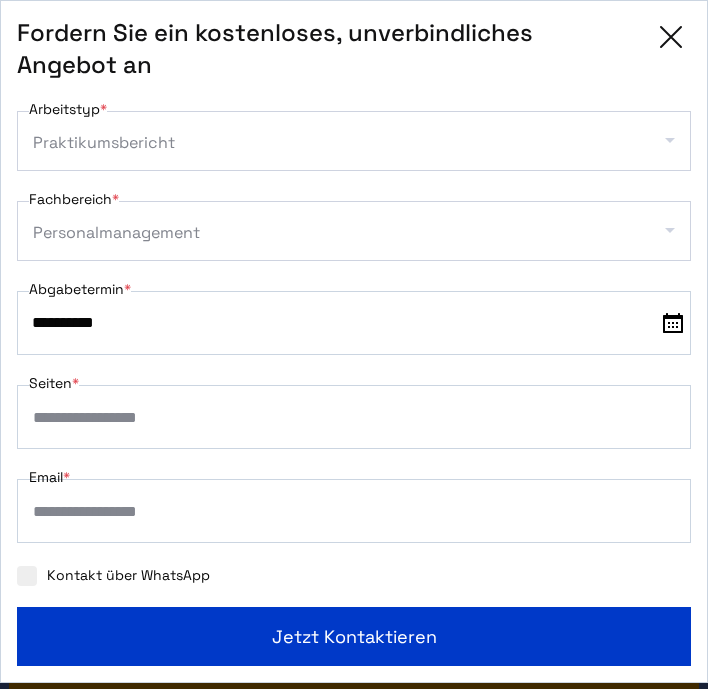 click on "Personalmanagement" at bounding box center (104, 143) 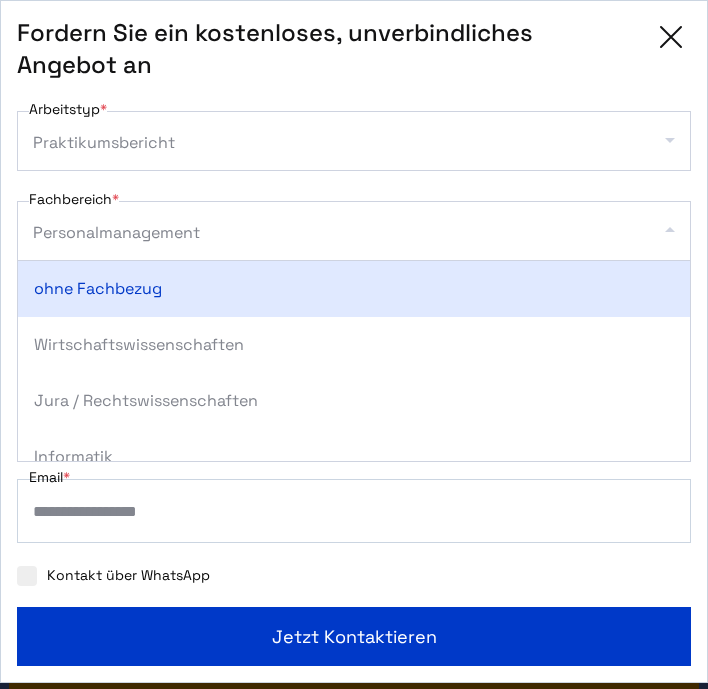 click on "**********" at bounding box center [354, 341] 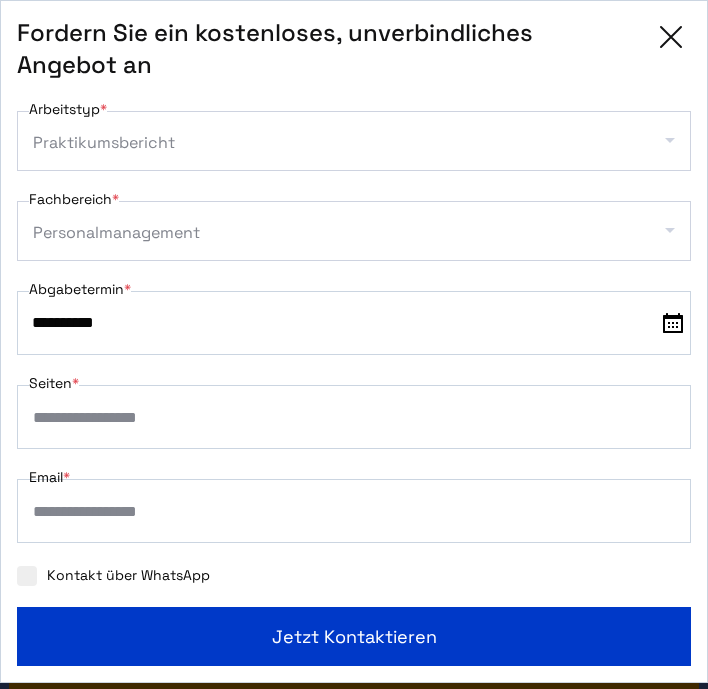 click on "*" at bounding box center [354, 417] 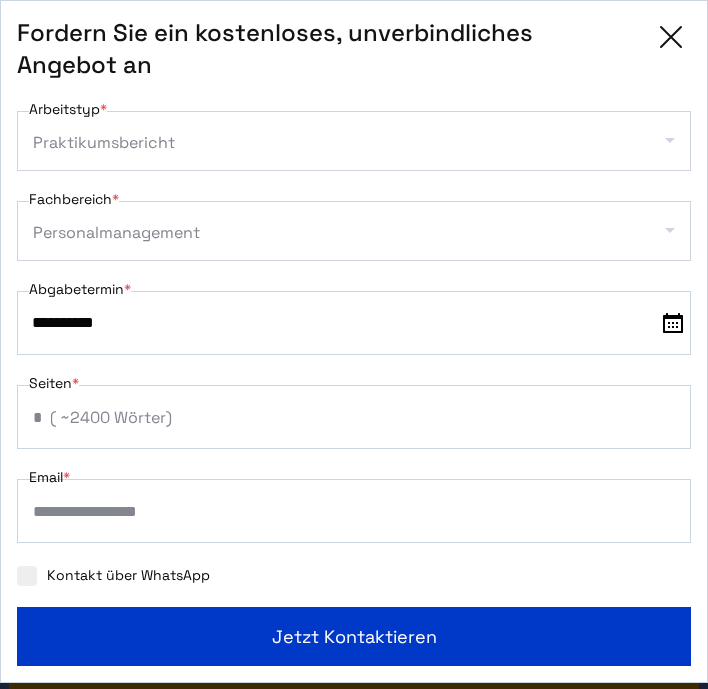 click on "*" at bounding box center [354, 417] 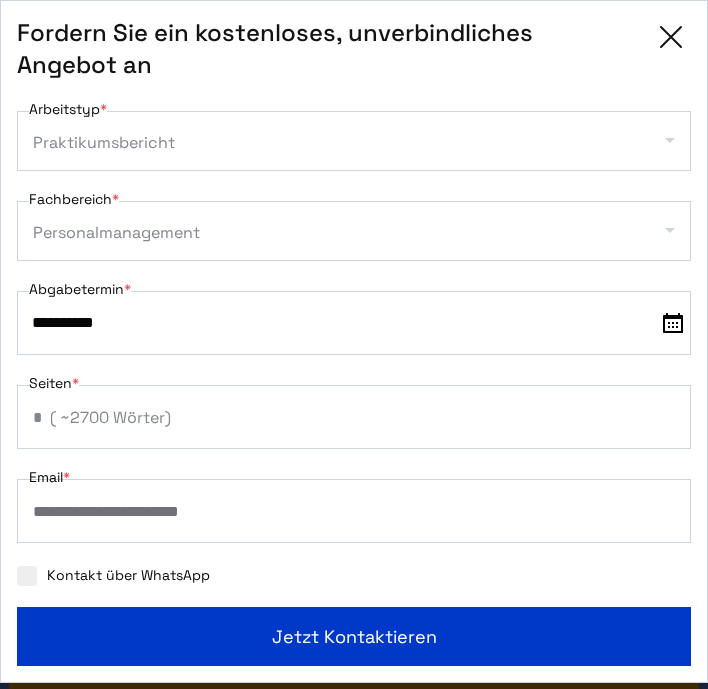type on "**********" 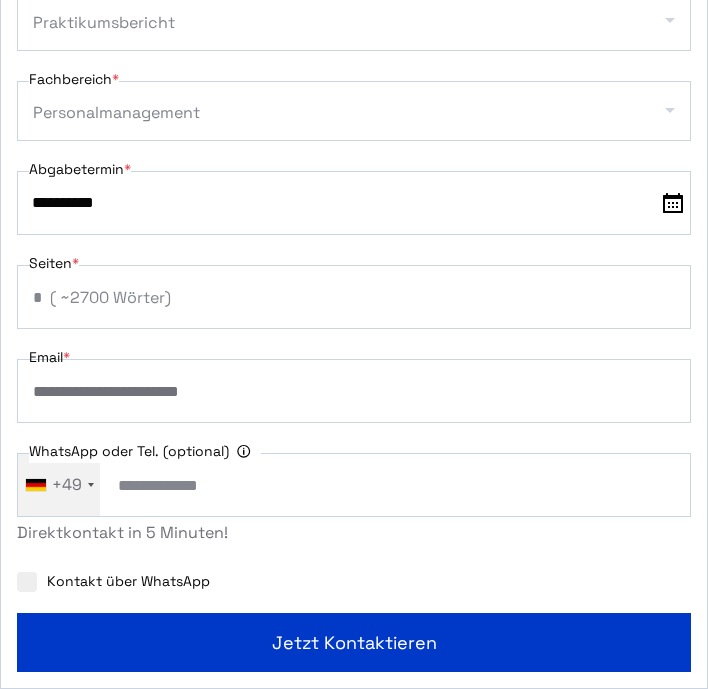 scroll, scrollTop: 120, scrollLeft: 0, axis: vertical 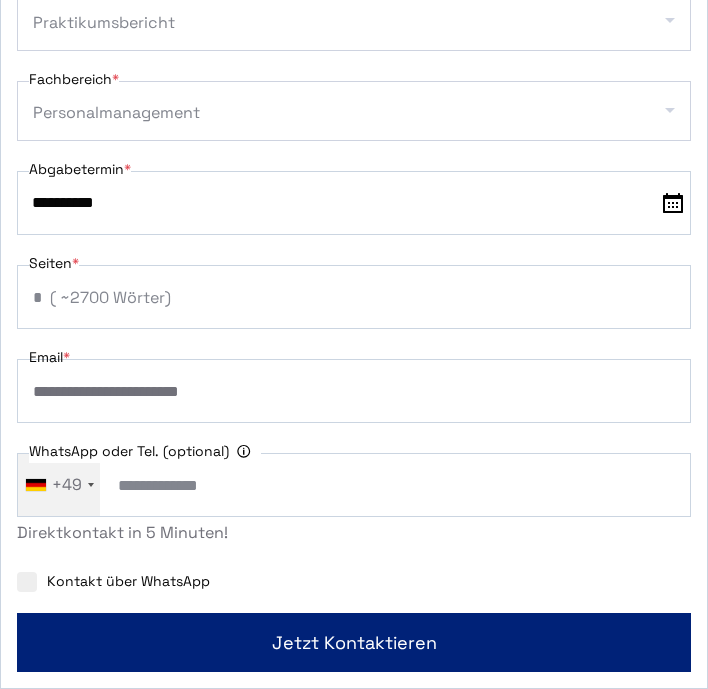 click on "Jetzt kontaktieren" at bounding box center (354, 642) 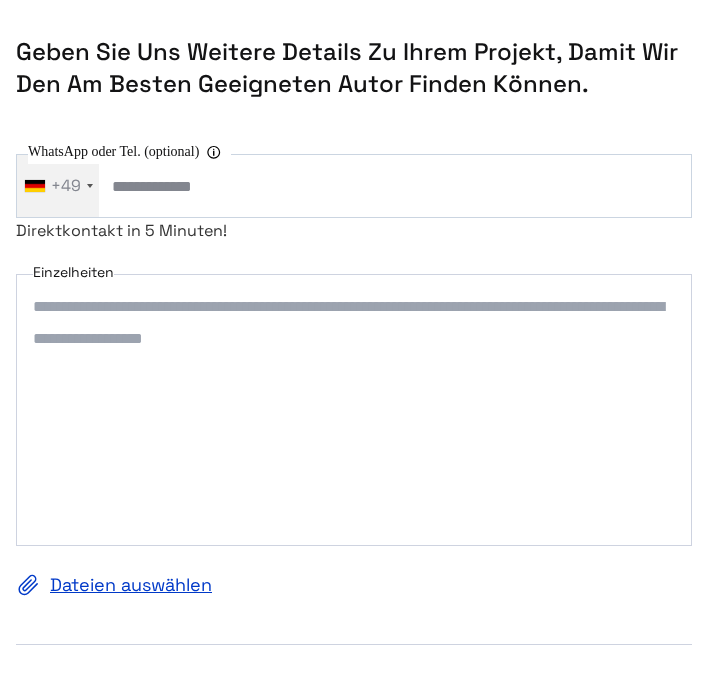 click on "Einzelheiten" at bounding box center (354, 410) 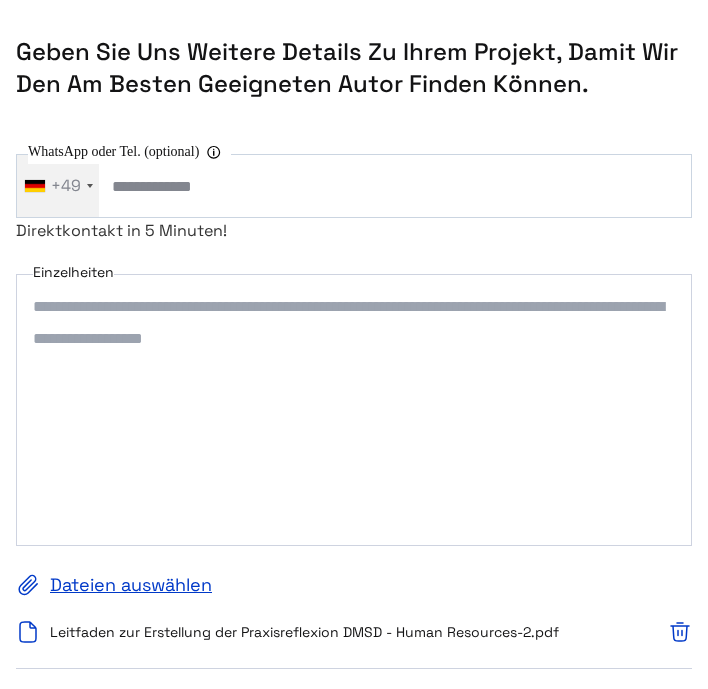 click on "Einzelheiten" at bounding box center (354, 410) 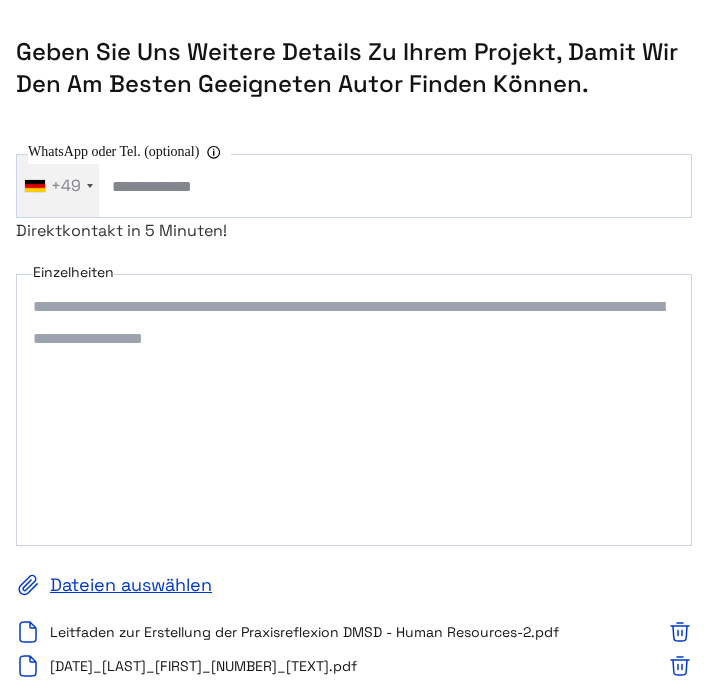 click on "Einzelheiten" at bounding box center [354, 410] 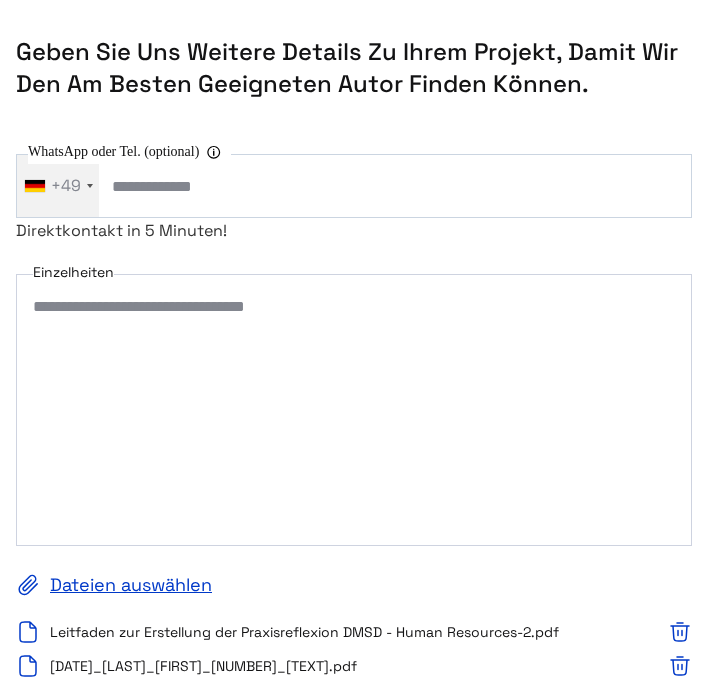 click on "**********" at bounding box center (354, 410) 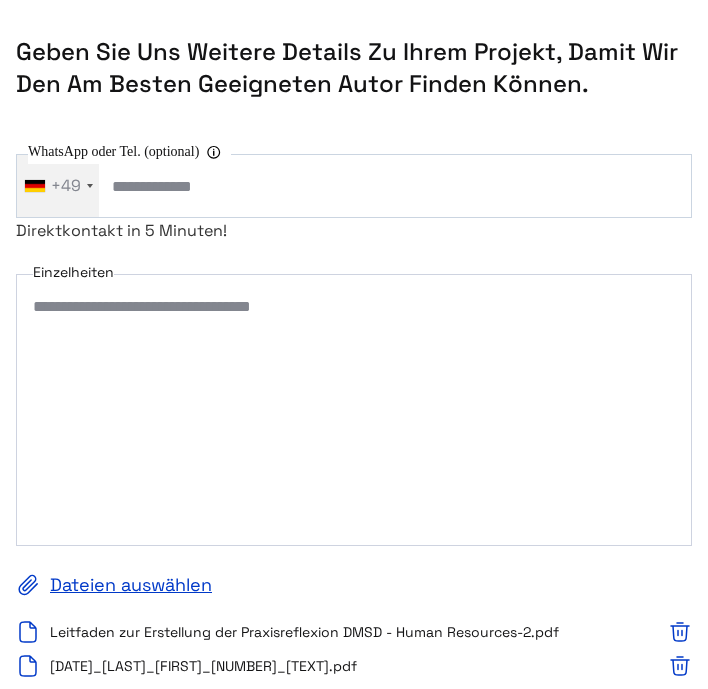 click on "**********" at bounding box center [354, 410] 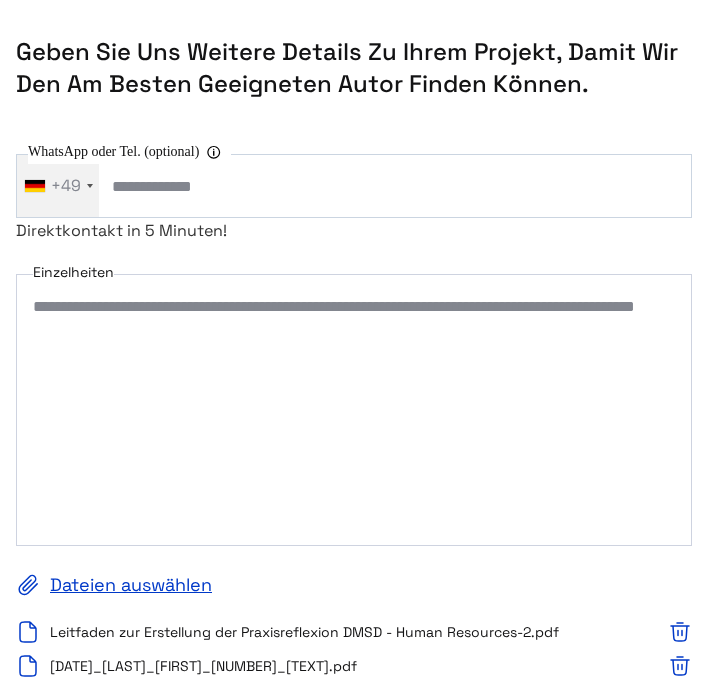 paste on "**********" 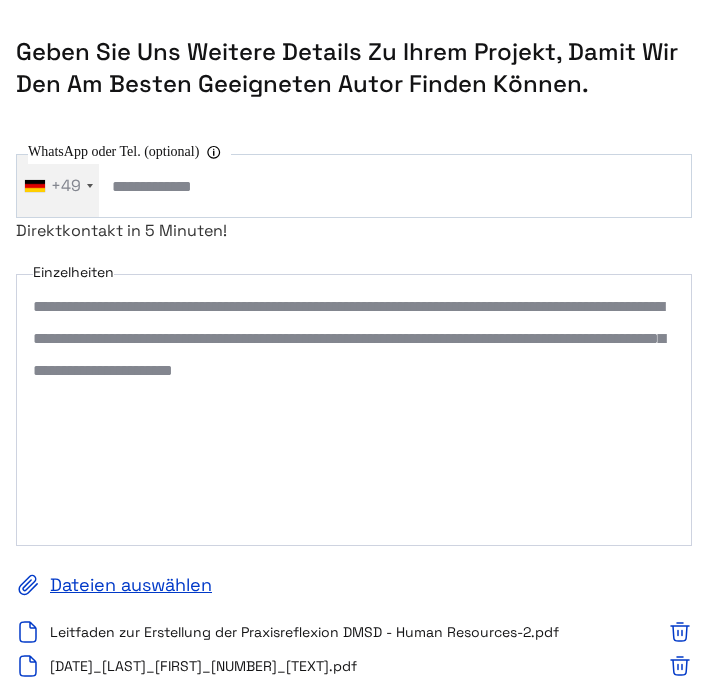 click on "**********" at bounding box center [354, 471] 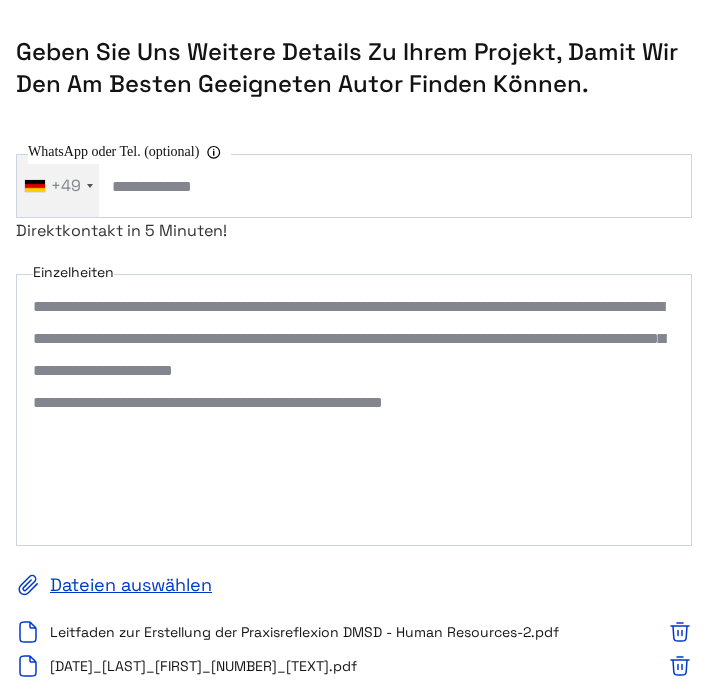 click on "**********" at bounding box center (354, 410) 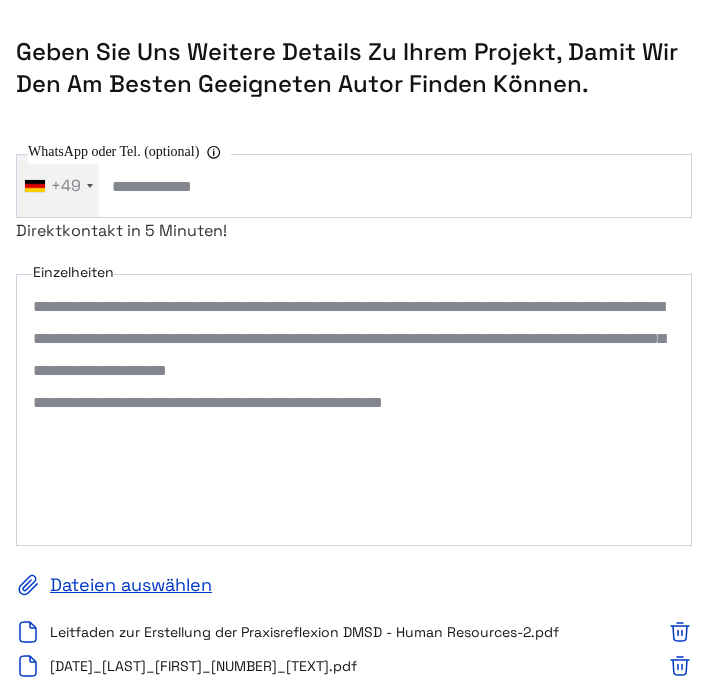 click on "**********" at bounding box center (354, 410) 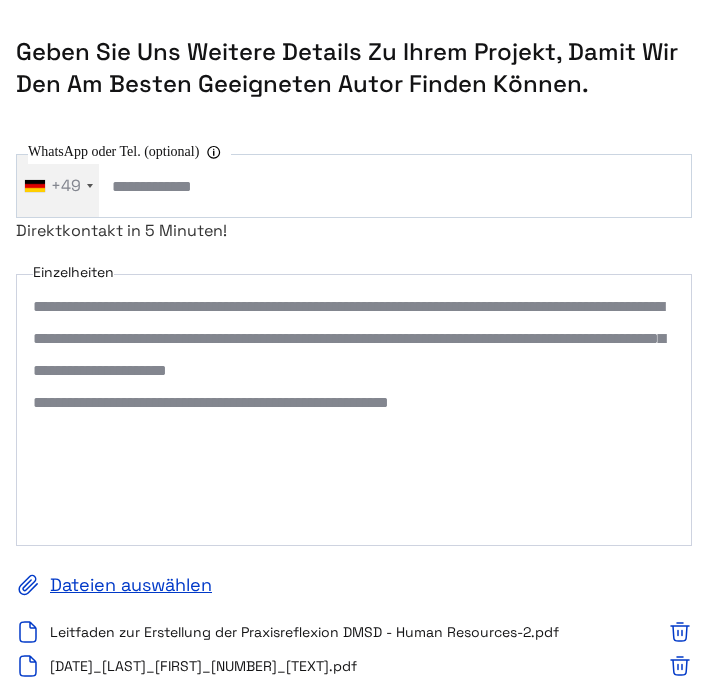 click on "**********" at bounding box center (354, 410) 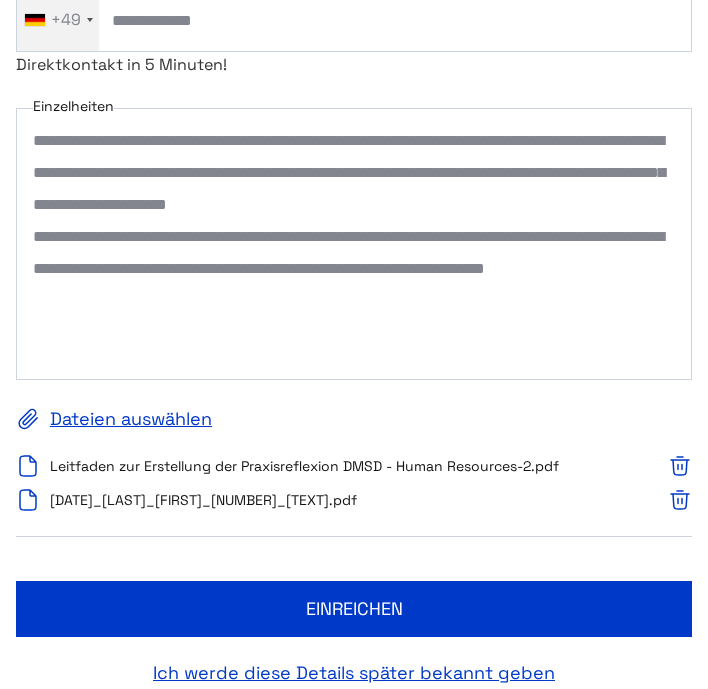 scroll, scrollTop: 175, scrollLeft: 0, axis: vertical 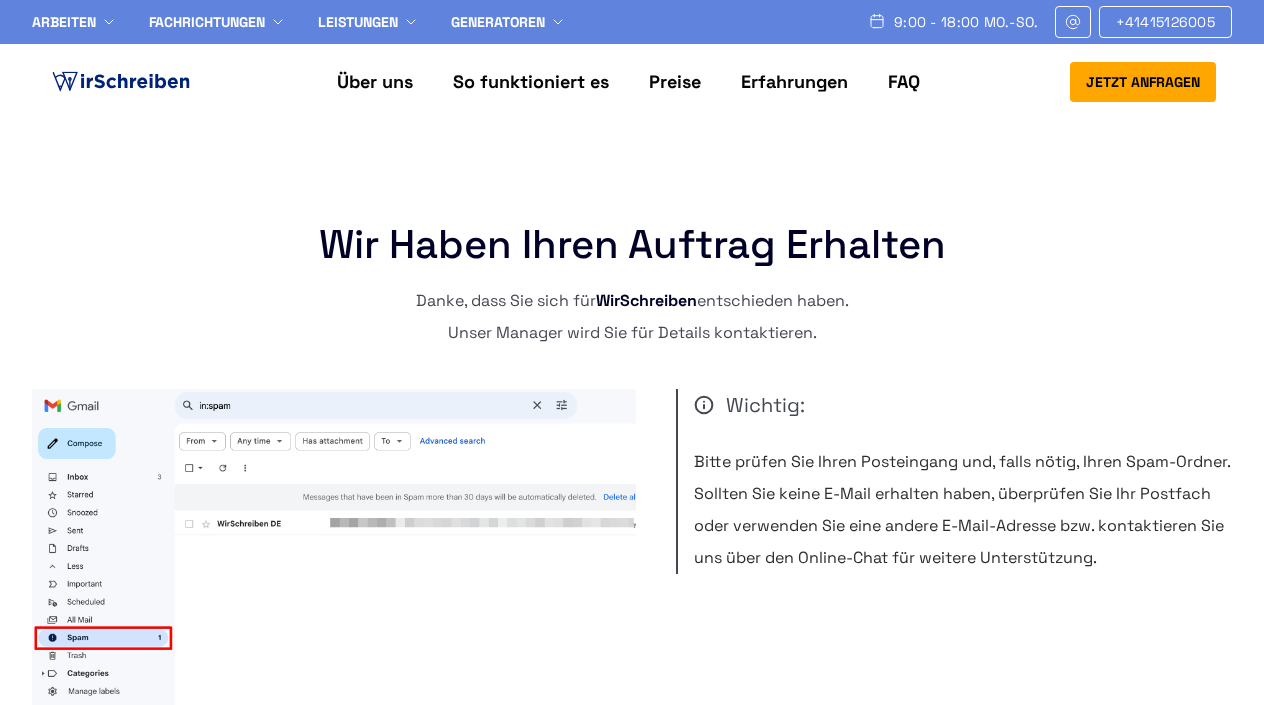 click on "Preise" at bounding box center (675, 81) 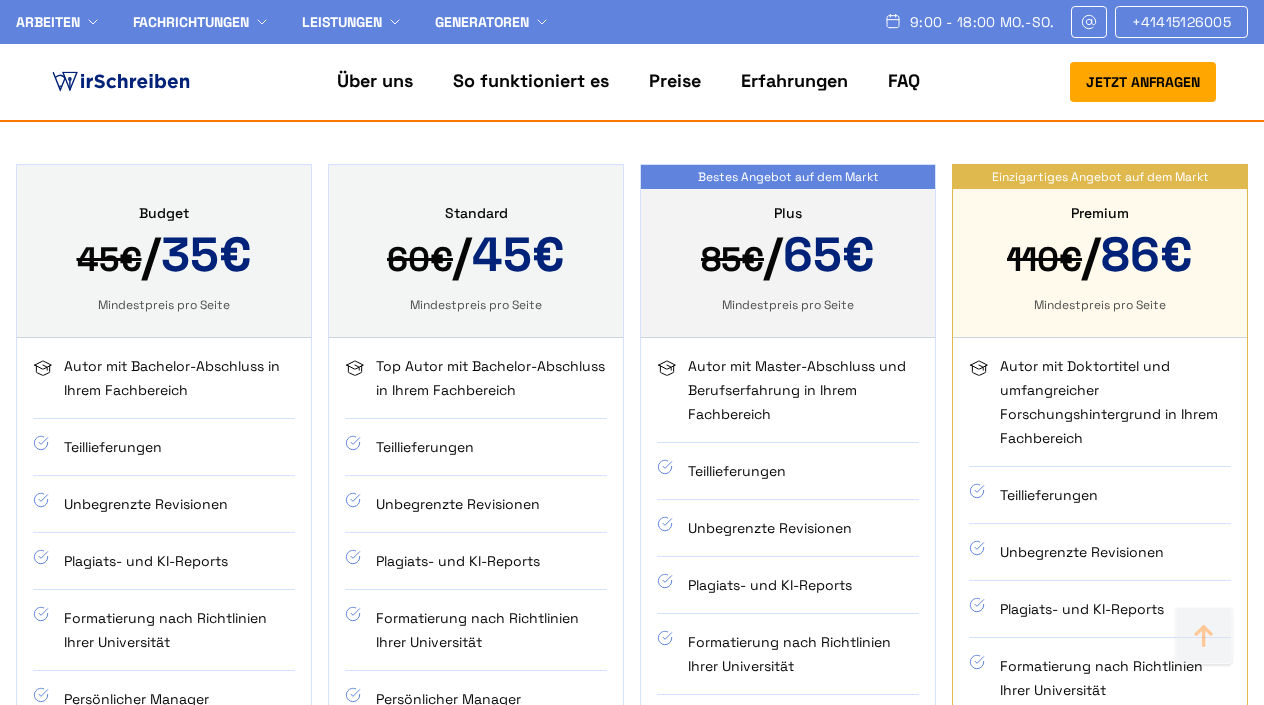 scroll, scrollTop: 921, scrollLeft: 0, axis: vertical 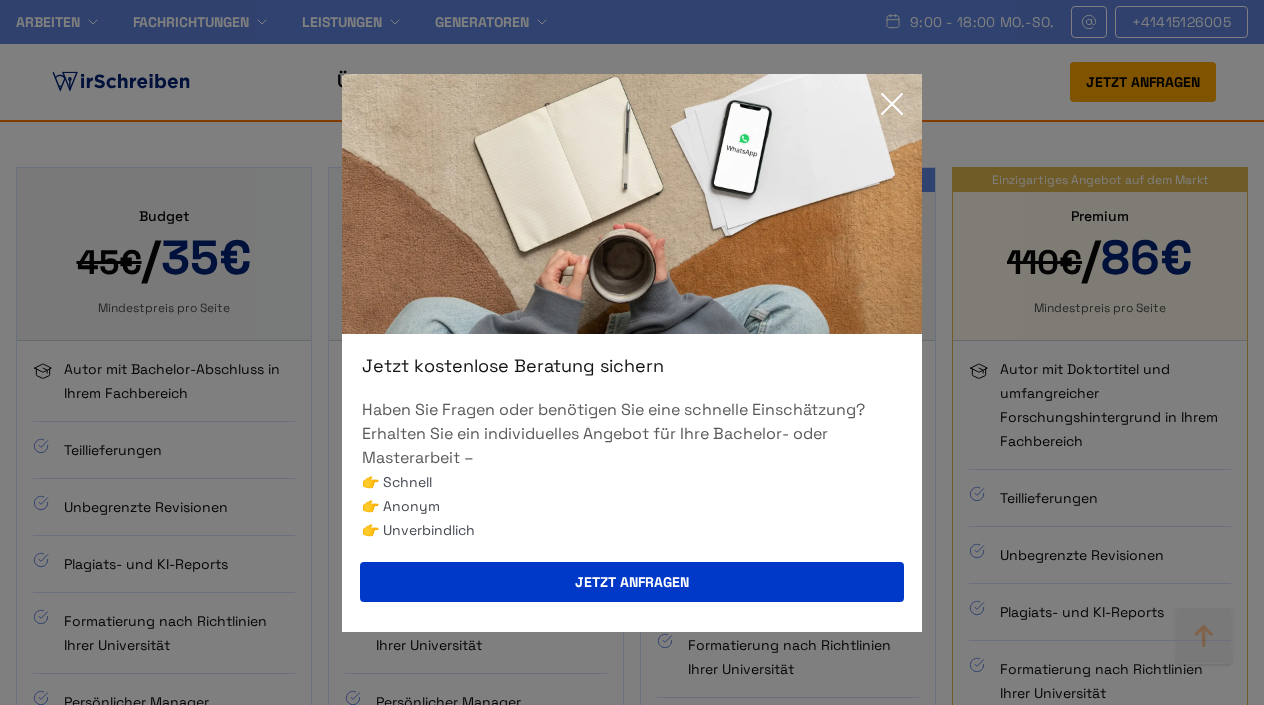 click at bounding box center (632, 204) 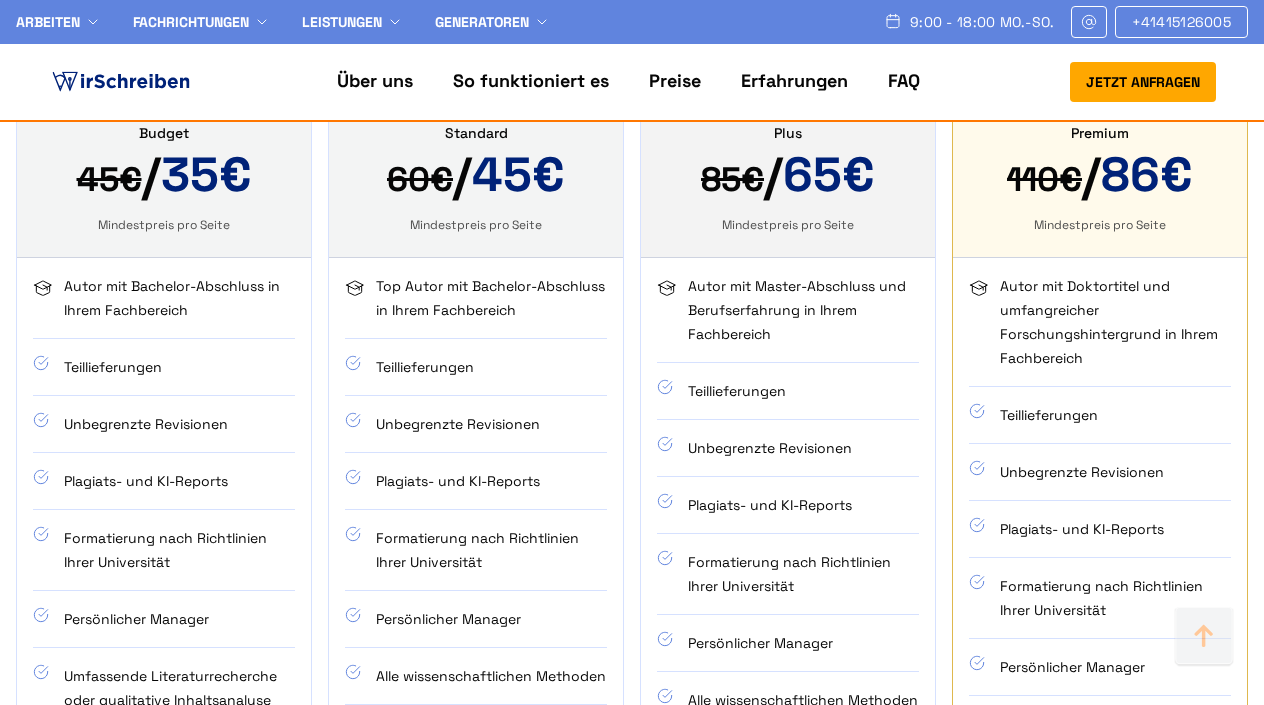 scroll, scrollTop: 969, scrollLeft: 0, axis: vertical 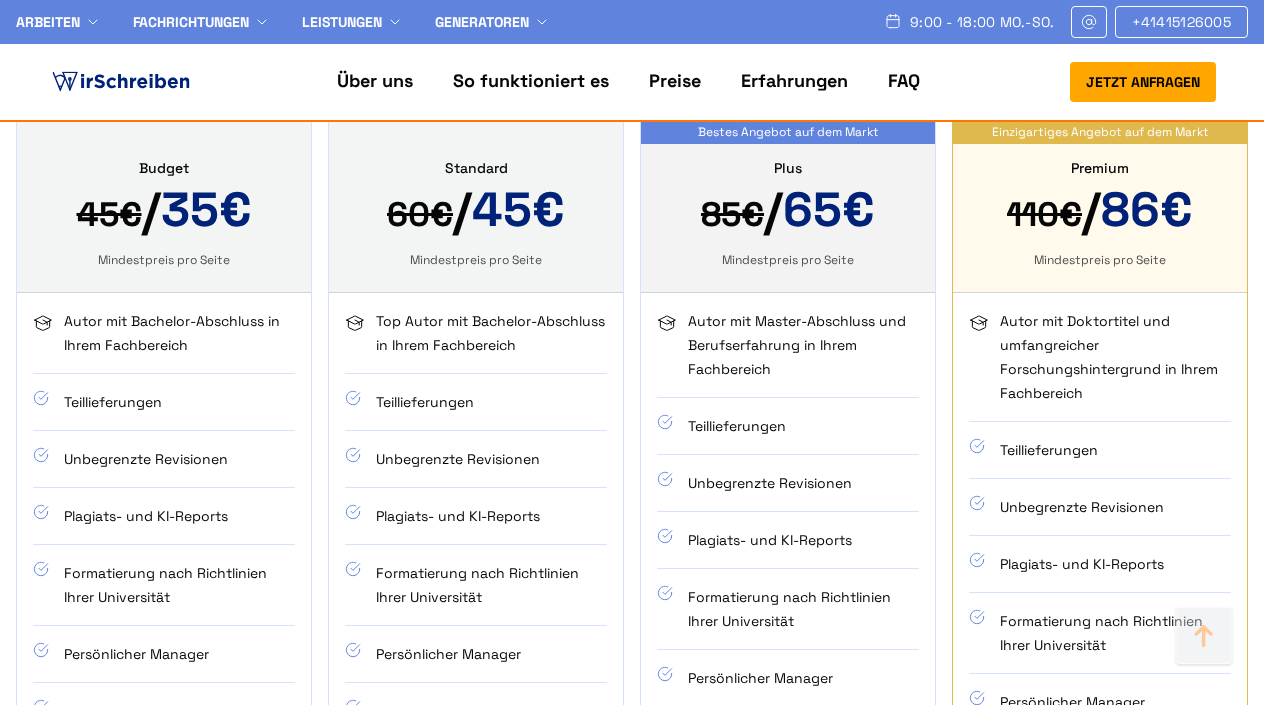 click on "Jetzt anfragen" at bounding box center [1143, 82] 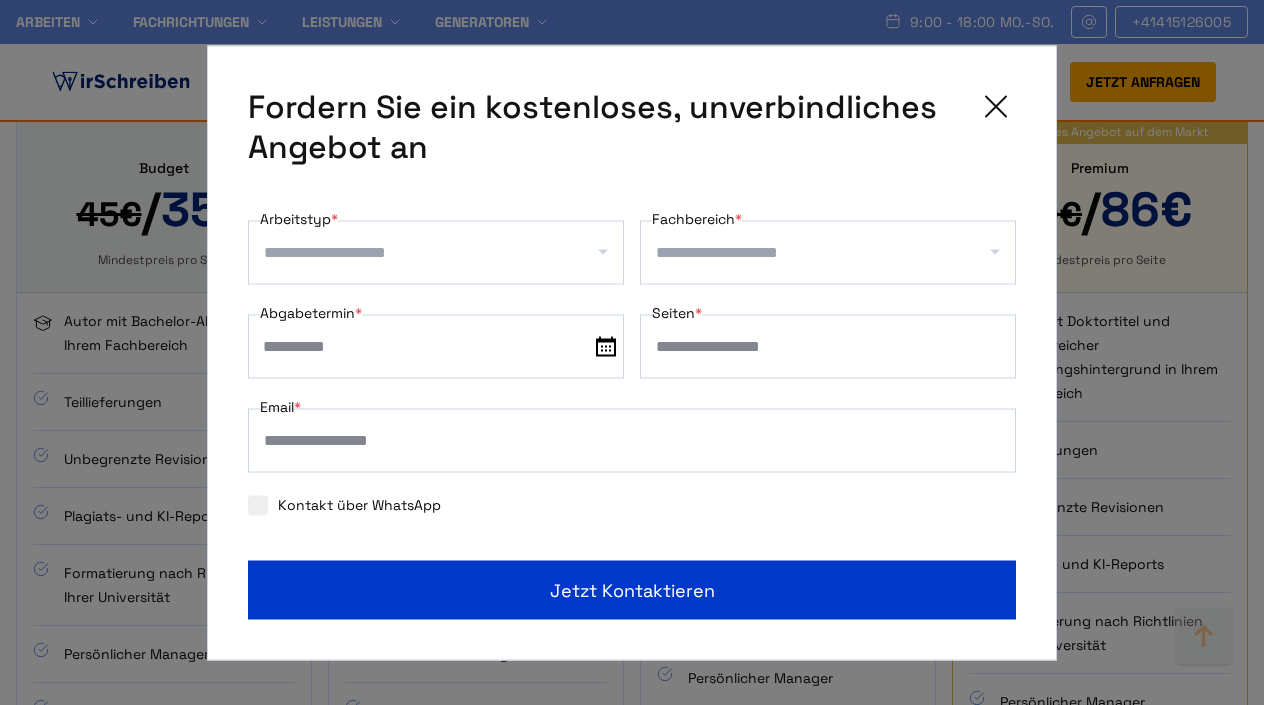 click at bounding box center [436, 252] 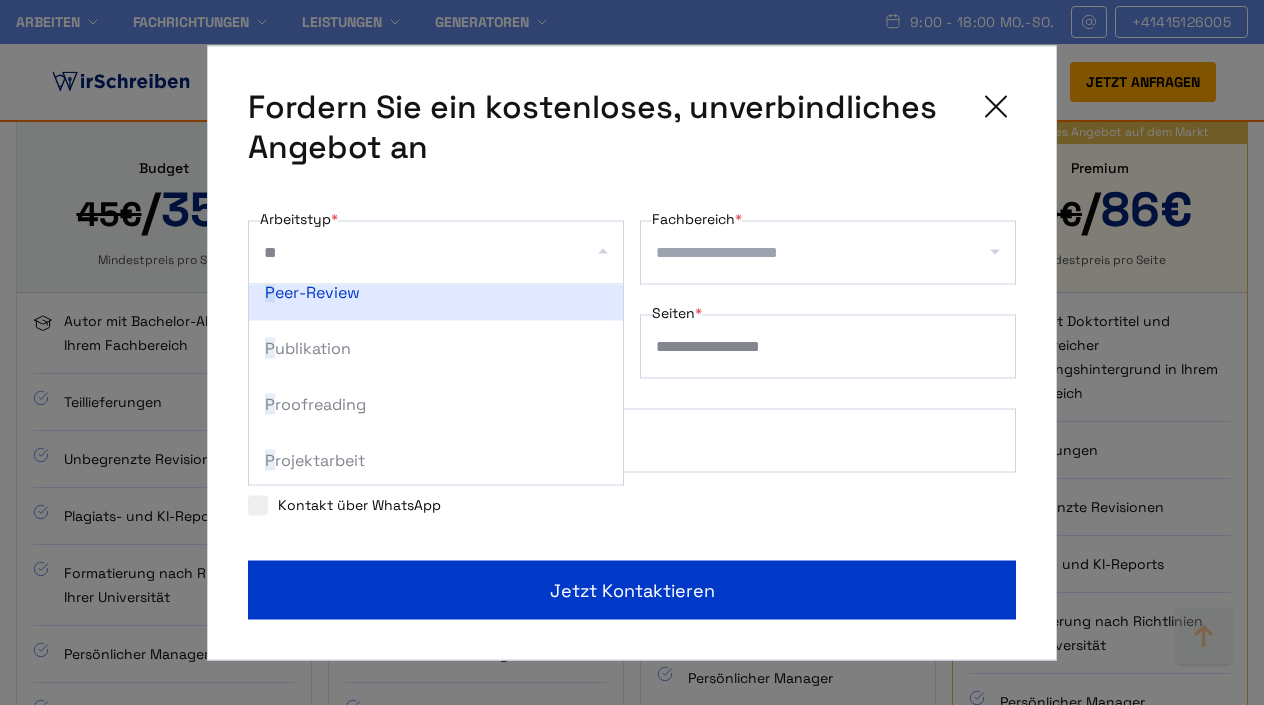 scroll, scrollTop: 0, scrollLeft: 0, axis: both 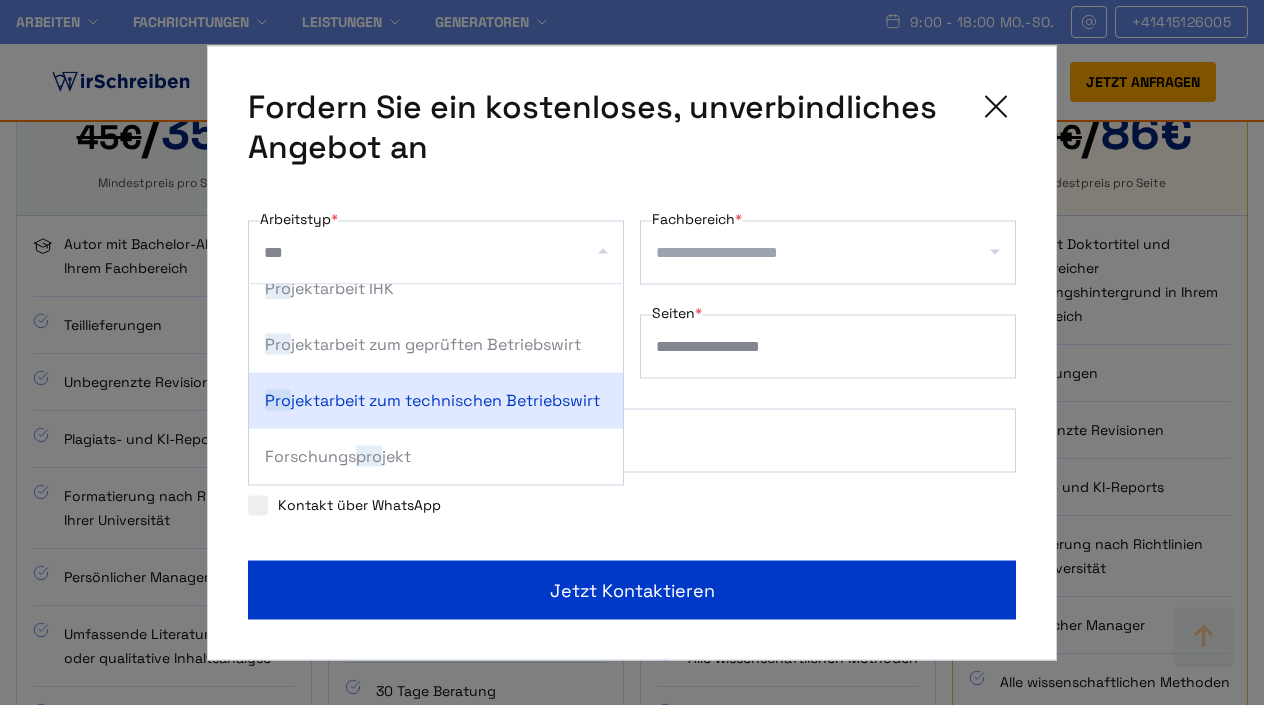 type on "***" 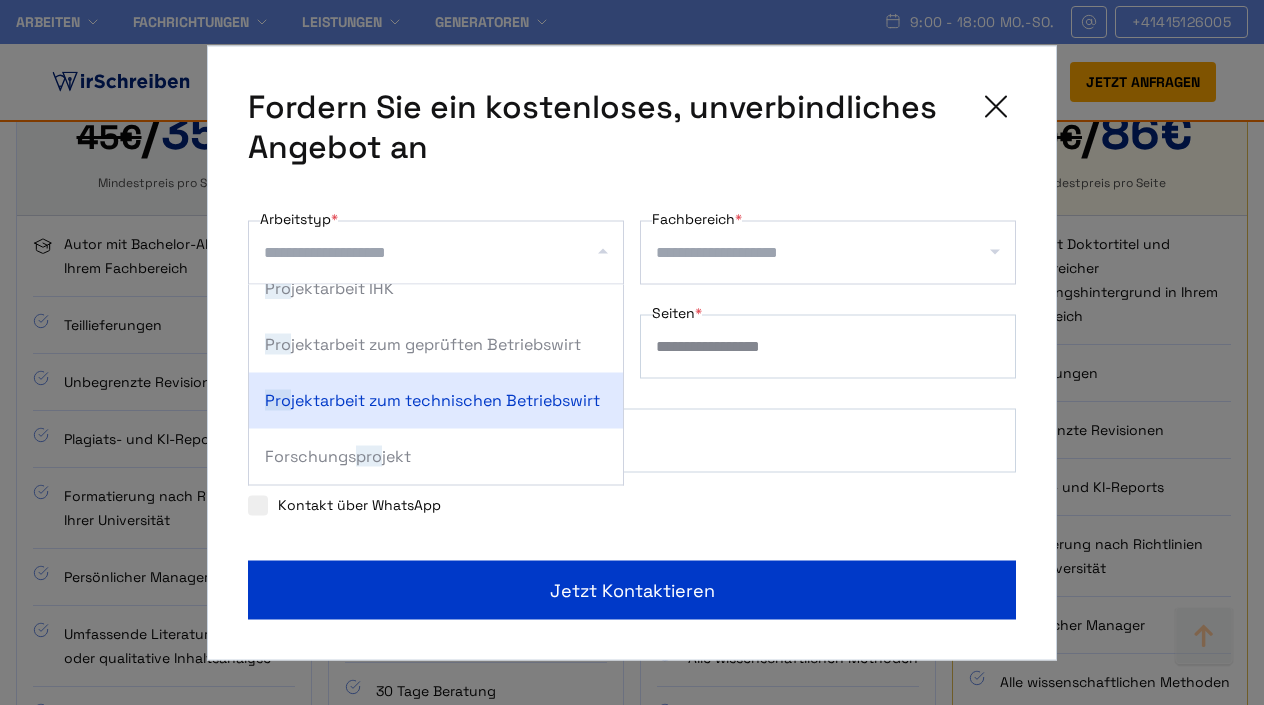 scroll, scrollTop: 0, scrollLeft: 0, axis: both 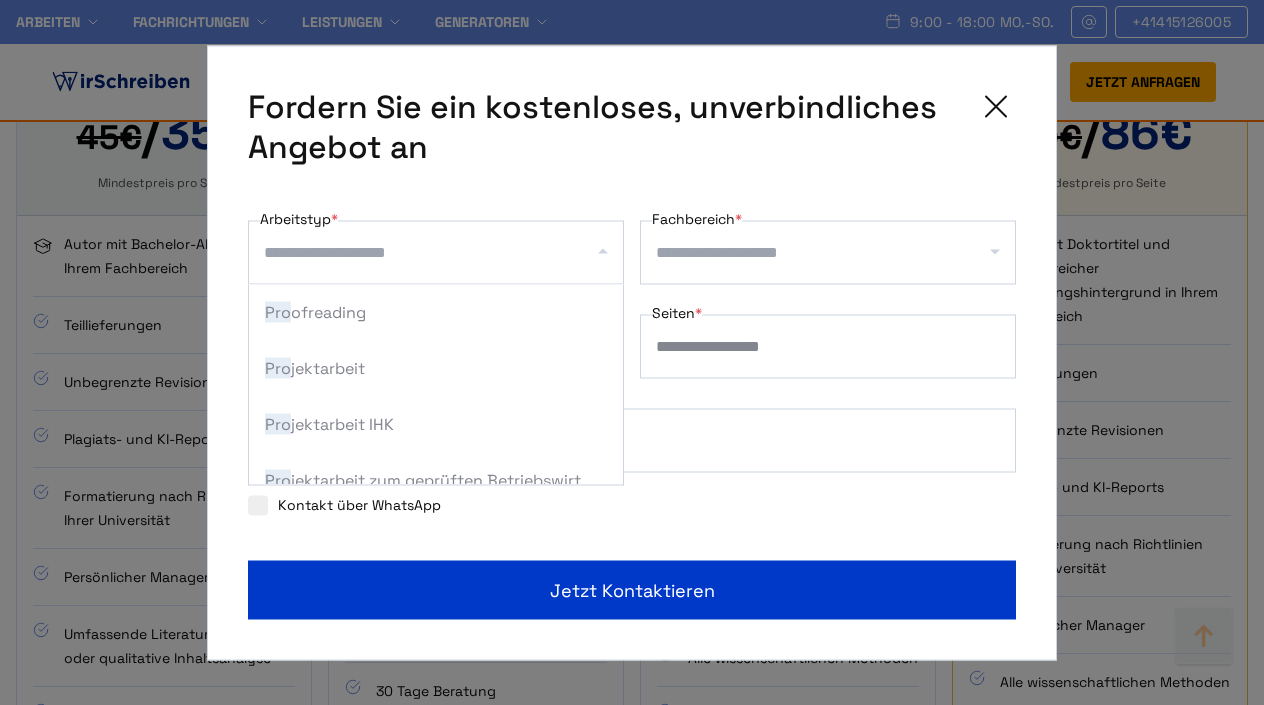 click on "**********" at bounding box center (632, 352) 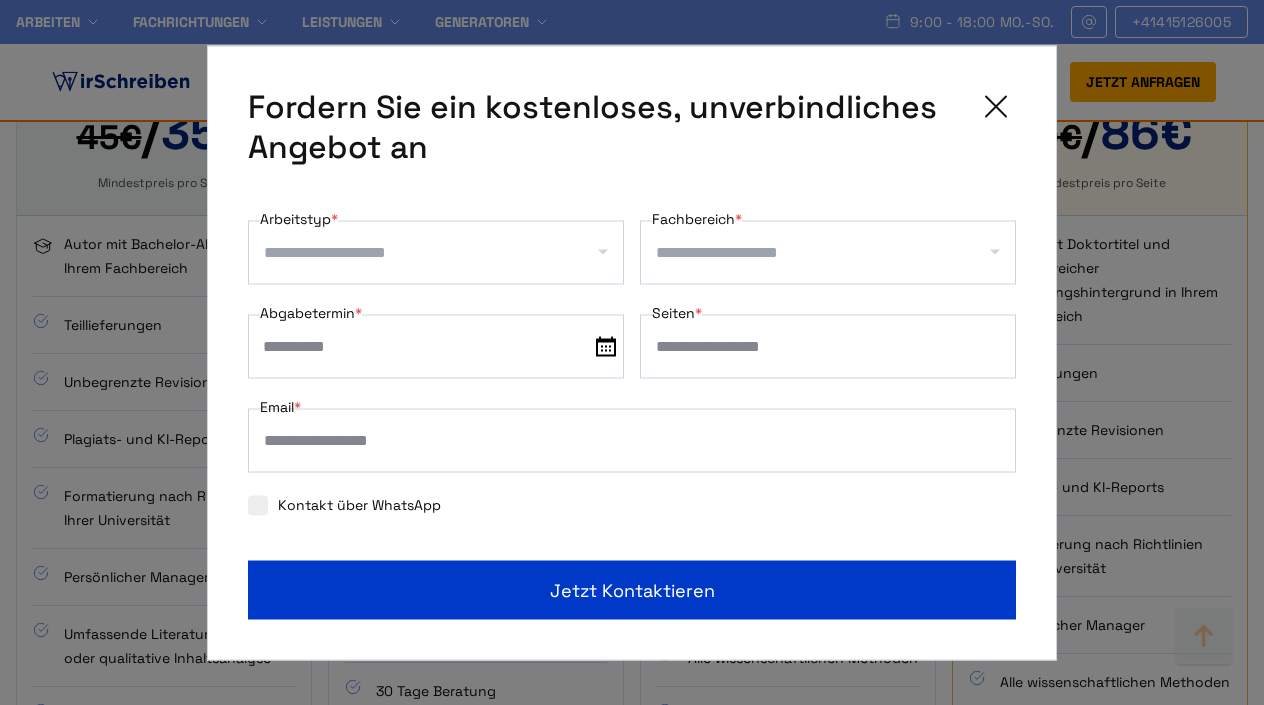 click on "Arbeitstyp  *" at bounding box center [443, 252] 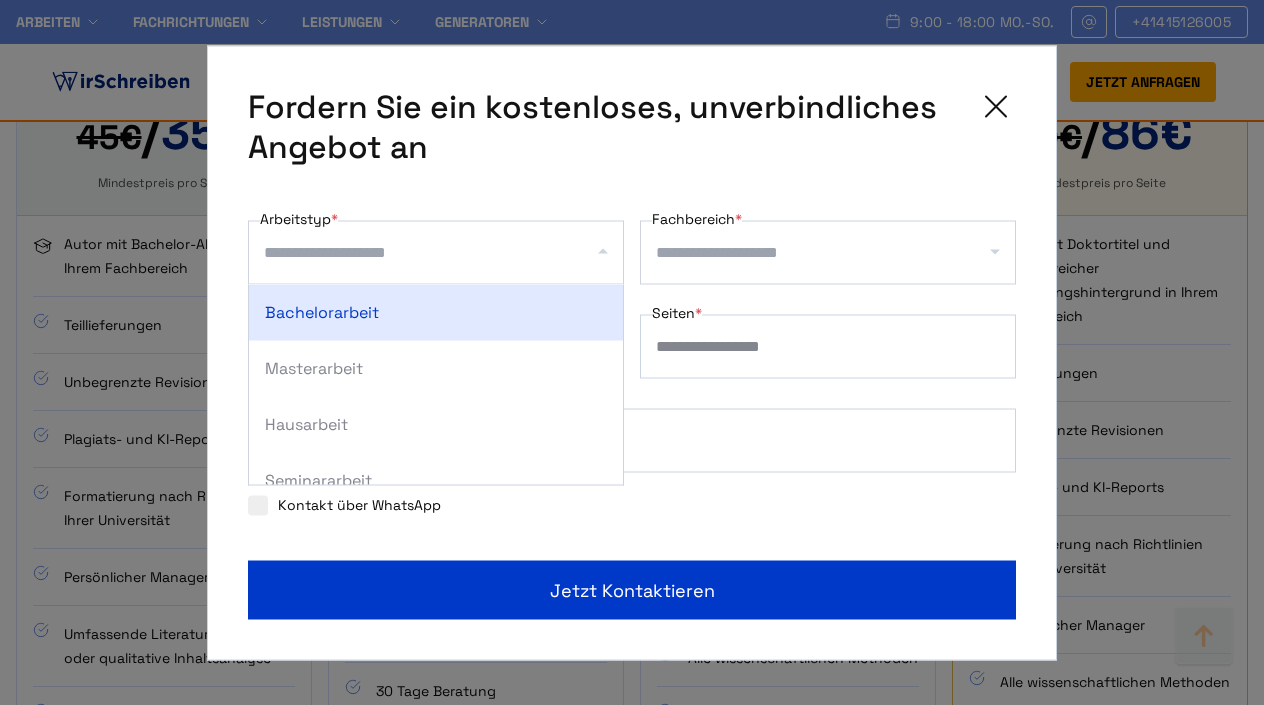 scroll, scrollTop: 0, scrollLeft: 0, axis: both 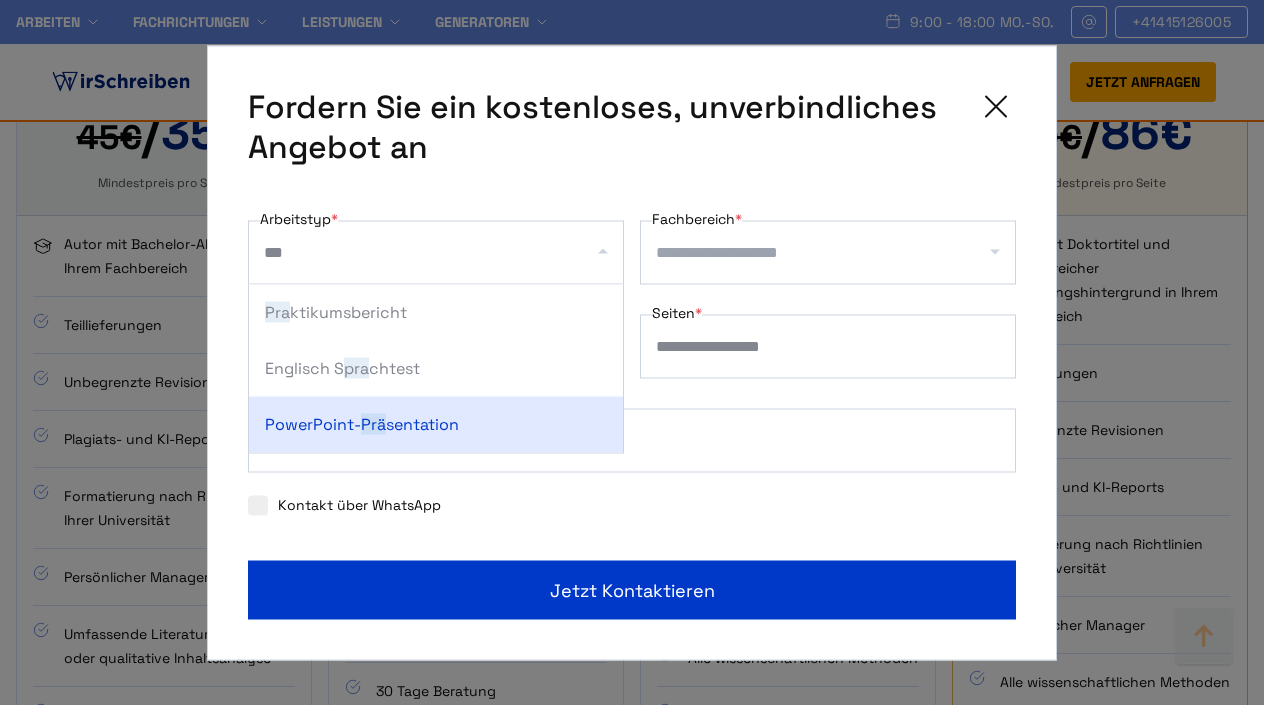 click on "PowerPoint- Prä sentation" at bounding box center [436, 424] 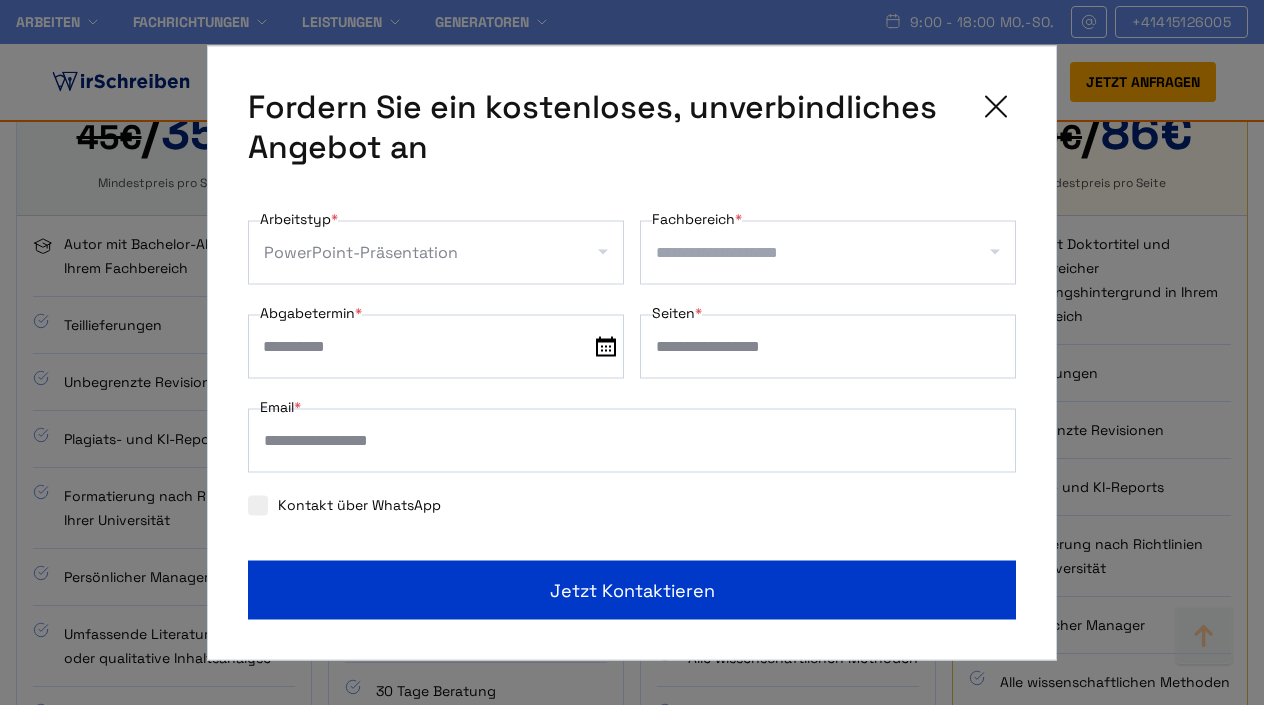 click on "Fachbereich  *" at bounding box center (835, 252) 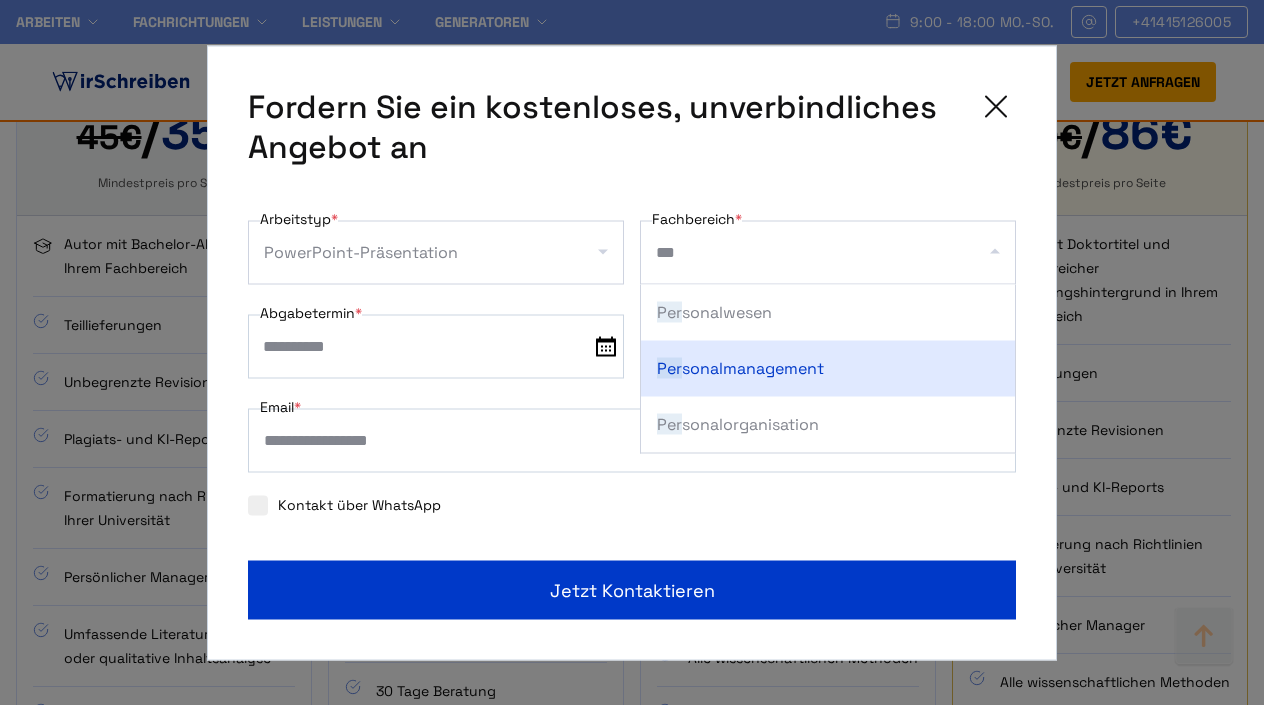 click on "Per sonalmanagement" at bounding box center [828, 368] 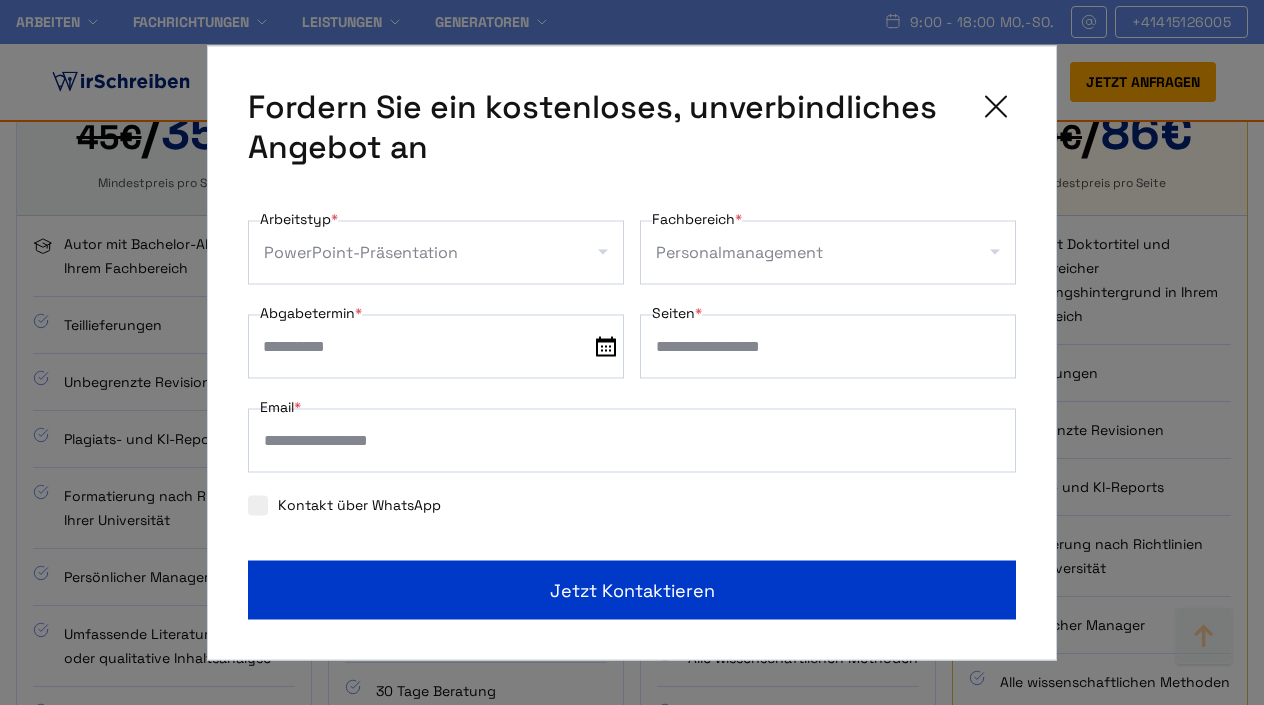 click at bounding box center (436, 346) 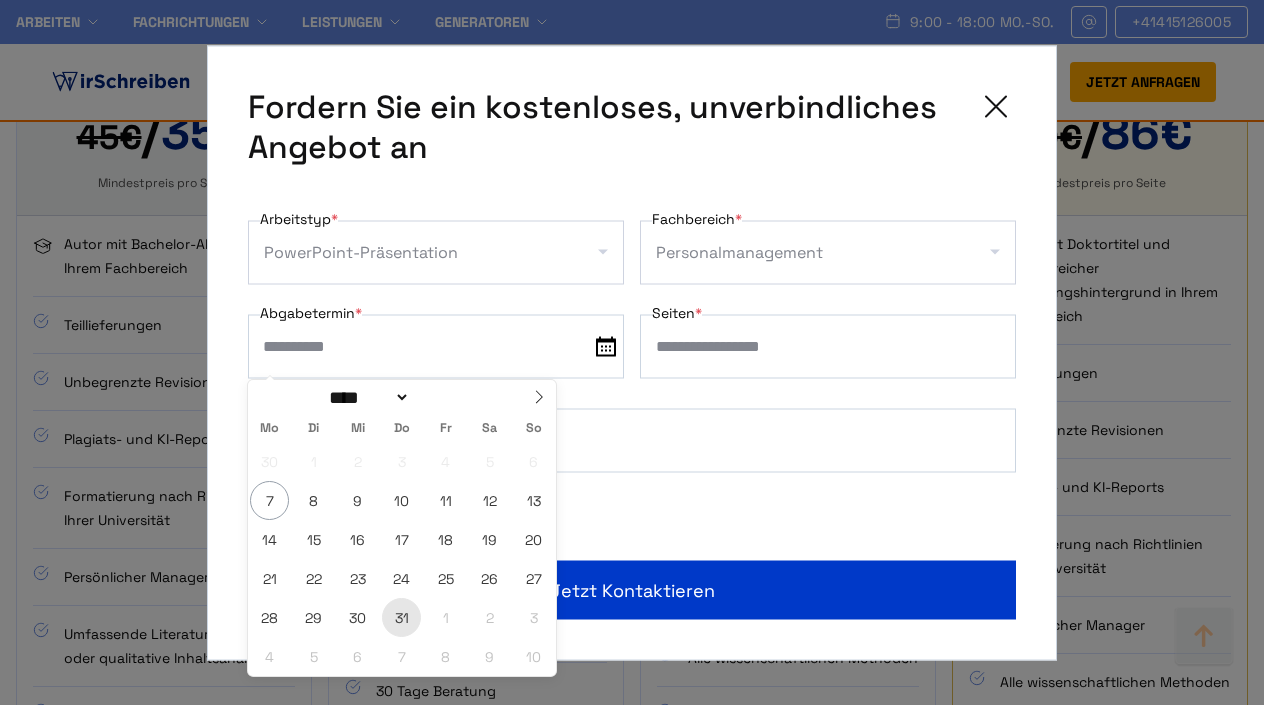 click on "31" at bounding box center [401, 617] 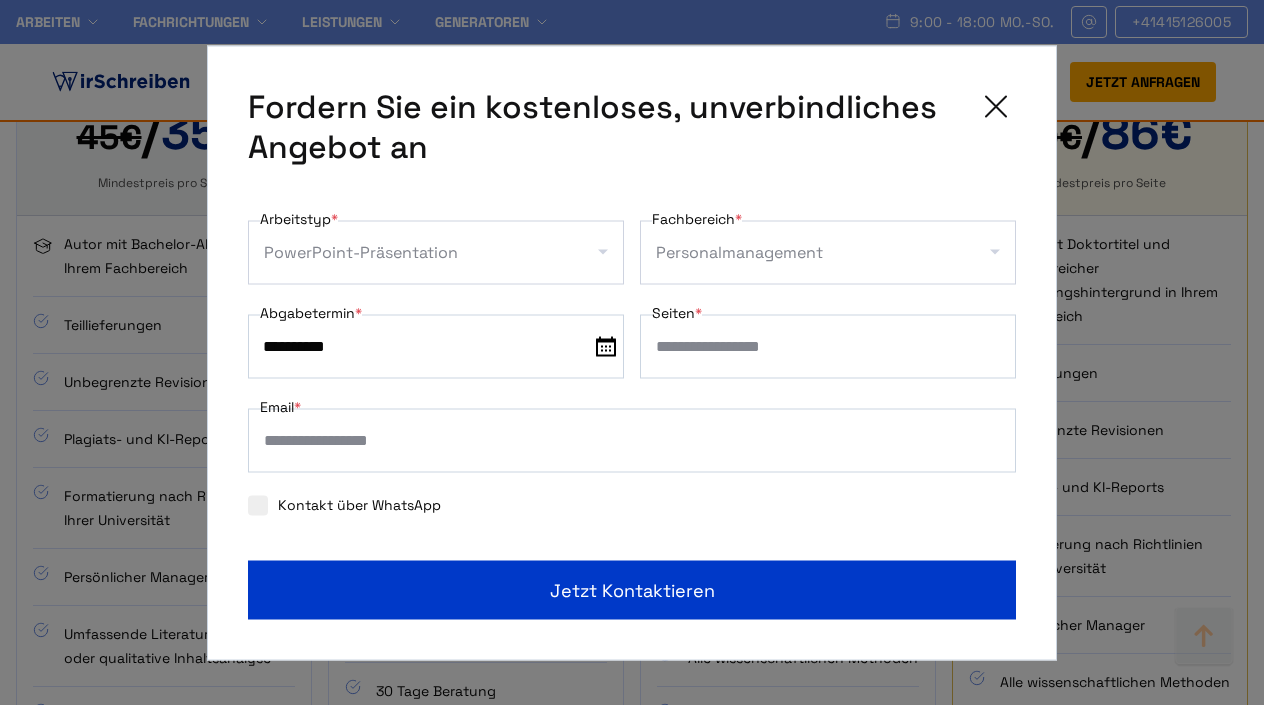 click on "Seiten  *" at bounding box center (828, 346) 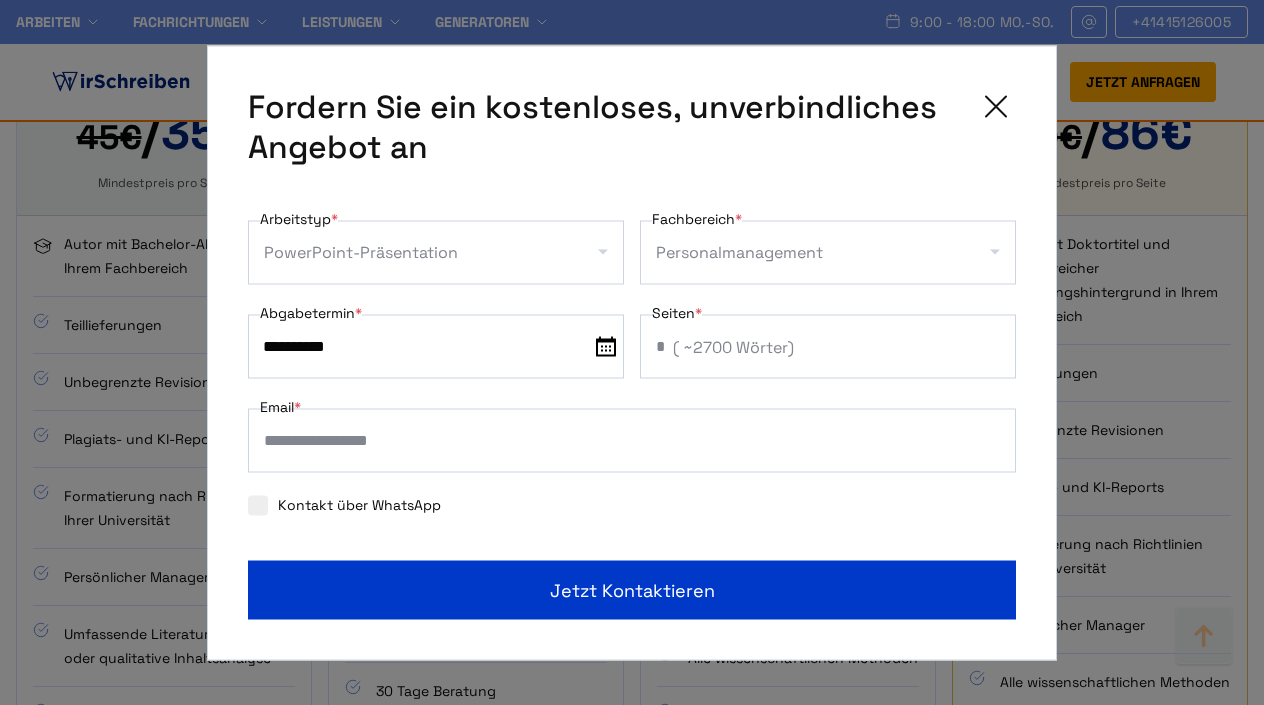 type on "*" 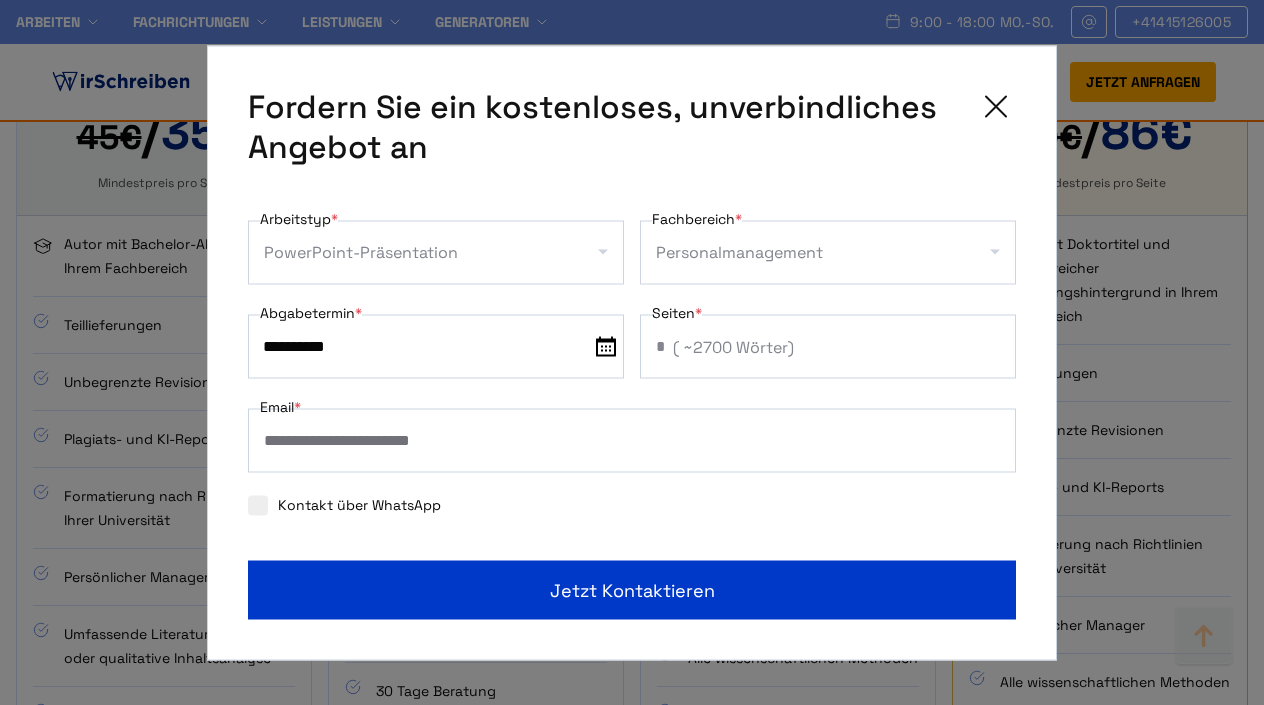 type on "**********" 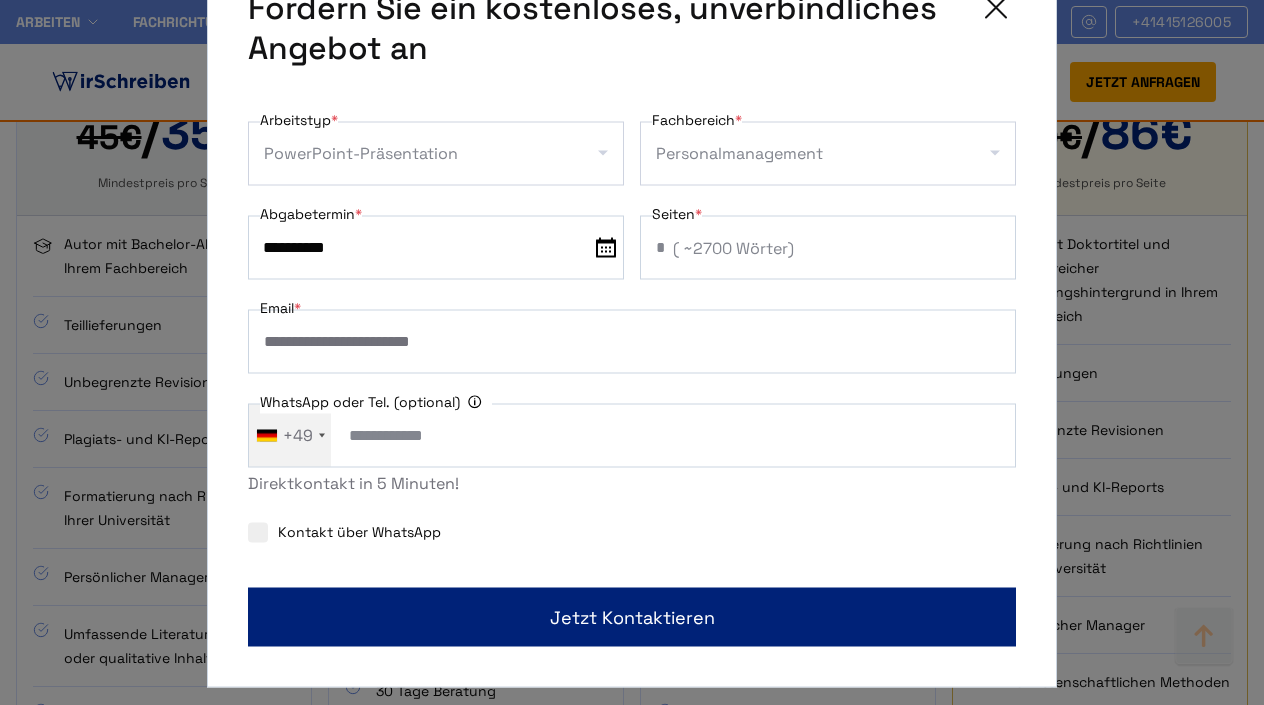 scroll, scrollTop: 36, scrollLeft: 0, axis: vertical 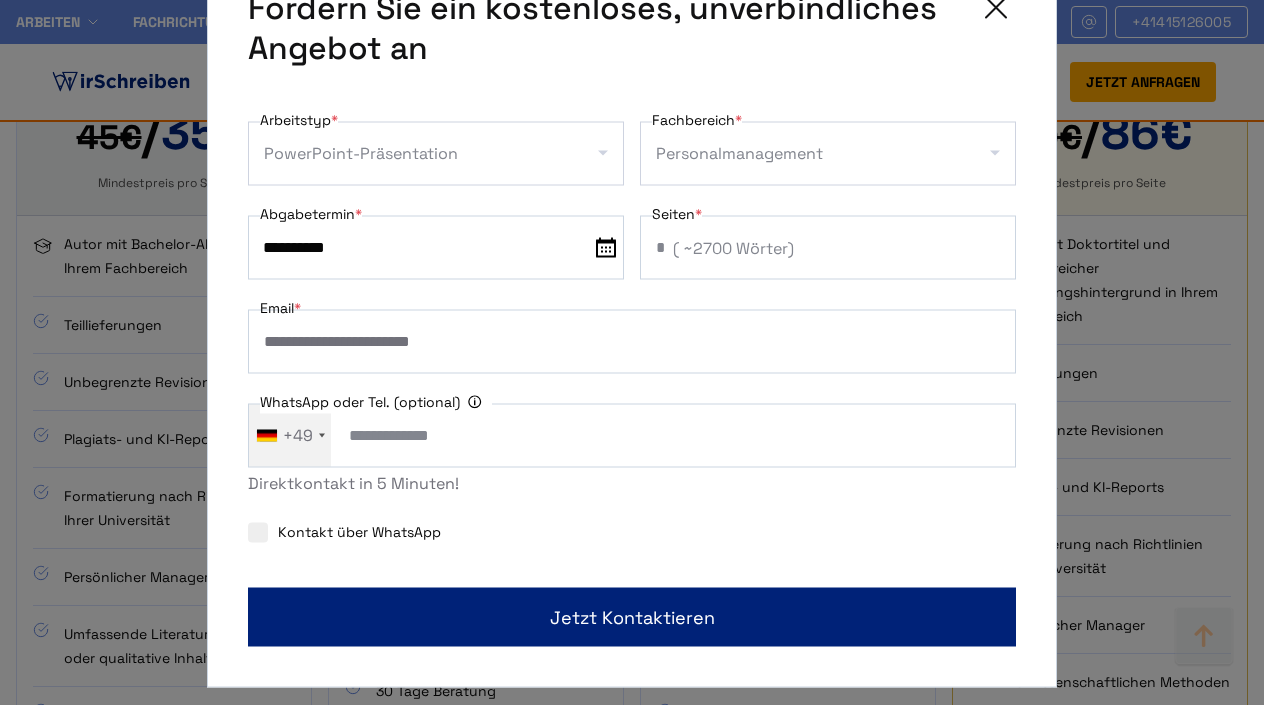 click on "Jetzt kontaktieren" at bounding box center [632, 616] 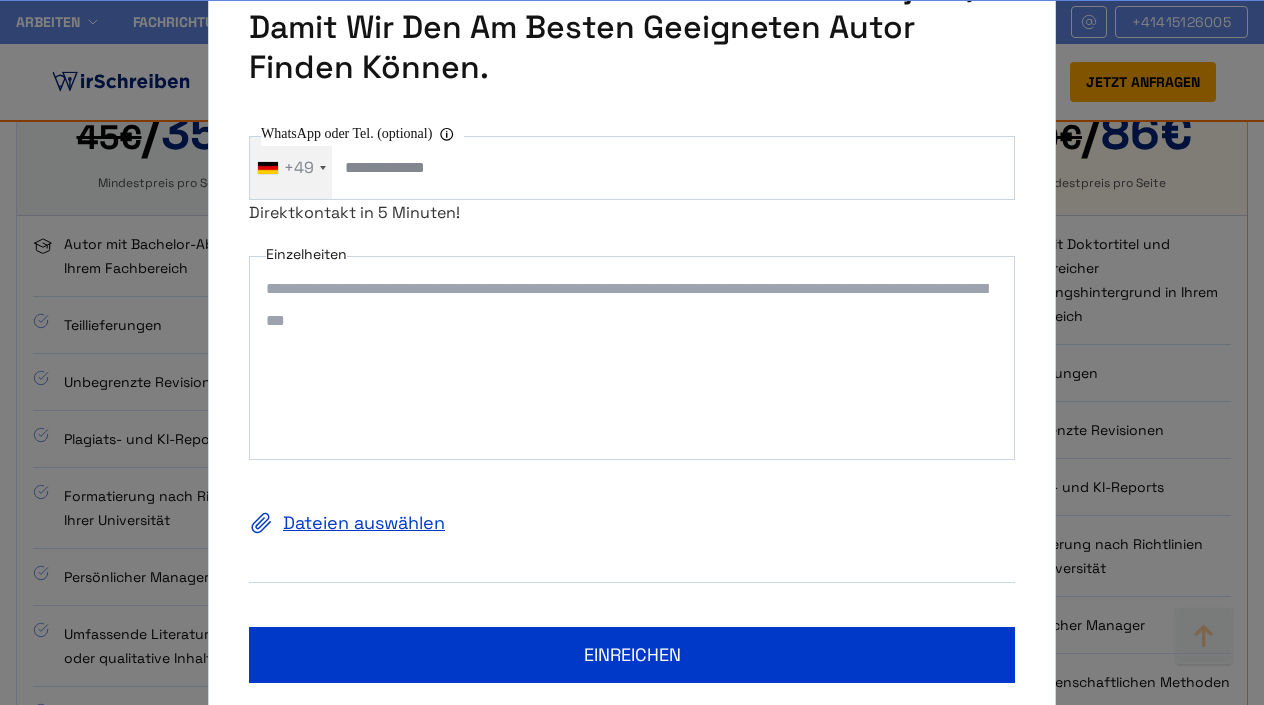 click on "Dateien auswählen" at bounding box center (632, 523) 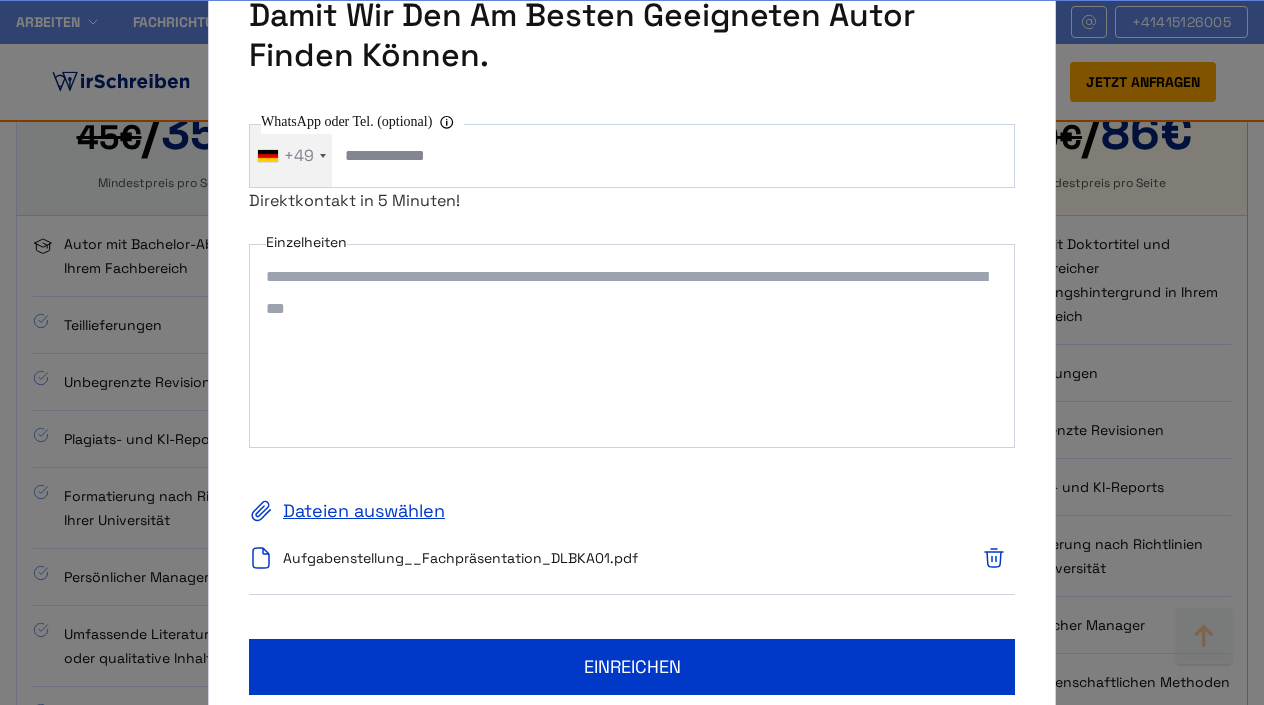 click on "Aufgabenstellung__Fachpräsentation_DLBKA01.pdf" at bounding box center [593, 558] 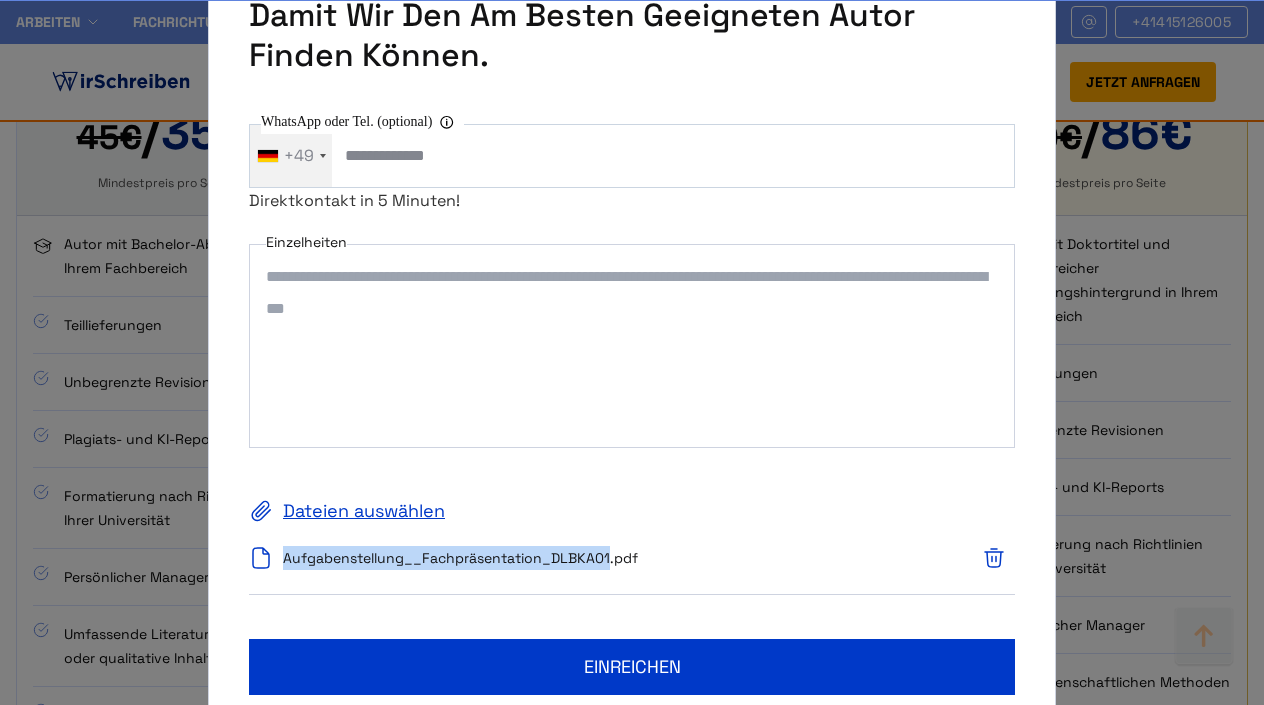 click on "Aufgabenstellung__Fachpräsentation_DLBKA01.pdf" at bounding box center [593, 558] 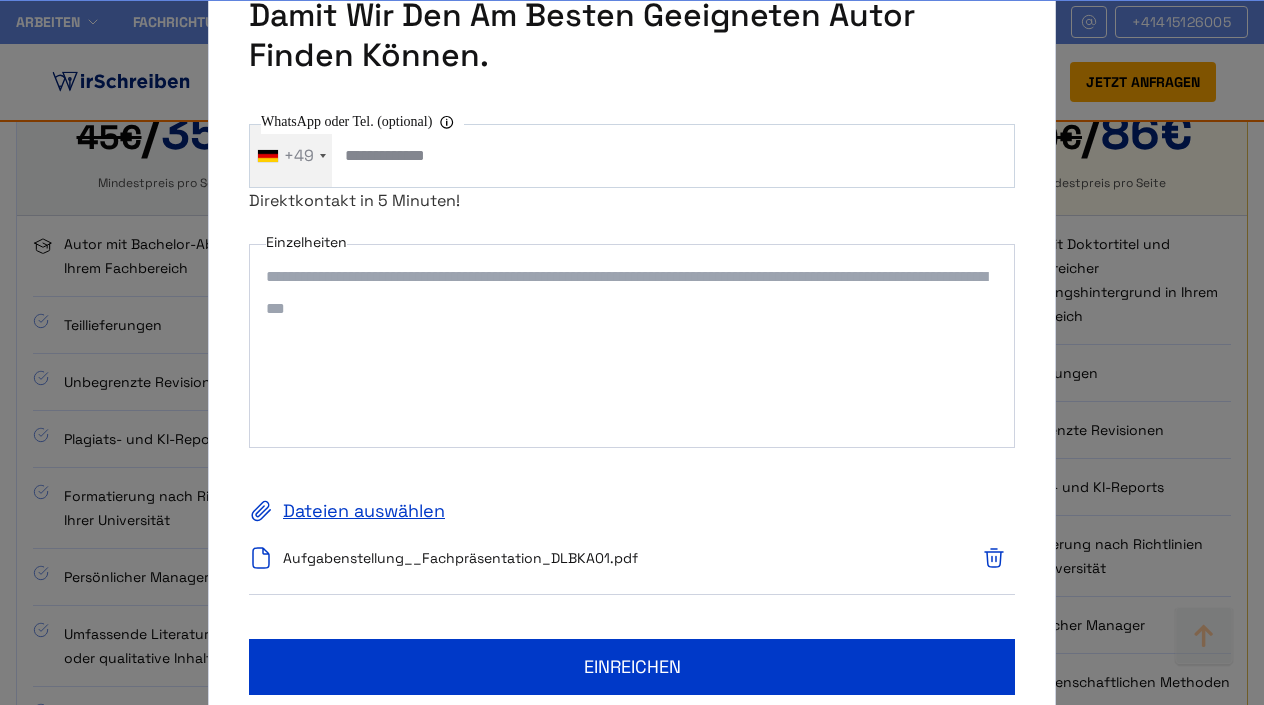 click on "Dateien auswählen" at bounding box center [632, 511] 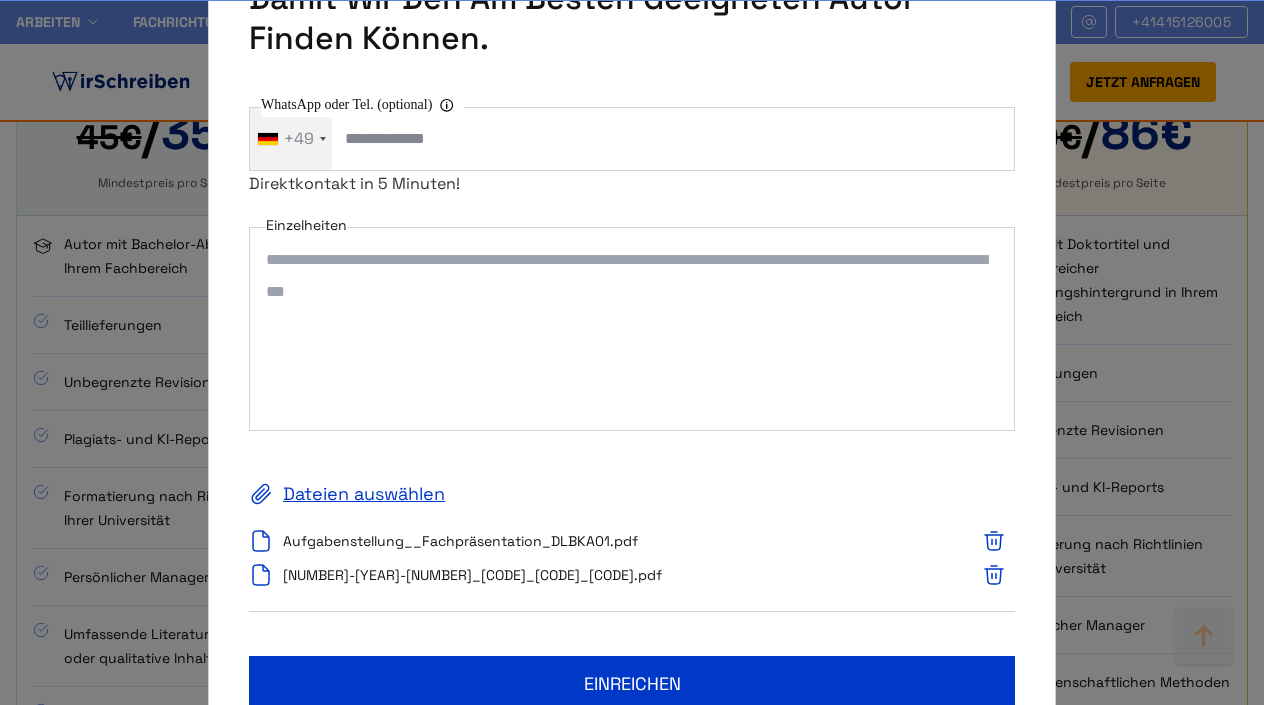 click on "Einzelheiten" at bounding box center [632, 328] 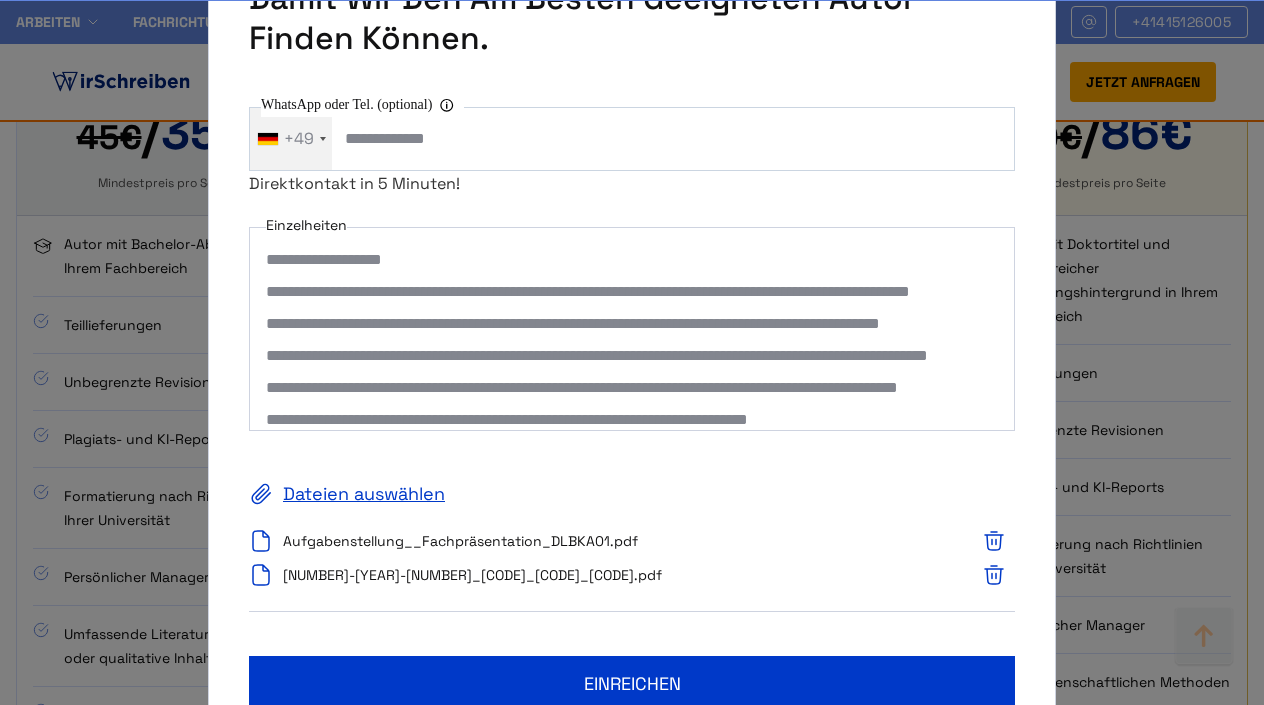scroll, scrollTop: 854, scrollLeft: 0, axis: vertical 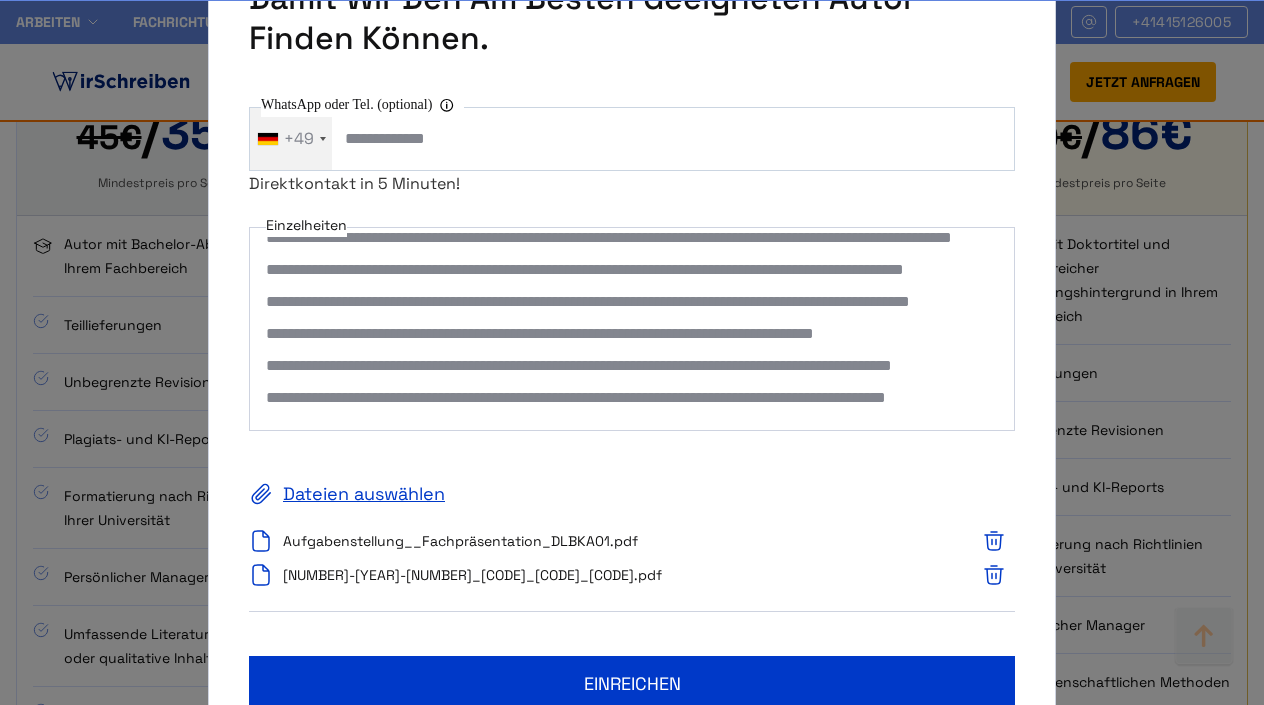 paste on "**********" 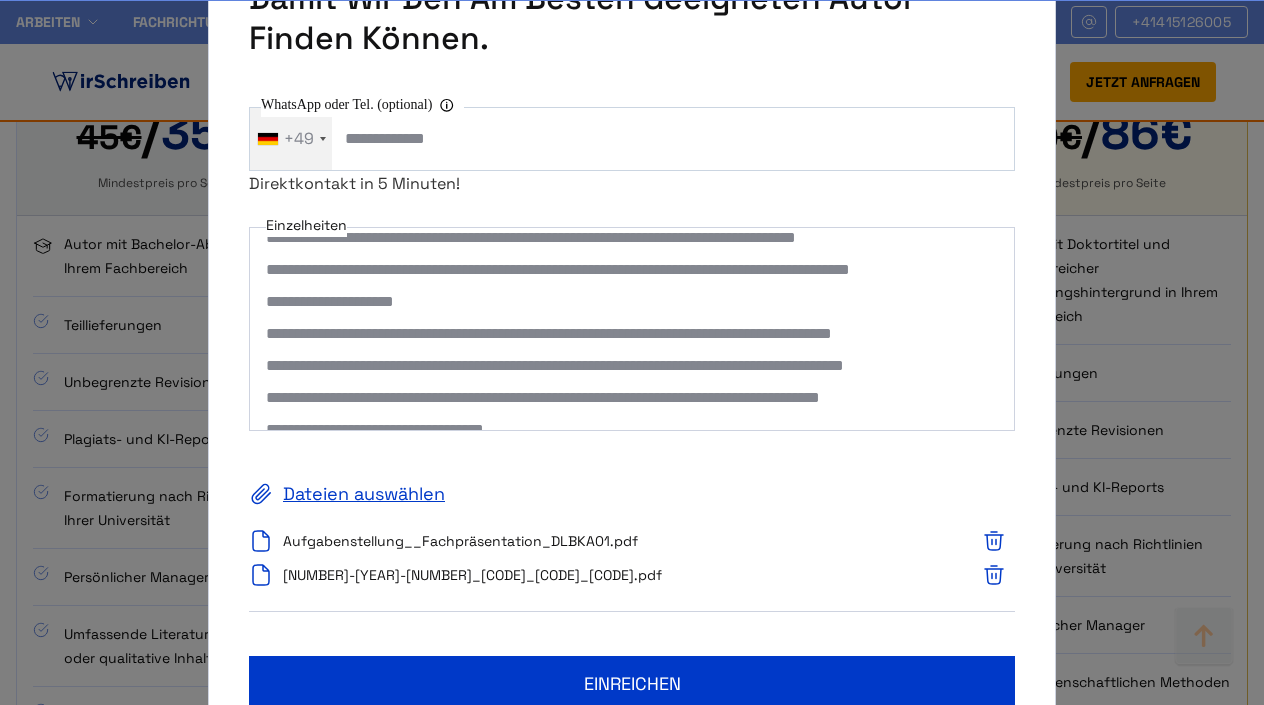 scroll, scrollTop: 1814, scrollLeft: 0, axis: vertical 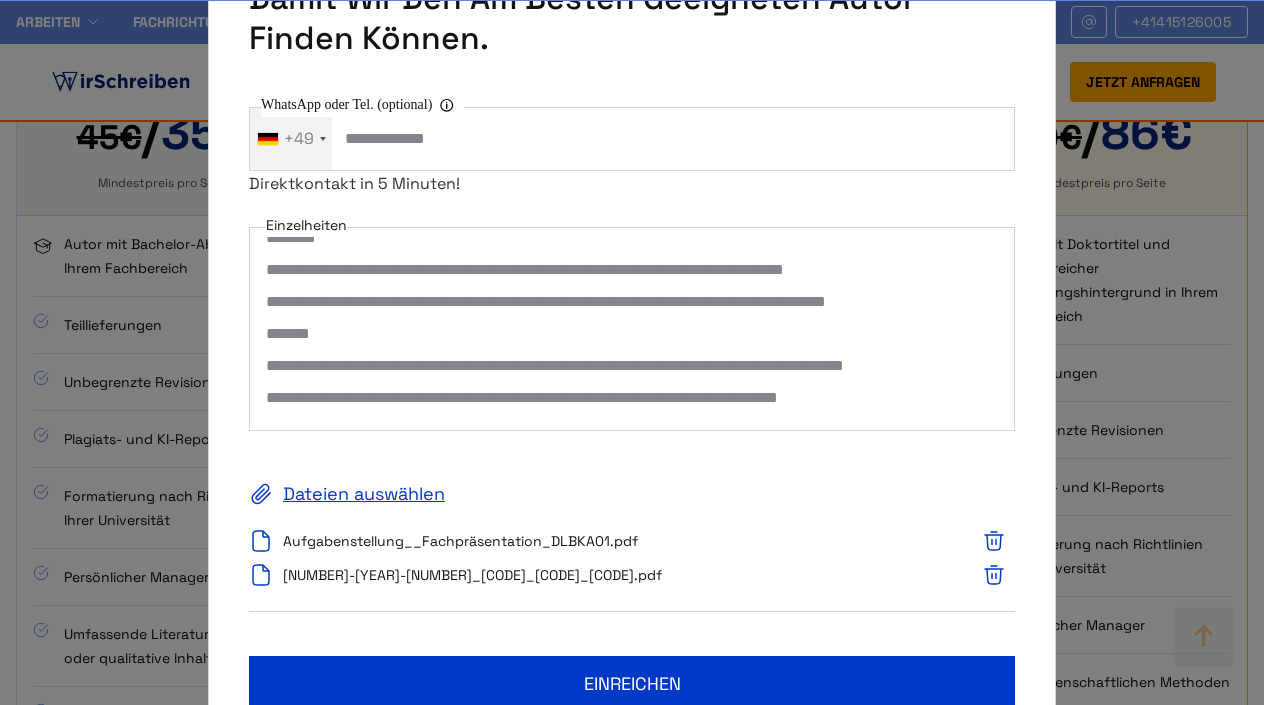 paste on "**********" 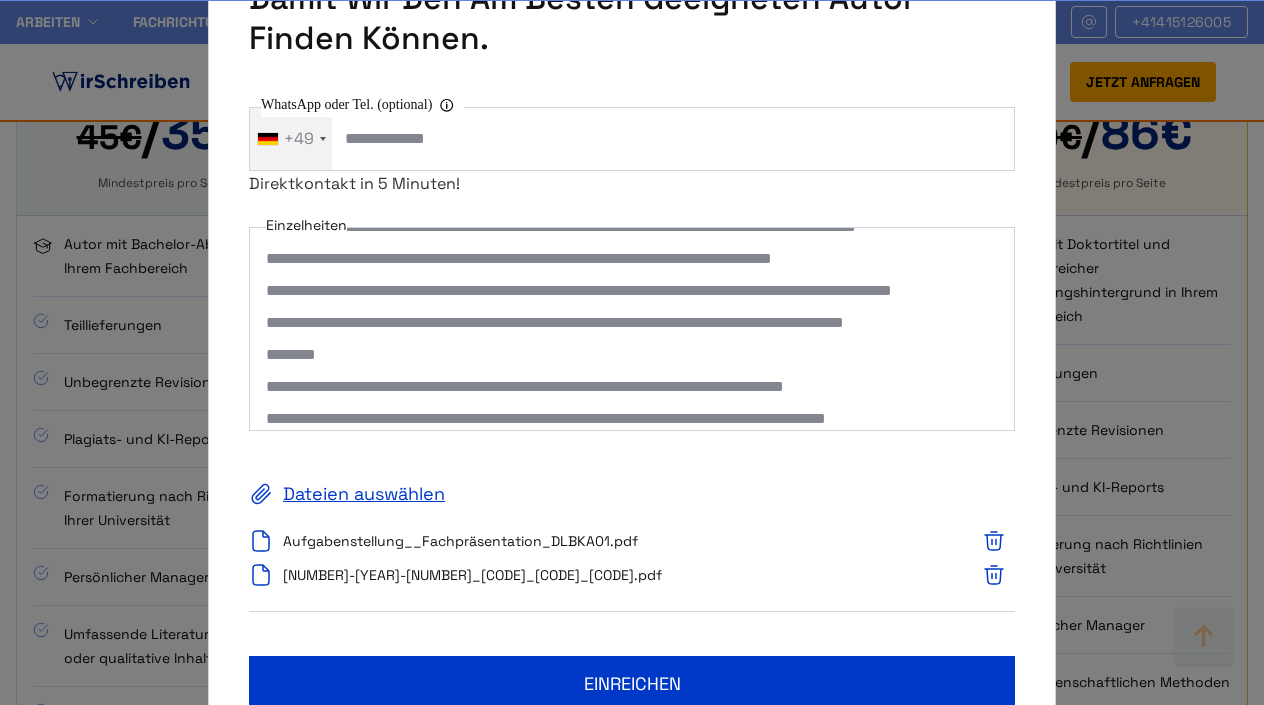 scroll, scrollTop: 3158, scrollLeft: 0, axis: vertical 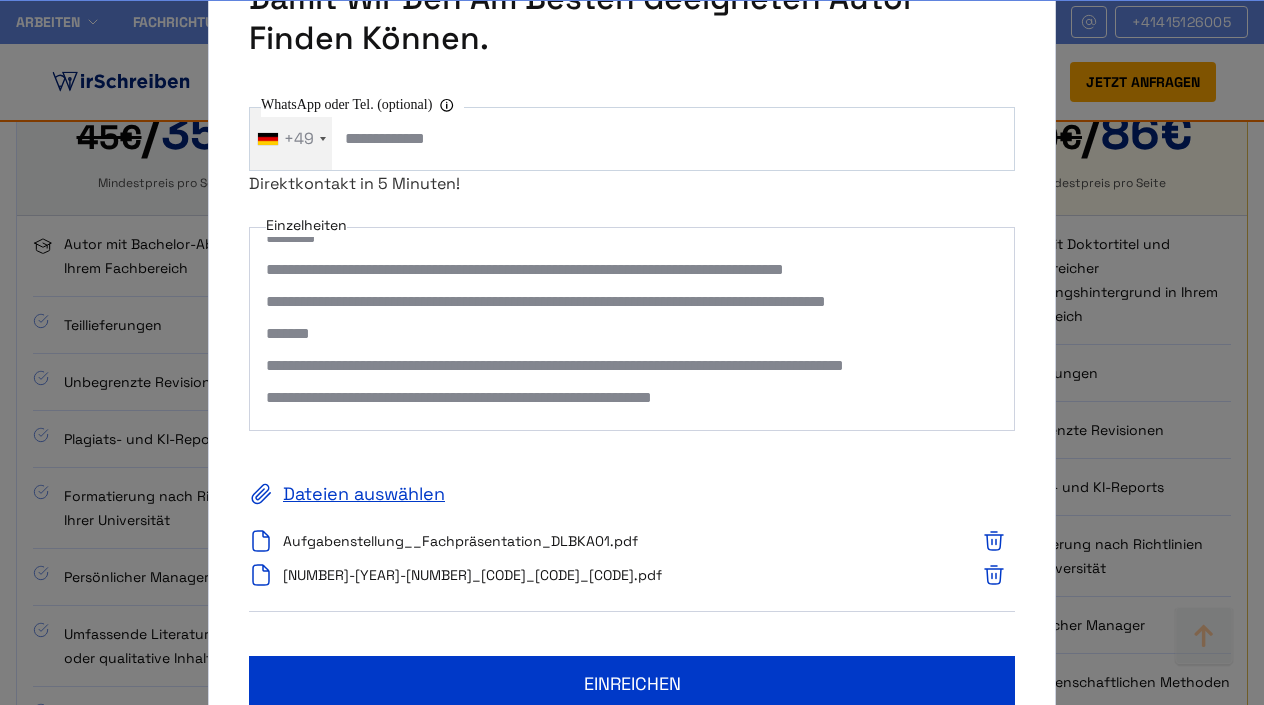 paste on "**********" 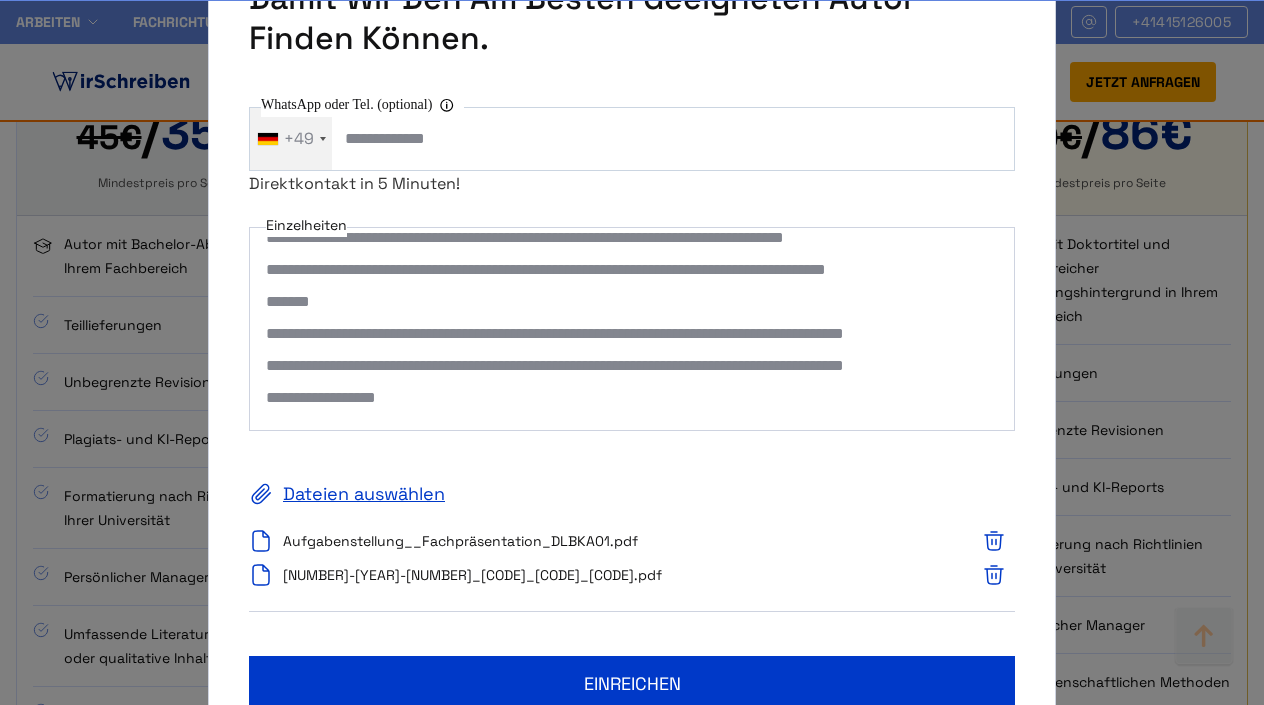 scroll, scrollTop: 4534, scrollLeft: 0, axis: vertical 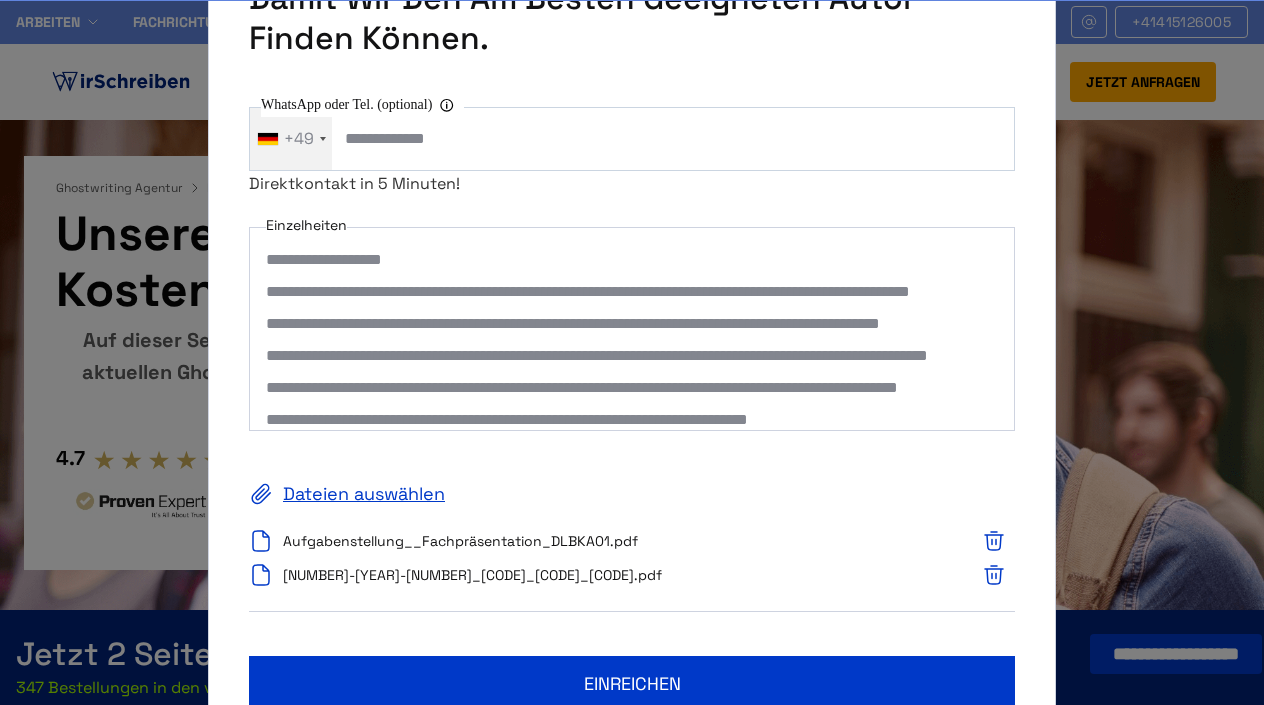 click on "Einzelheiten" at bounding box center (632, 328) 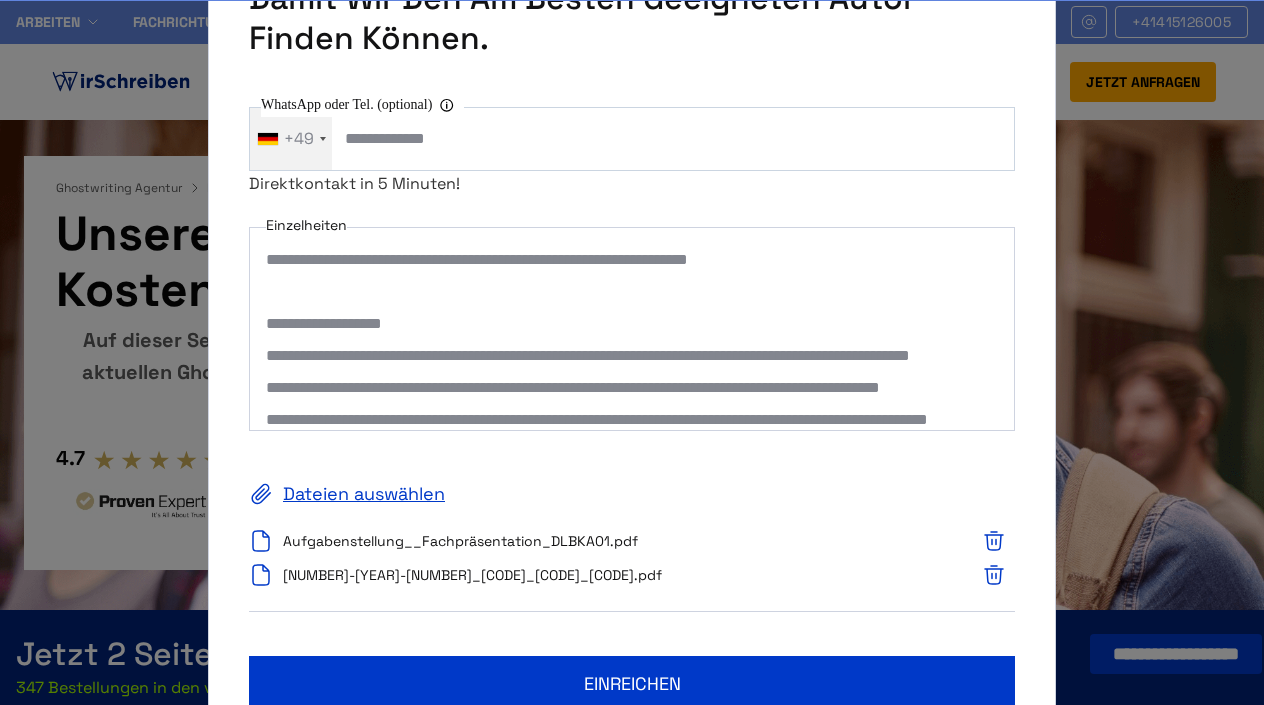click on "Einzelheiten" at bounding box center (632, 328) 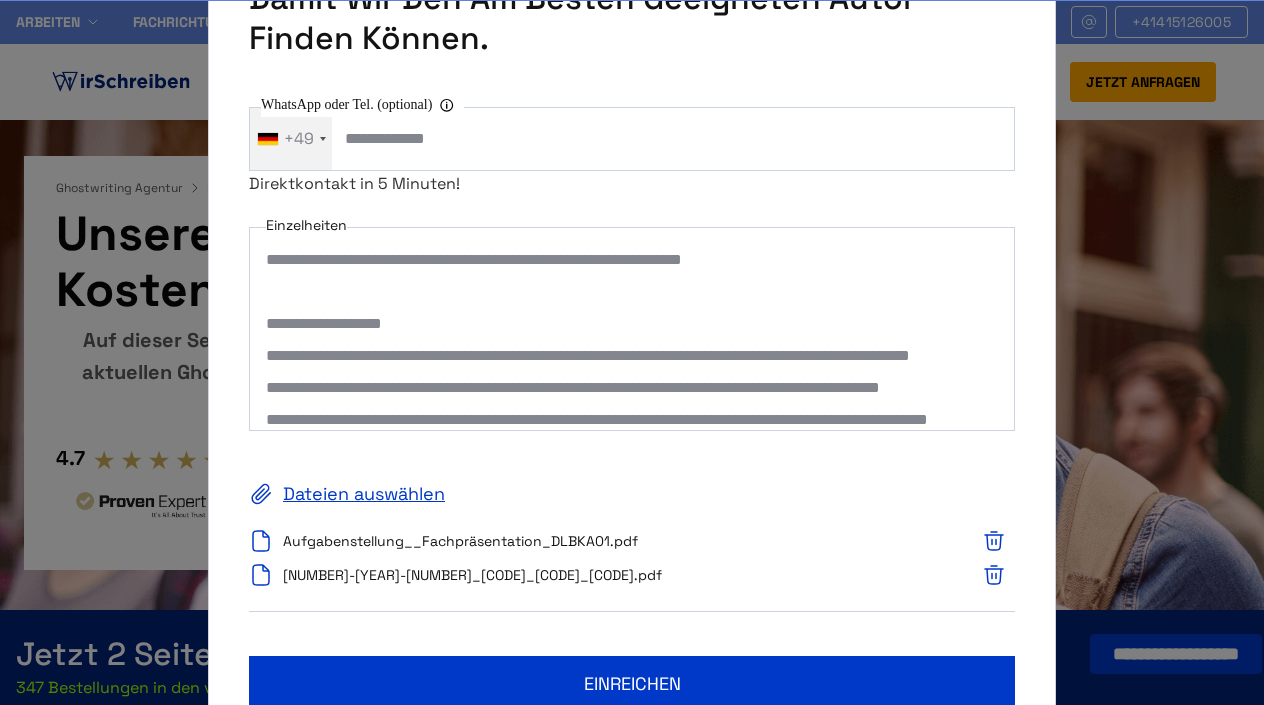 click on "Einzelheiten" at bounding box center [632, 328] 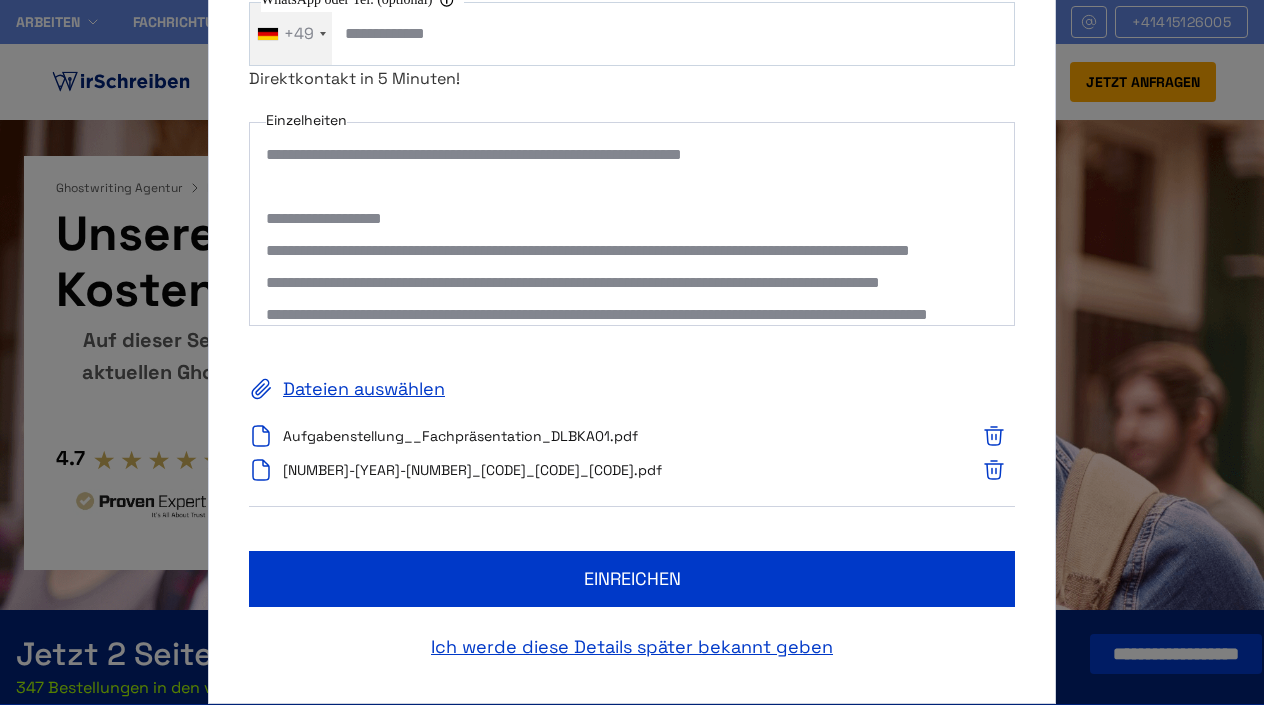 scroll, scrollTop: 111, scrollLeft: 0, axis: vertical 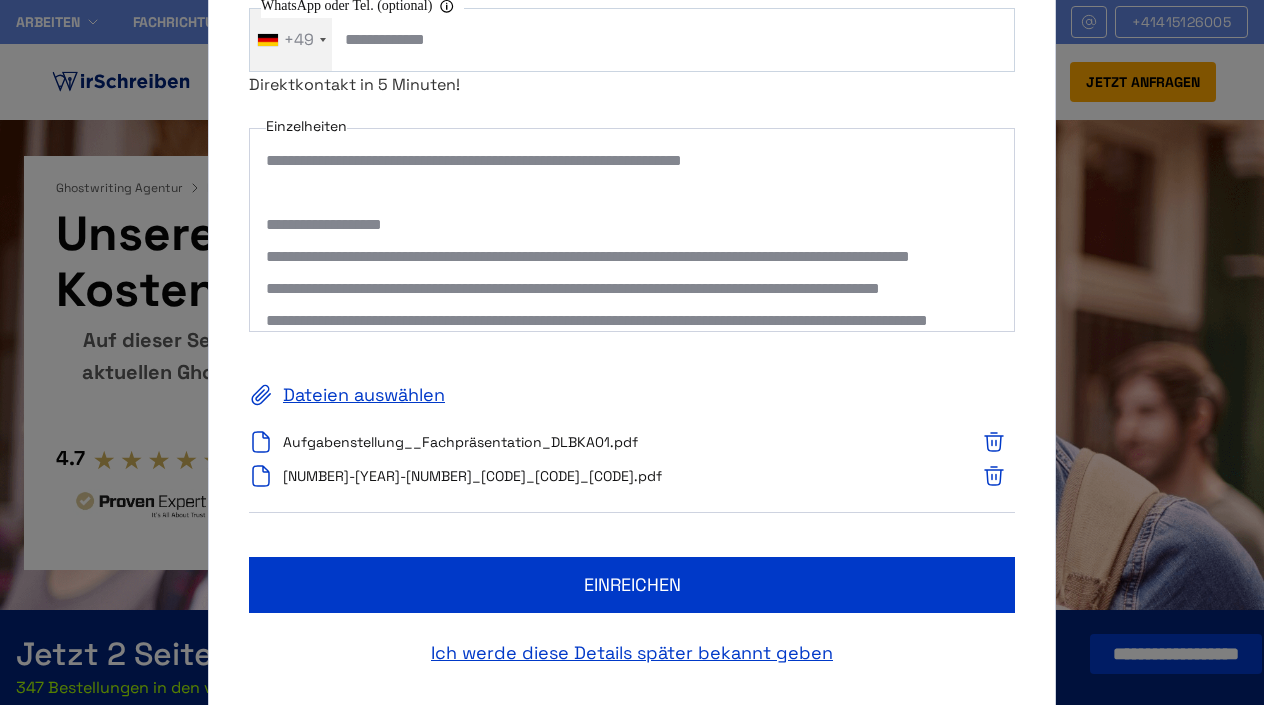 click on "Einzelheiten" at bounding box center (632, 230) 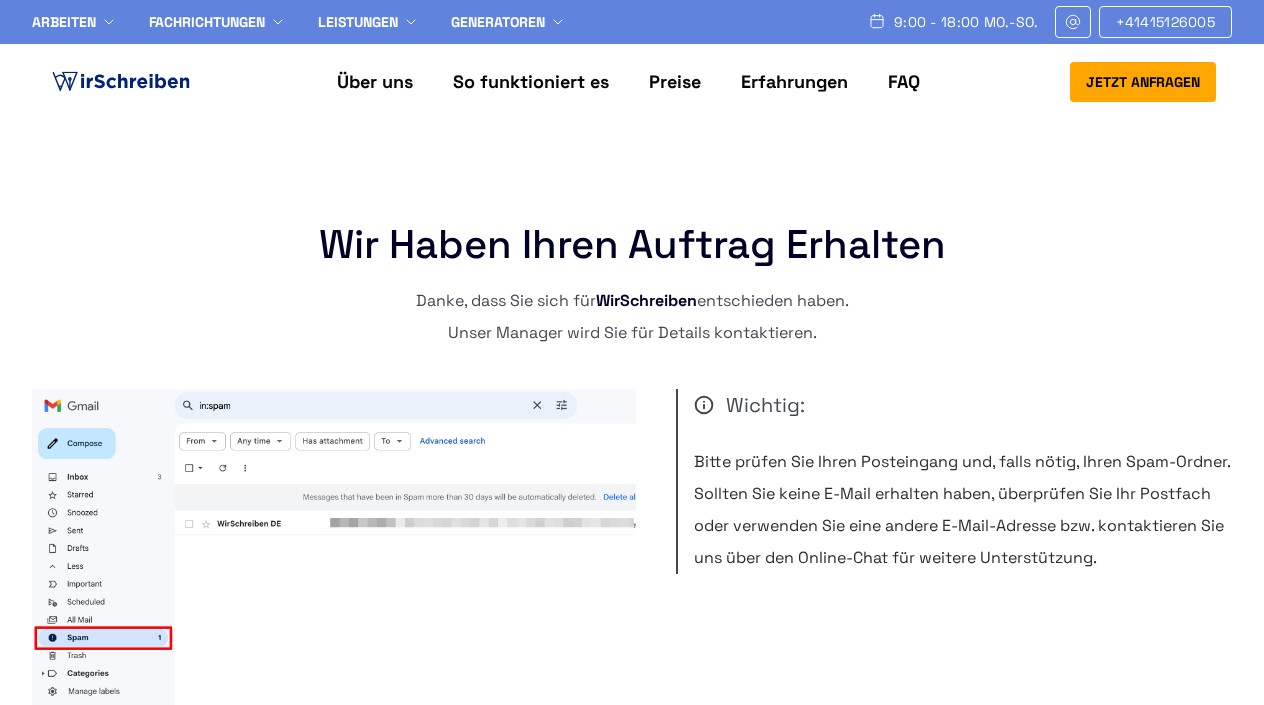 scroll, scrollTop: 0, scrollLeft: 0, axis: both 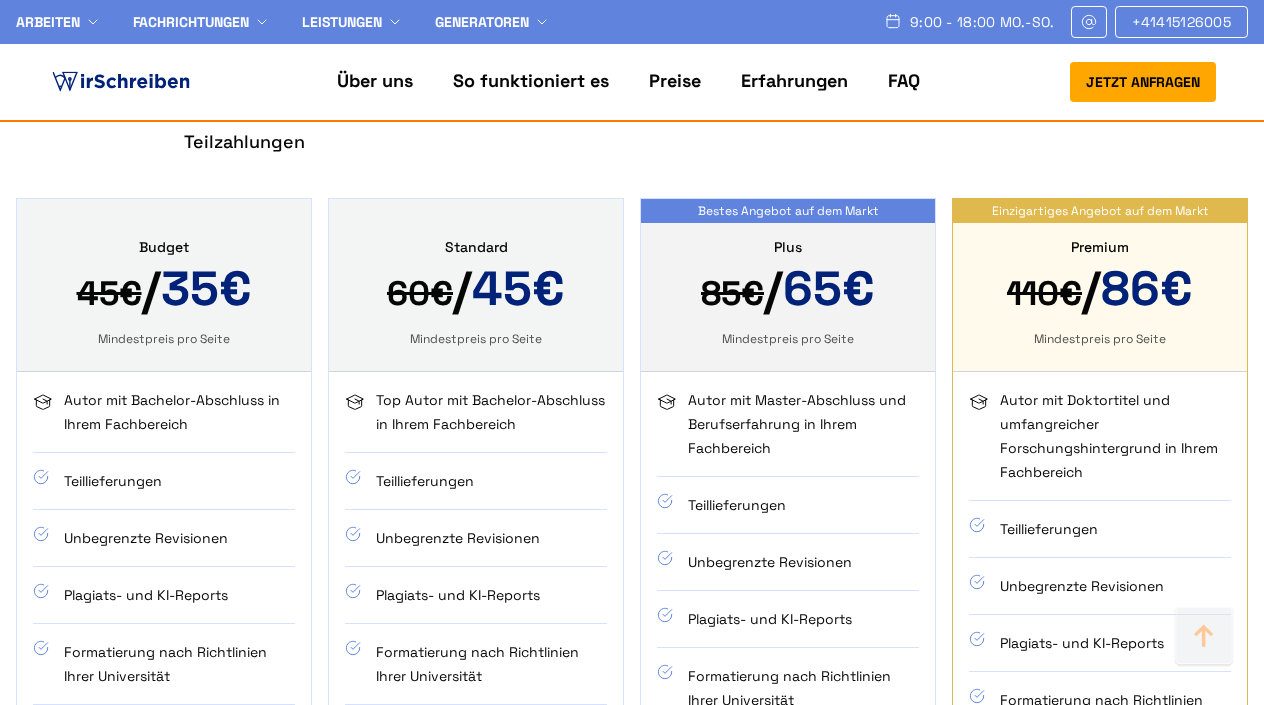 click on "Mindestpreis pro Seite" at bounding box center (788, 339) 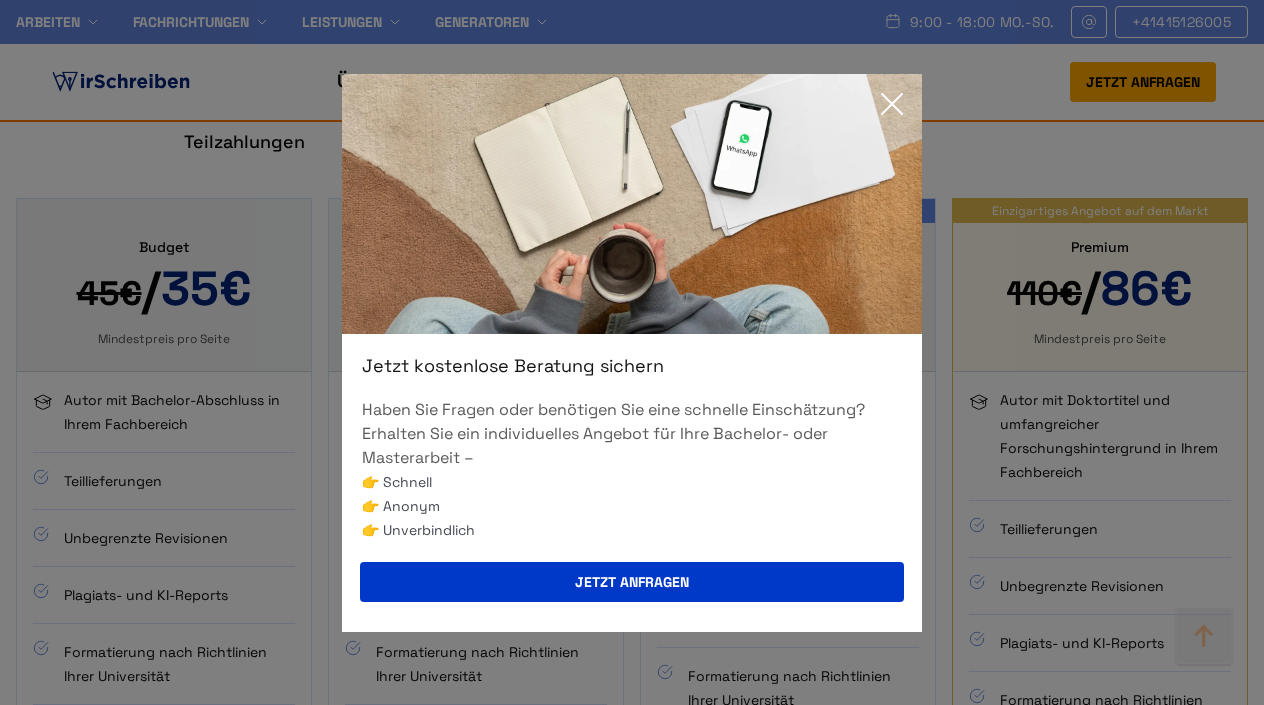 click at bounding box center [892, 104] 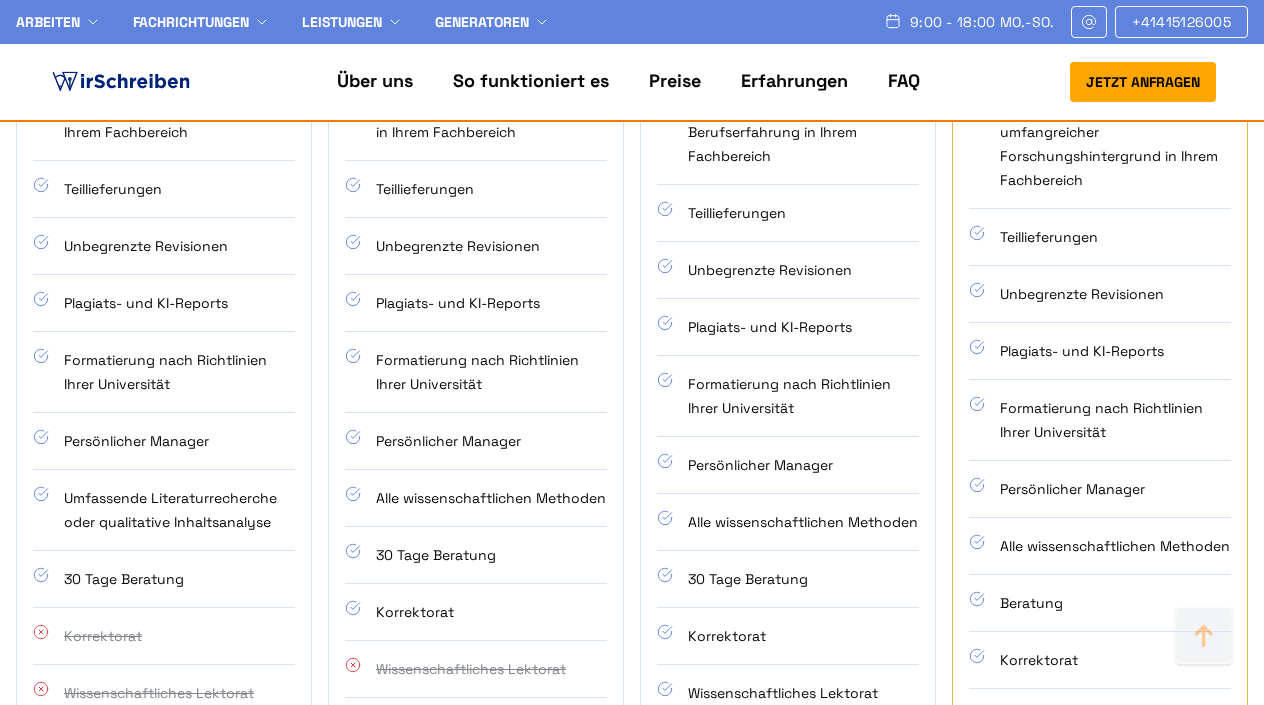 scroll, scrollTop: 1274, scrollLeft: 0, axis: vertical 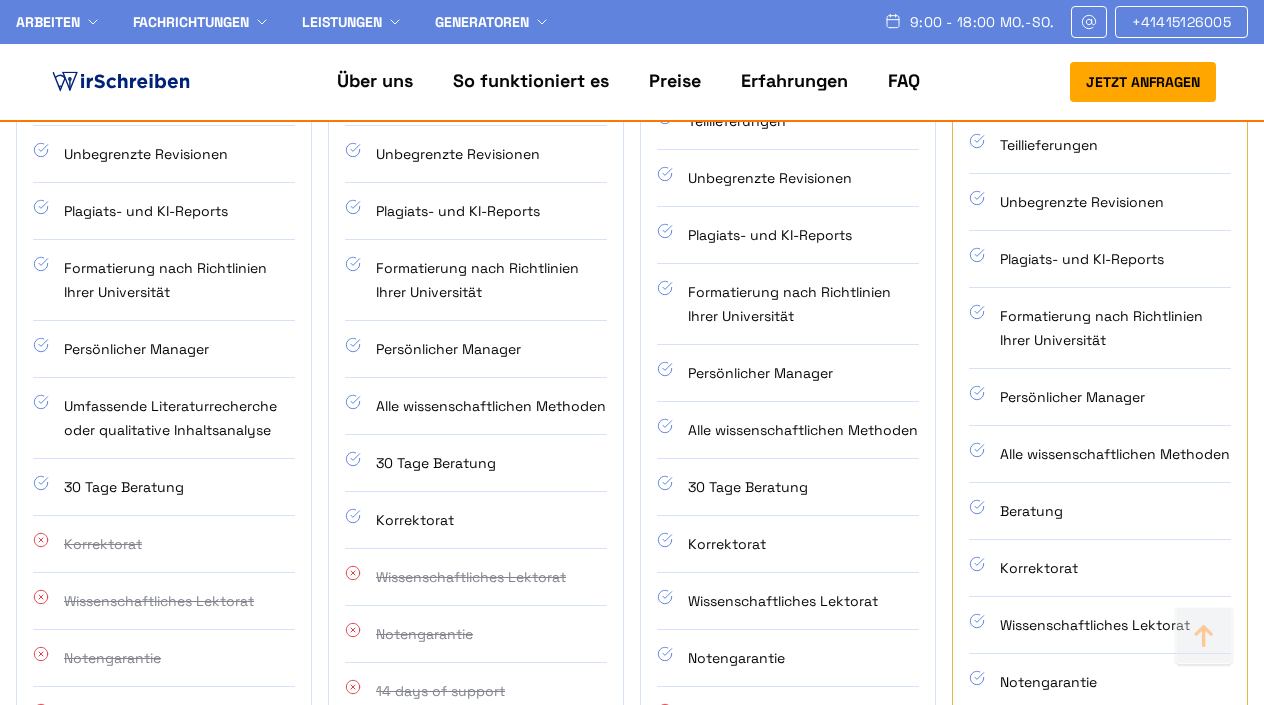 click on "Jetzt anfragen" at bounding box center [1143, 82] 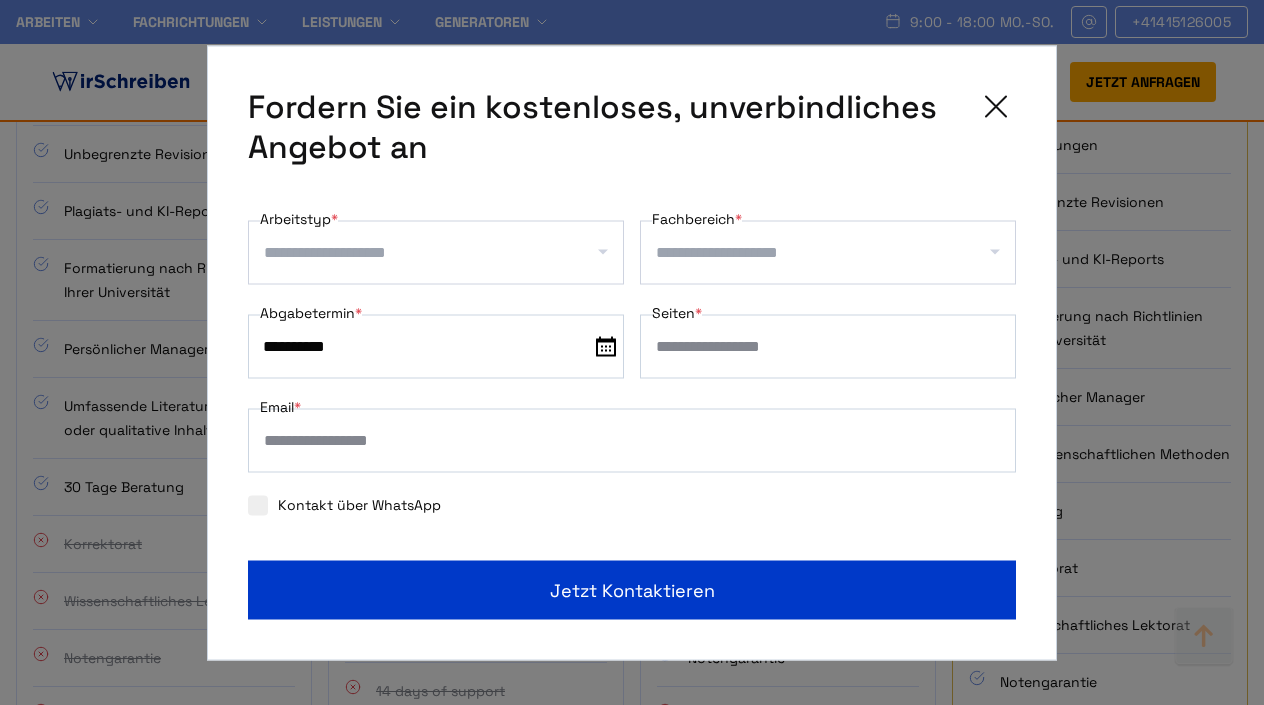 click on "Arbeitstyp  *" at bounding box center [443, 252] 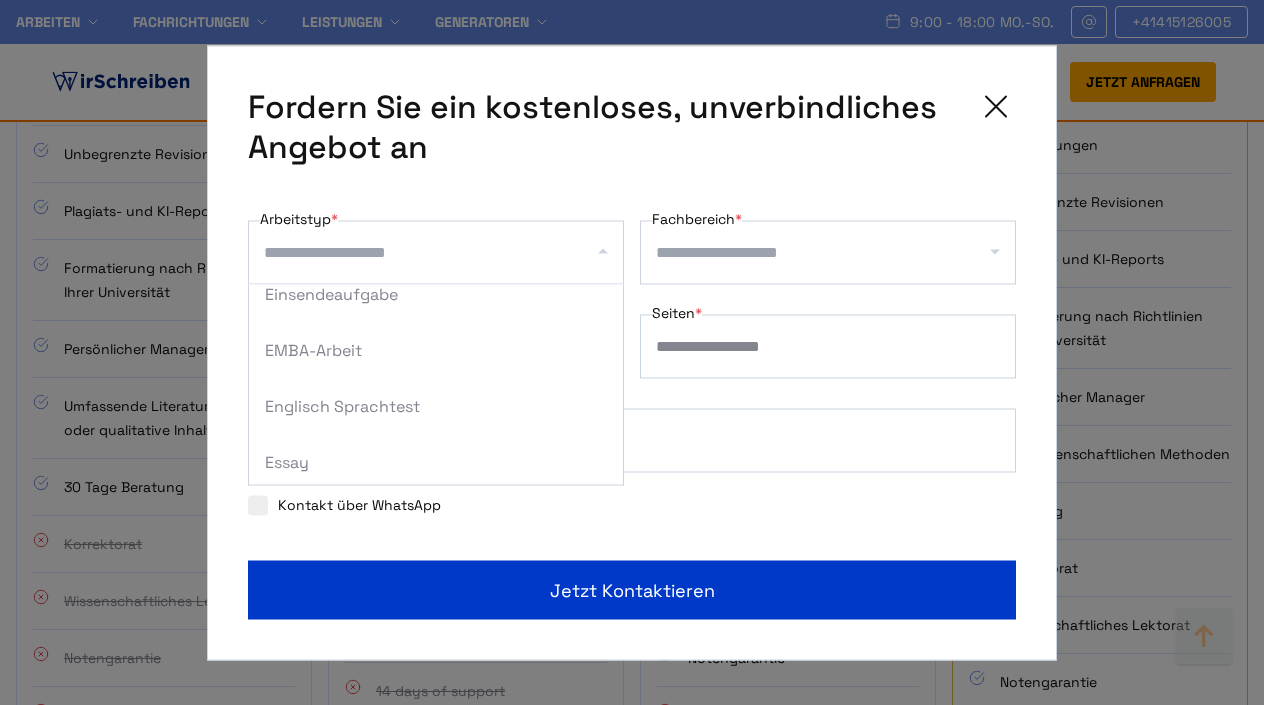 scroll, scrollTop: 1476, scrollLeft: 0, axis: vertical 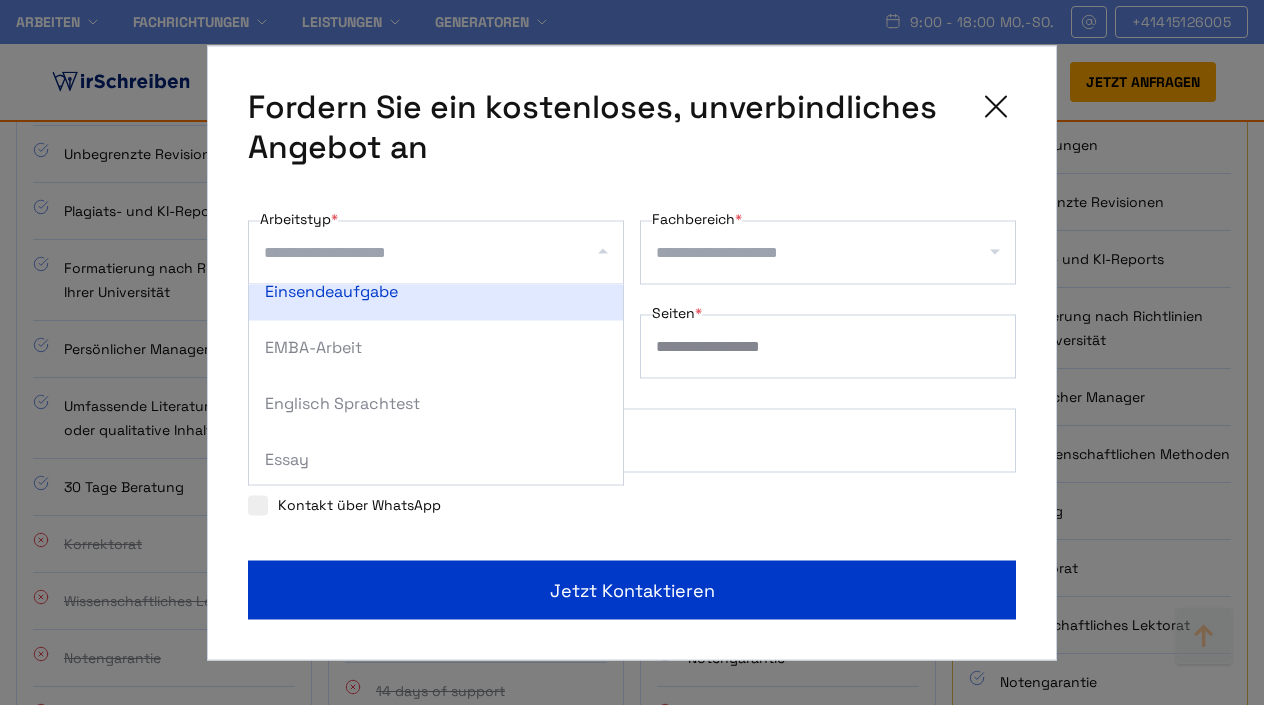 click on "Arbeitstyp  *" at bounding box center (443, 252) 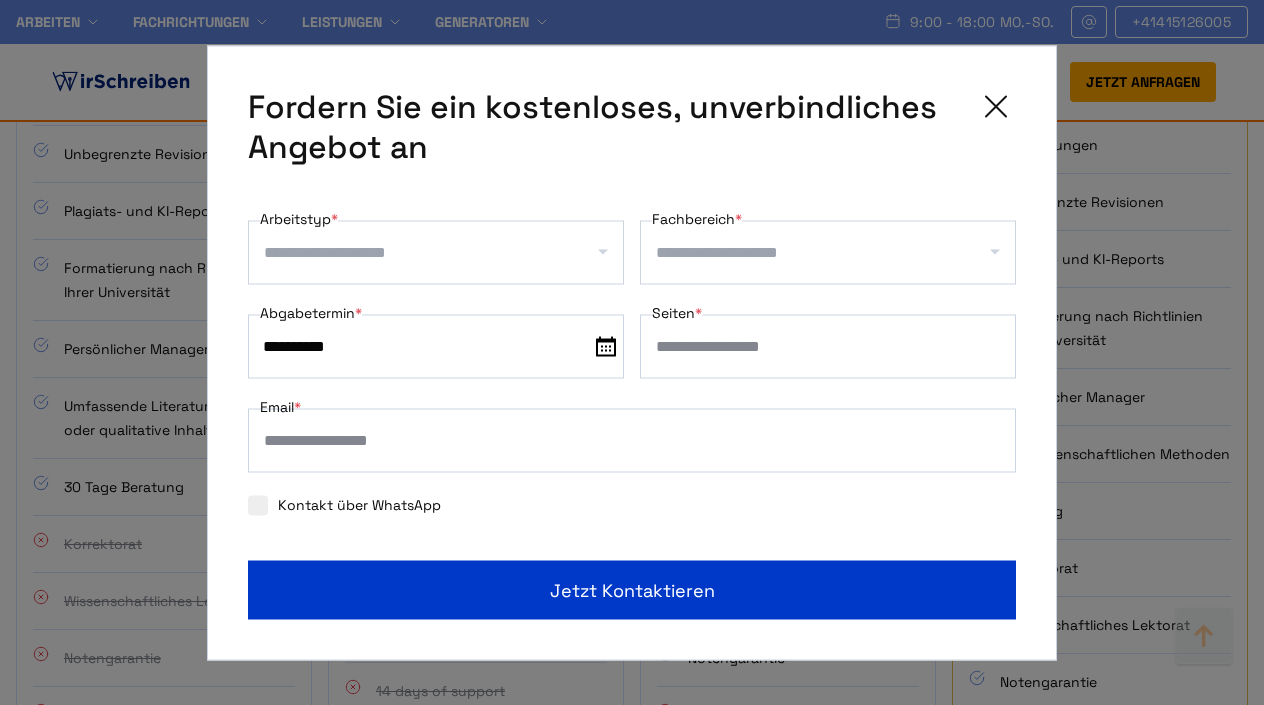 click on "Arbeitstyp  *" at bounding box center [443, 252] 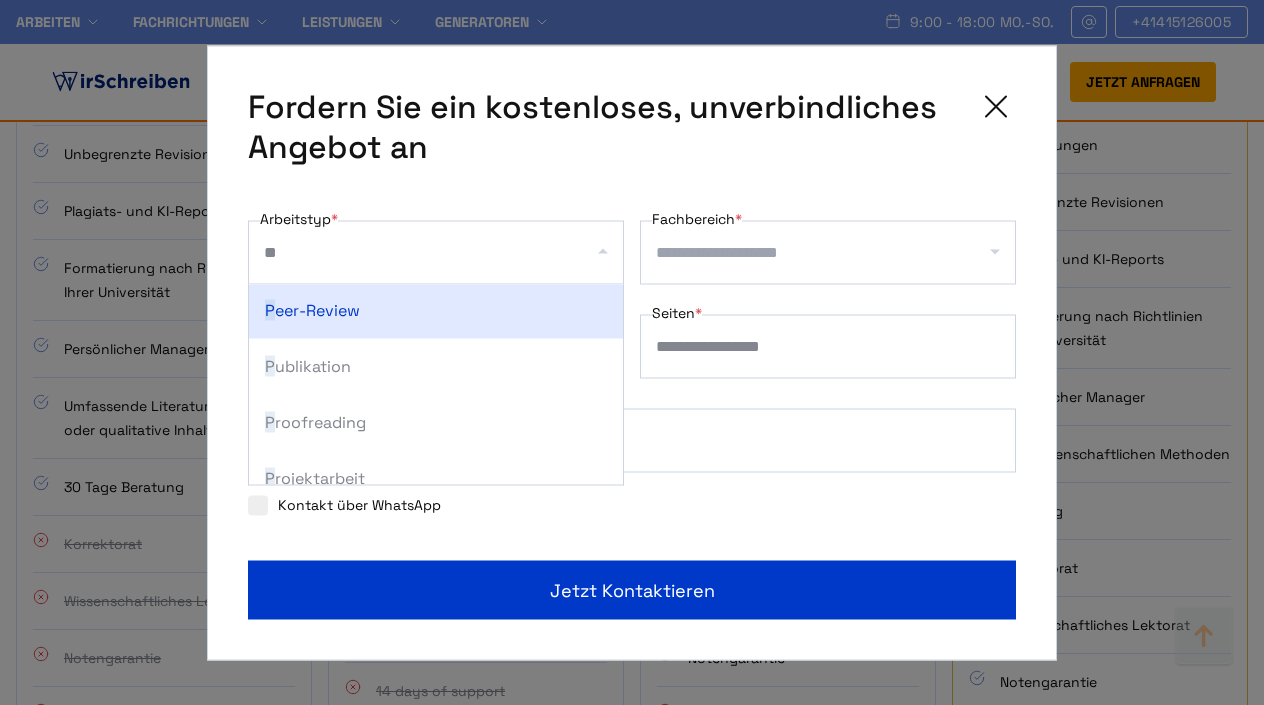 scroll, scrollTop: 0, scrollLeft: 0, axis: both 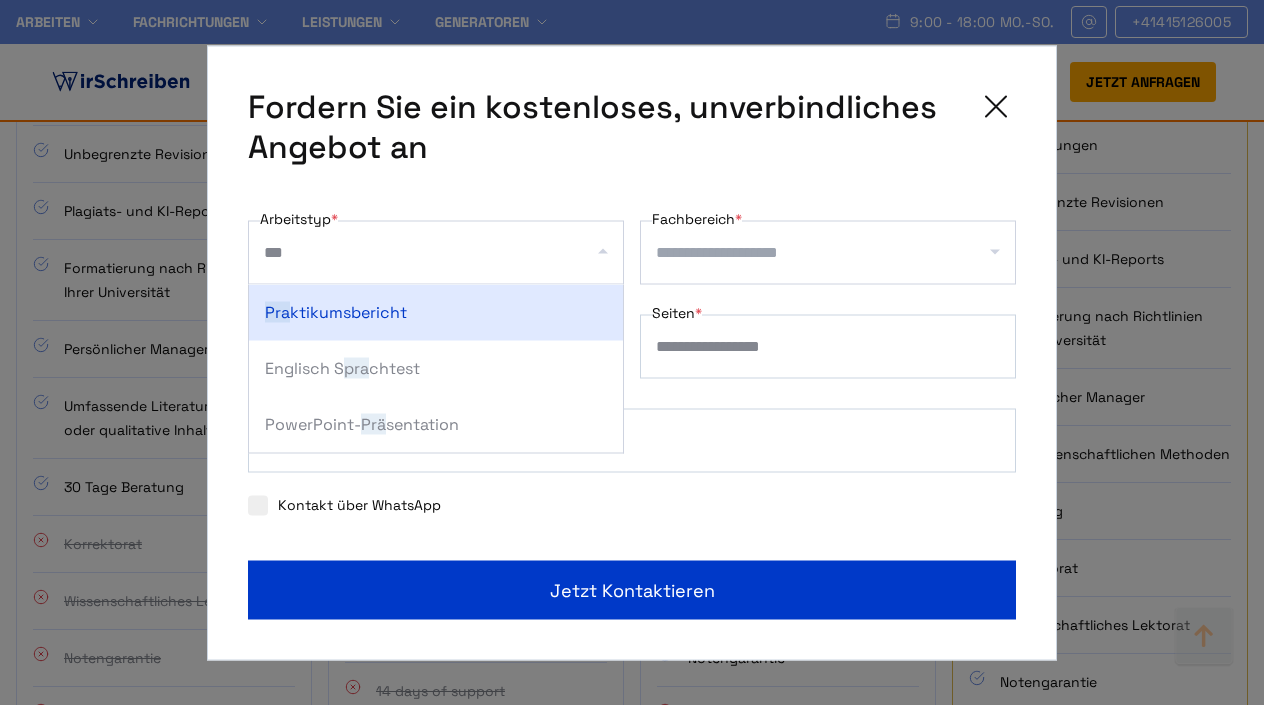 drag, startPoint x: 407, startPoint y: 374, endPoint x: 378, endPoint y: 422, distance: 56.0803 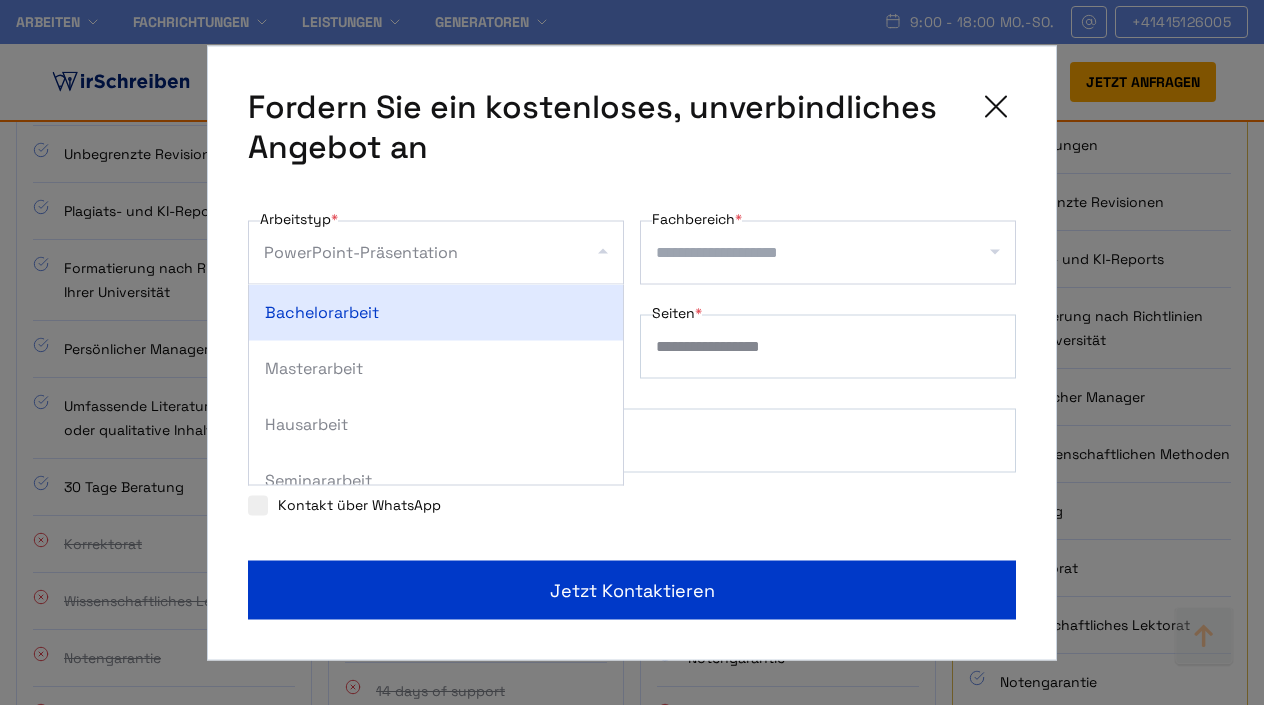 click on "Fachbereich  *" at bounding box center (835, 252) 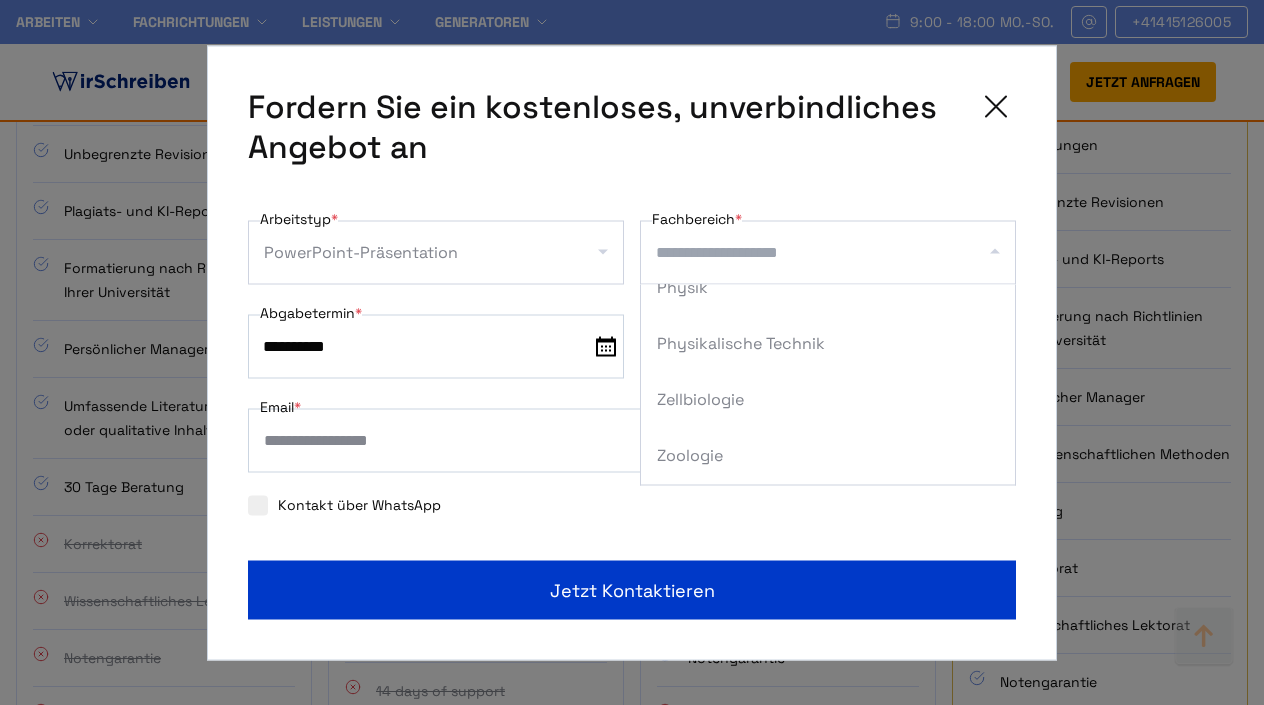 scroll, scrollTop: 2600, scrollLeft: 0, axis: vertical 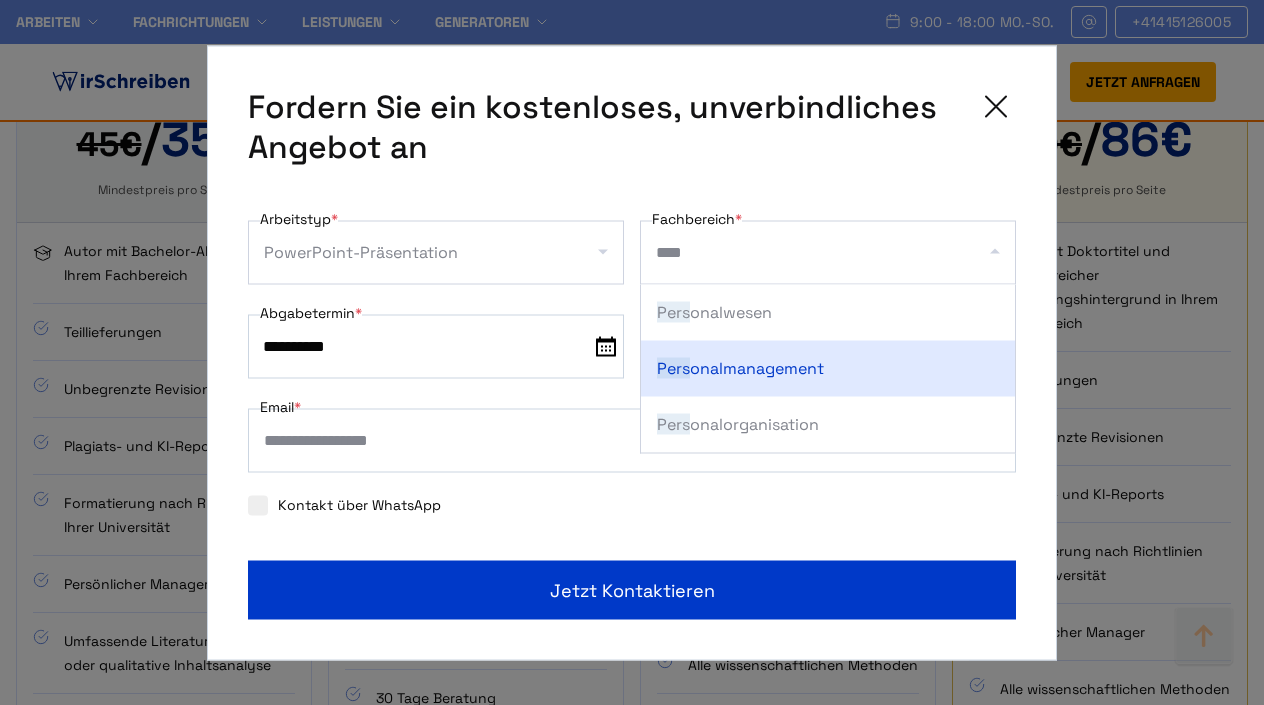 click on "Pers onalmanagement" at bounding box center (828, 368) 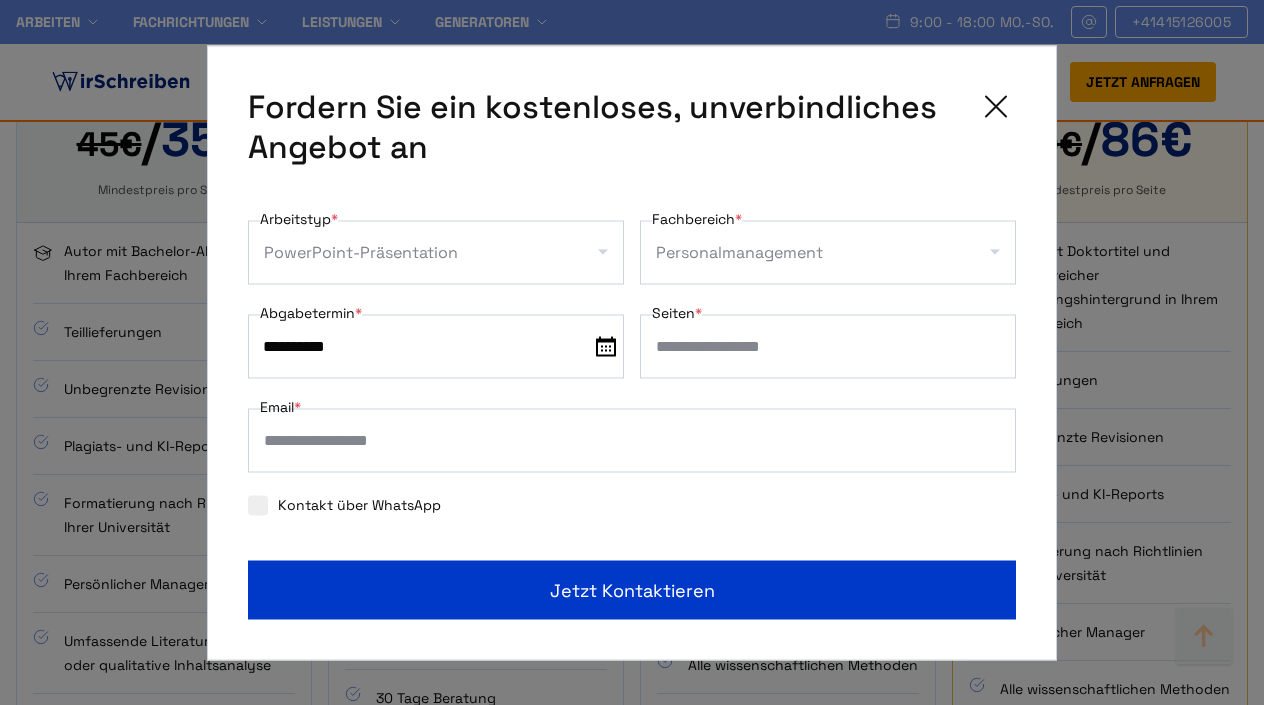 click at bounding box center (606, 346) 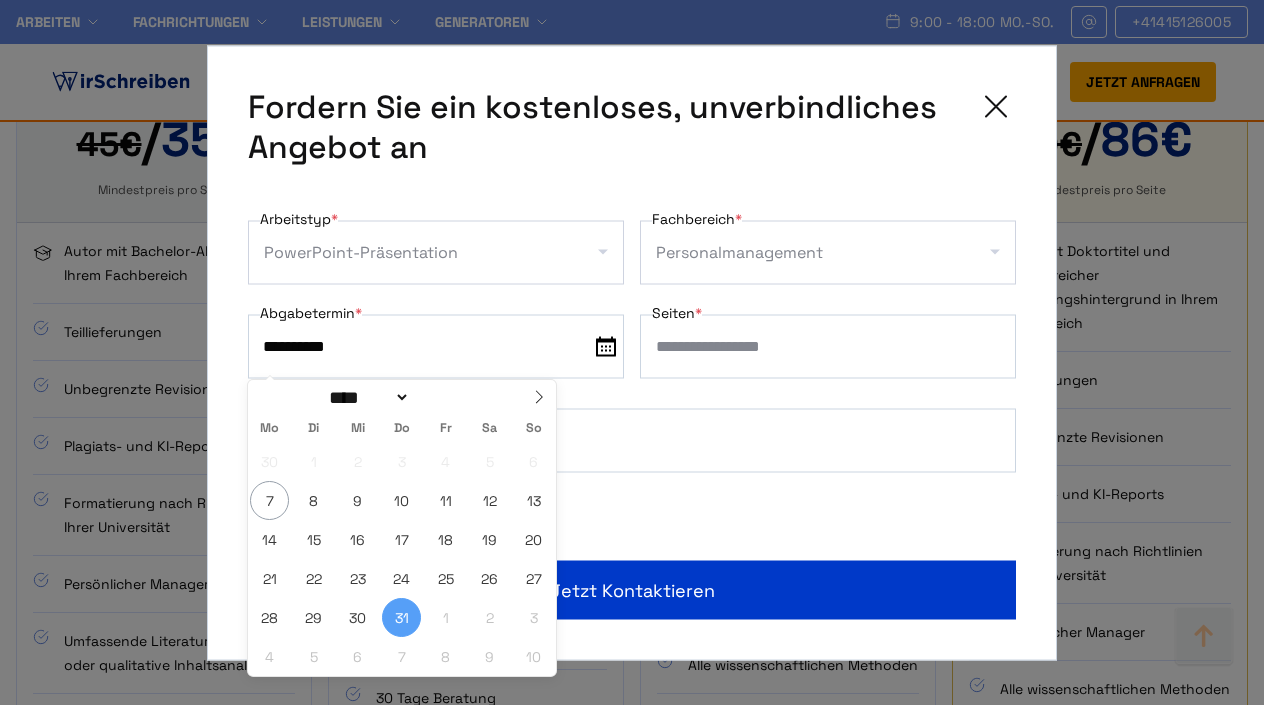 click on "31" at bounding box center (401, 617) 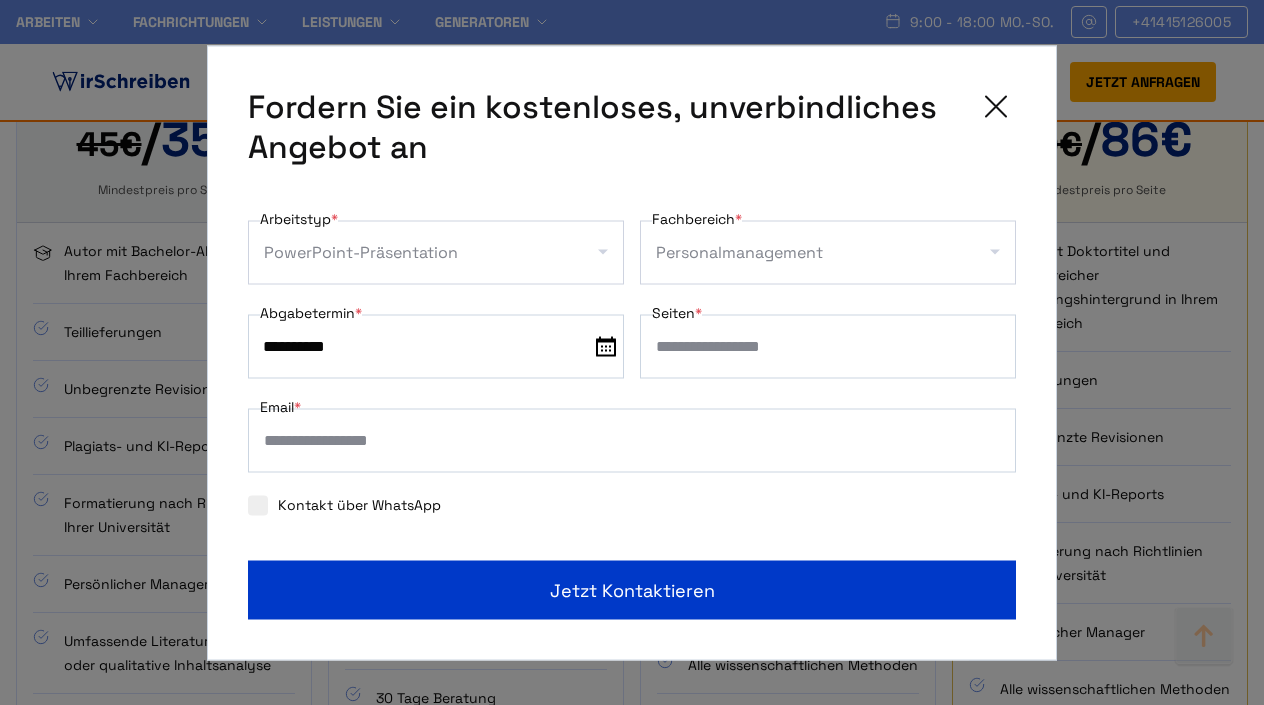 type on "**" 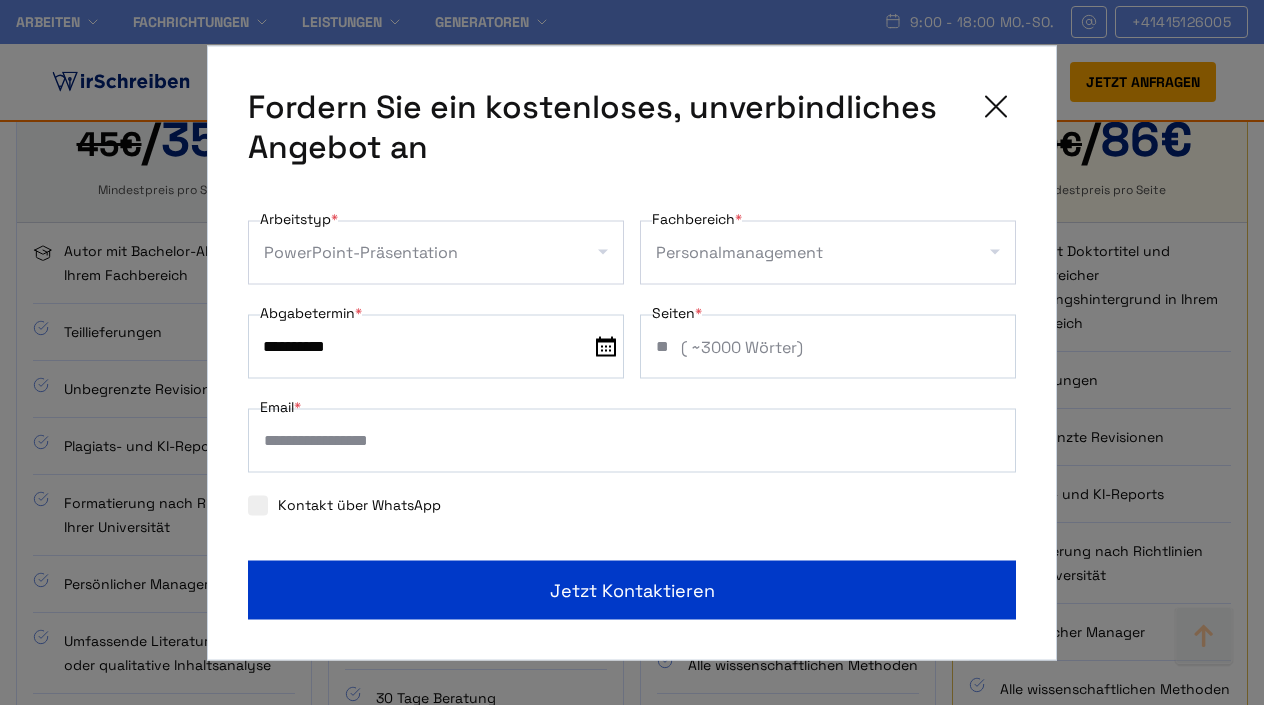 click on "**" at bounding box center [828, 346] 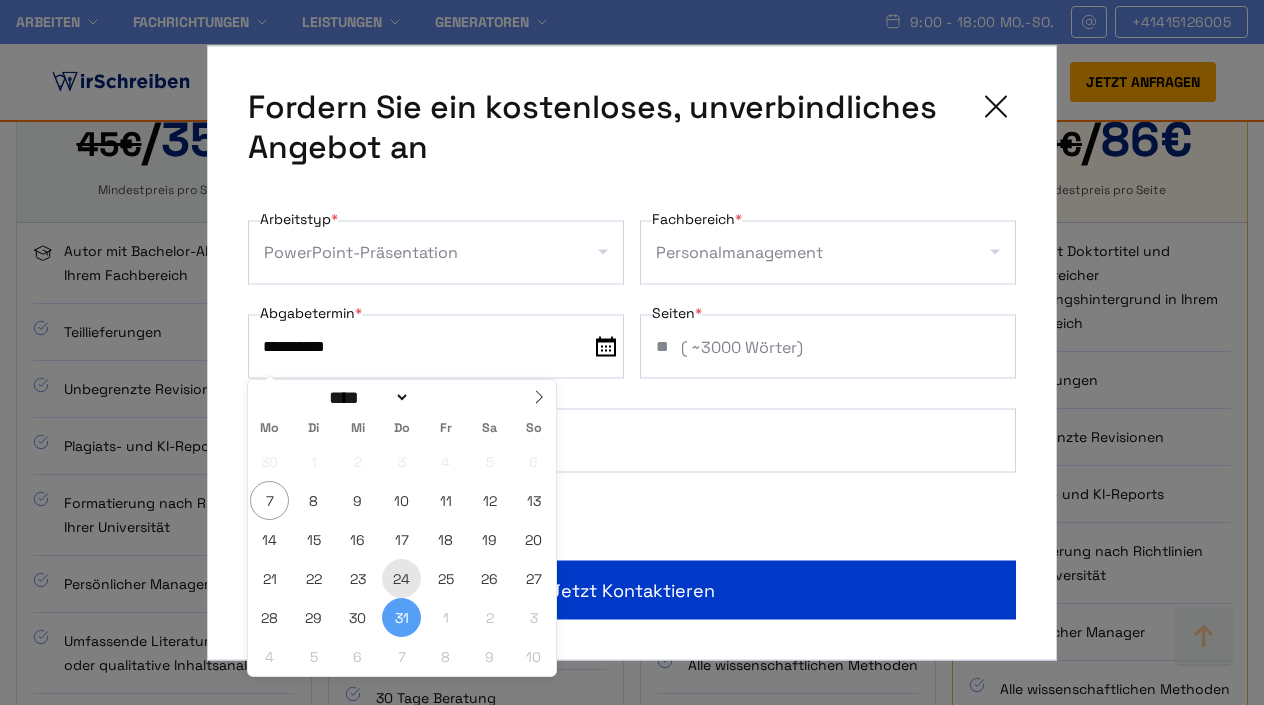 click on "24" at bounding box center (401, 578) 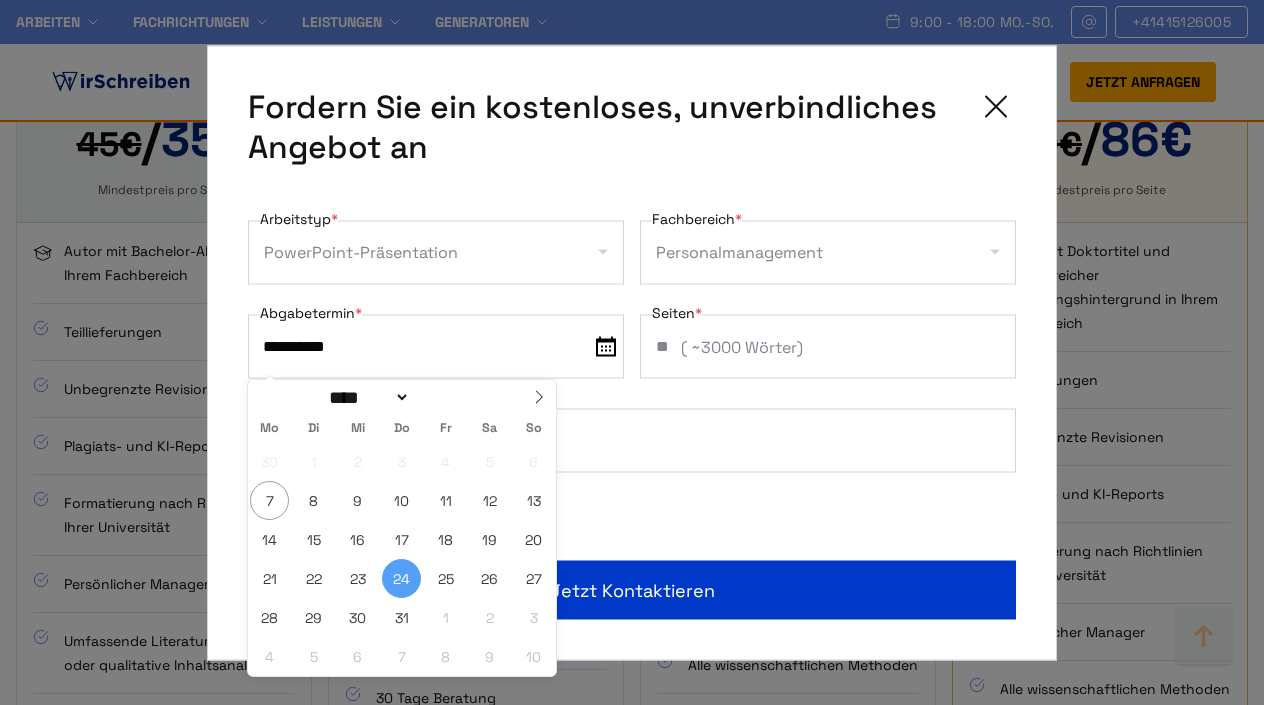 click on "**********" at bounding box center (632, 363) 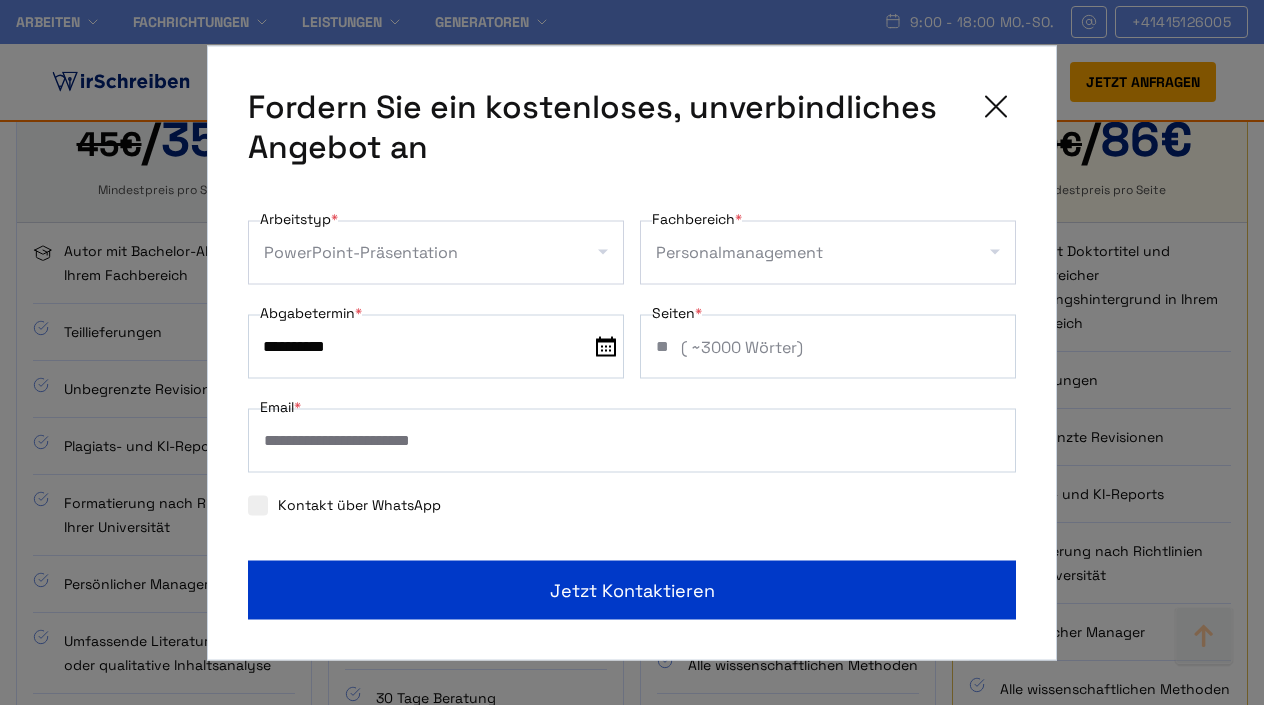 type on "**********" 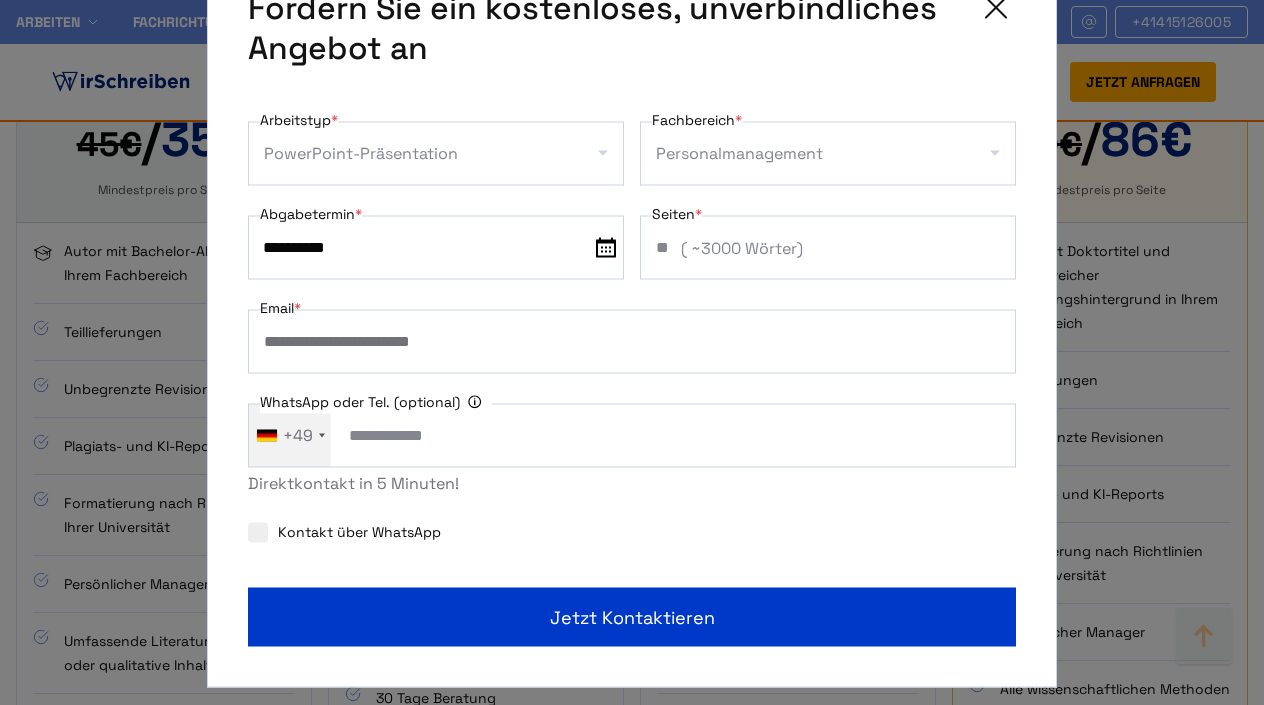 scroll, scrollTop: 36, scrollLeft: 0, axis: vertical 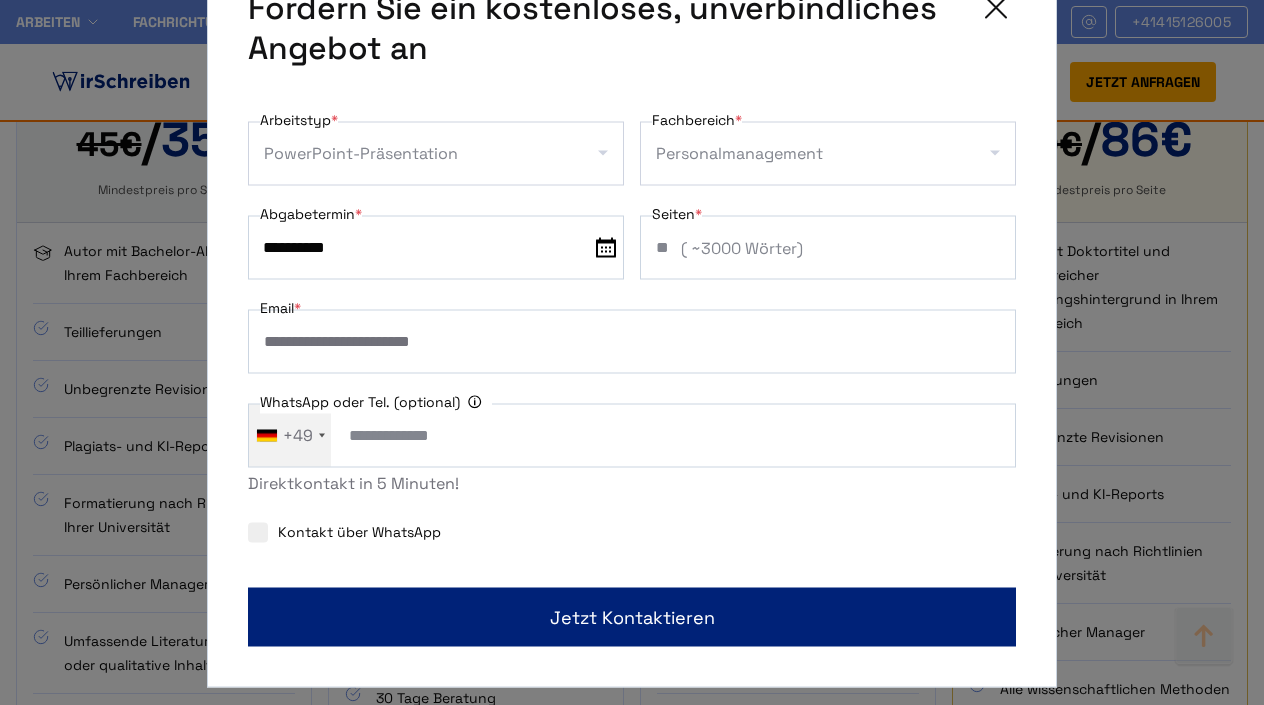click on "Jetzt kontaktieren" at bounding box center (632, 616) 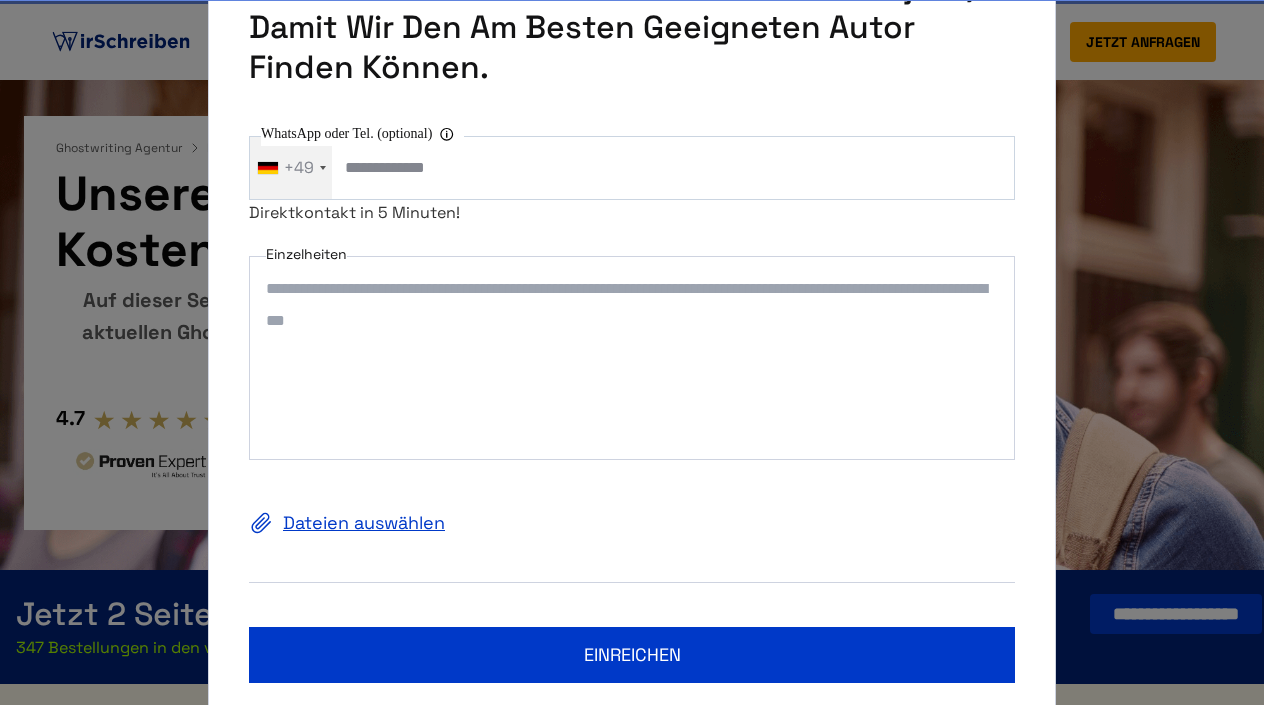 scroll, scrollTop: 0, scrollLeft: 0, axis: both 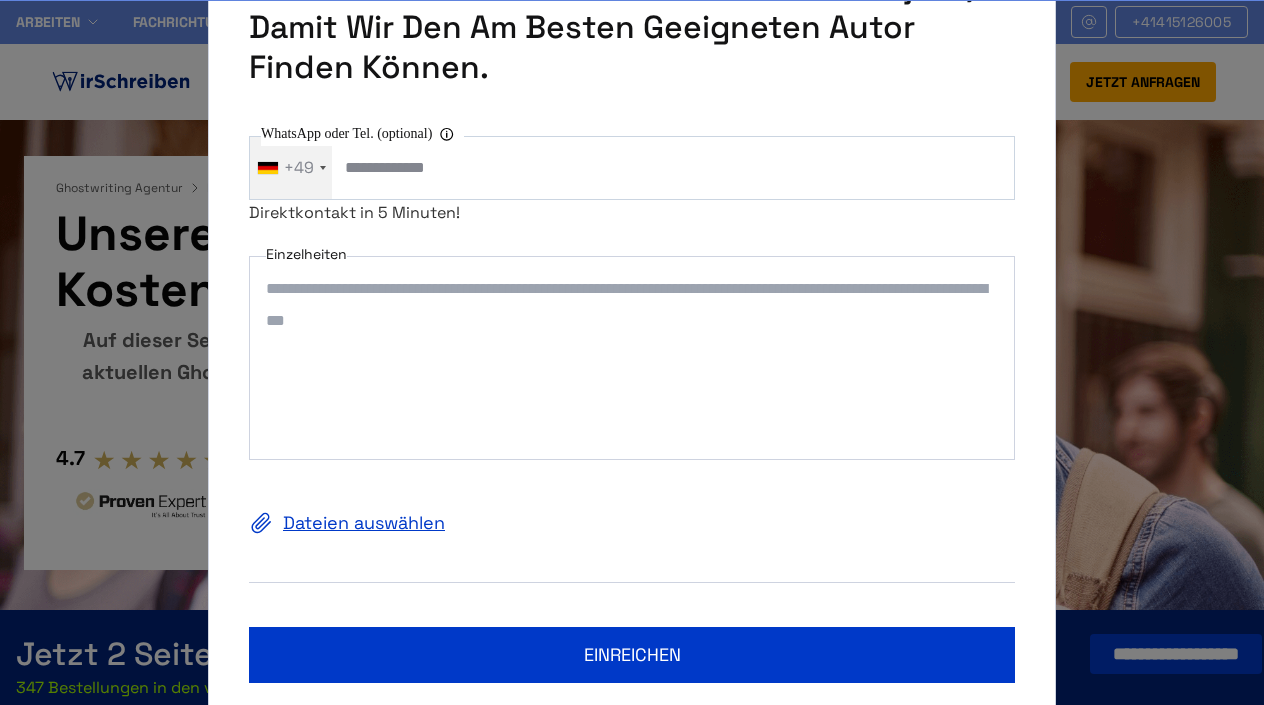 click on "Einzelheiten" at bounding box center (632, 357) 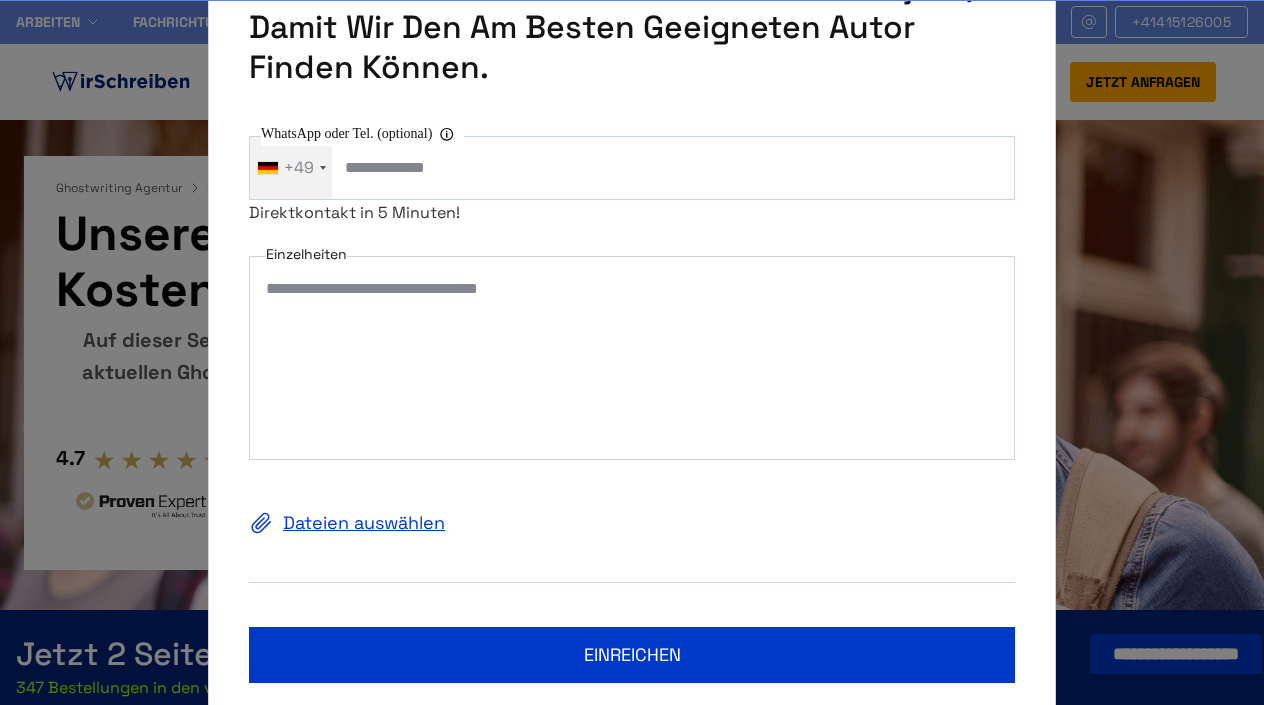 click on "**********" at bounding box center (632, 357) 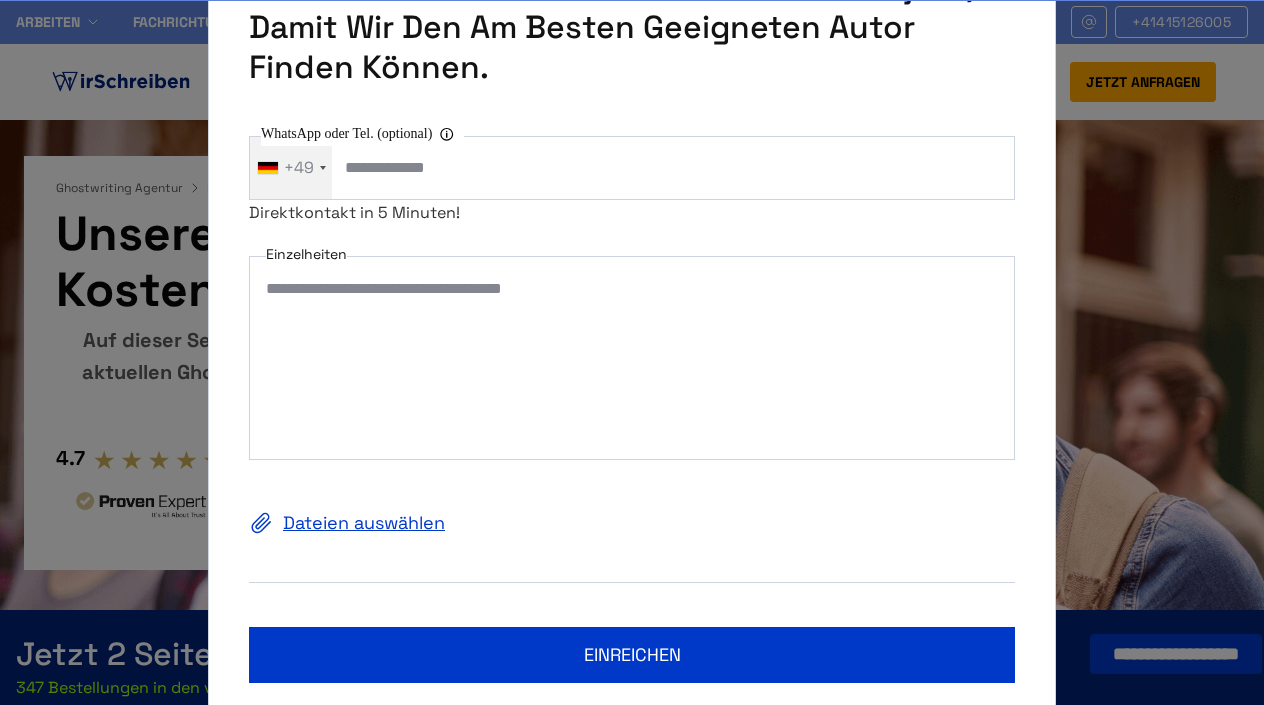 click on "**********" at bounding box center [632, 357] 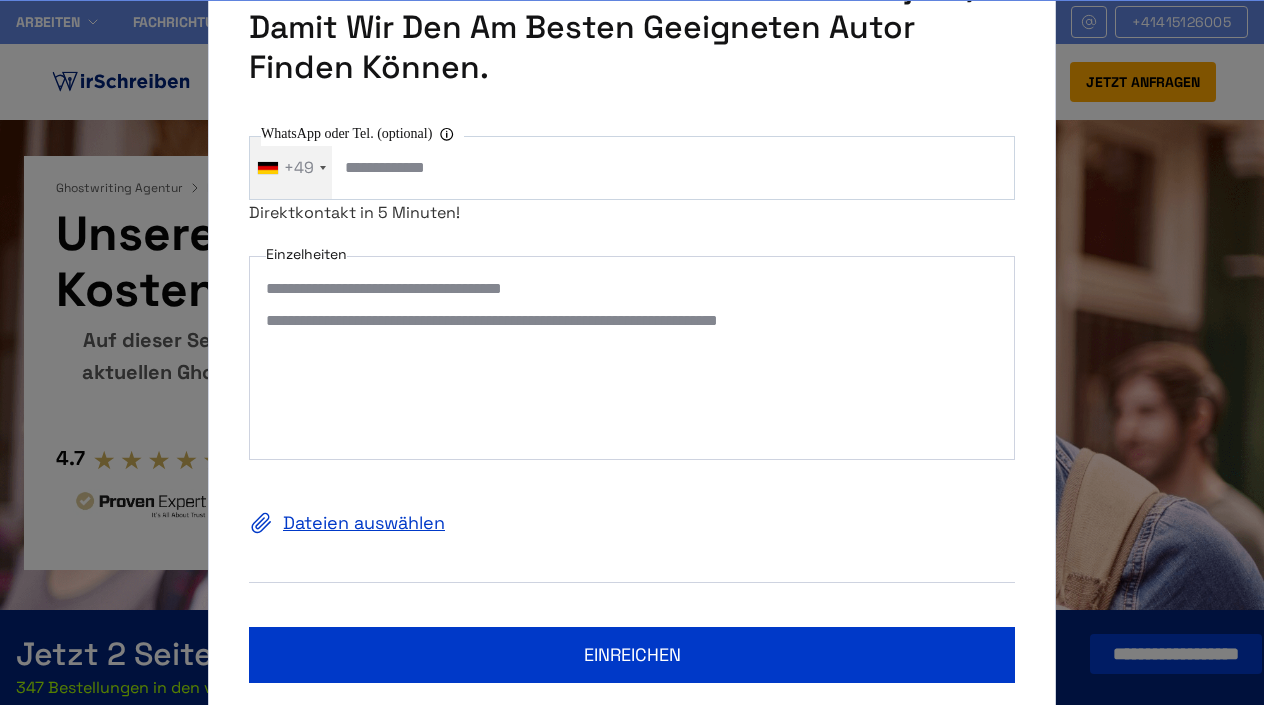click on "**********" at bounding box center [632, 357] 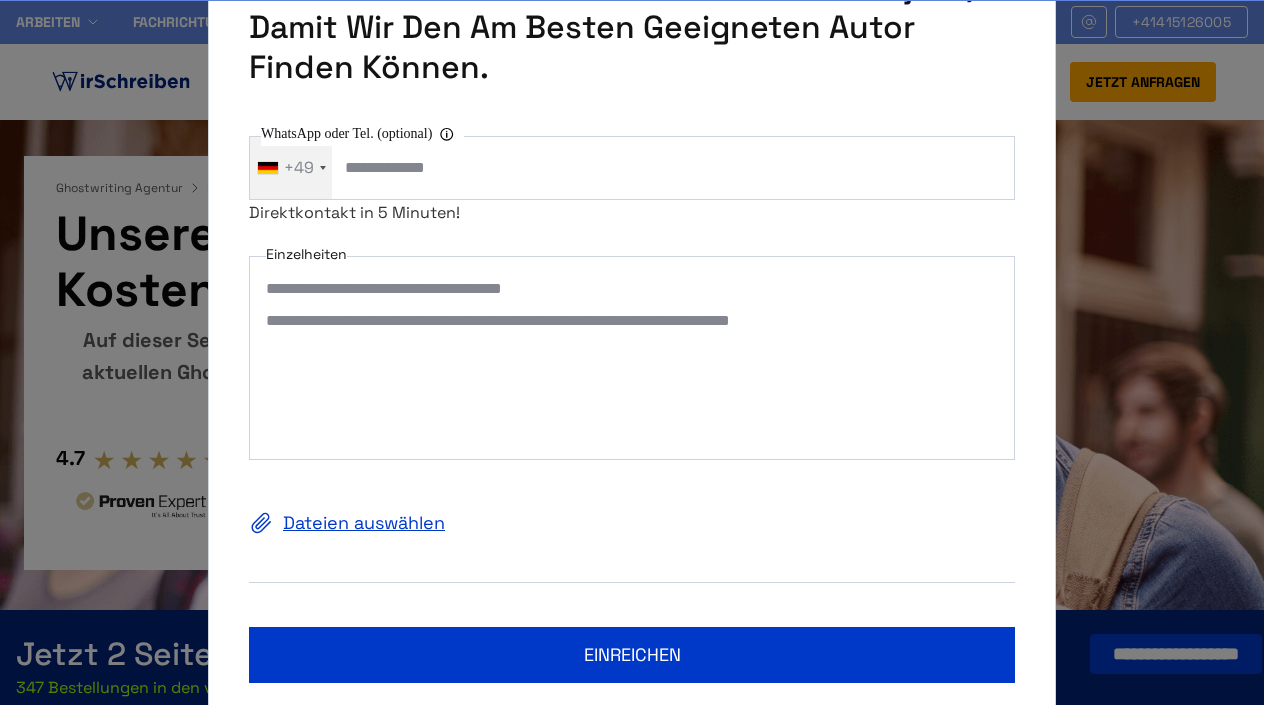 paste on "**********" 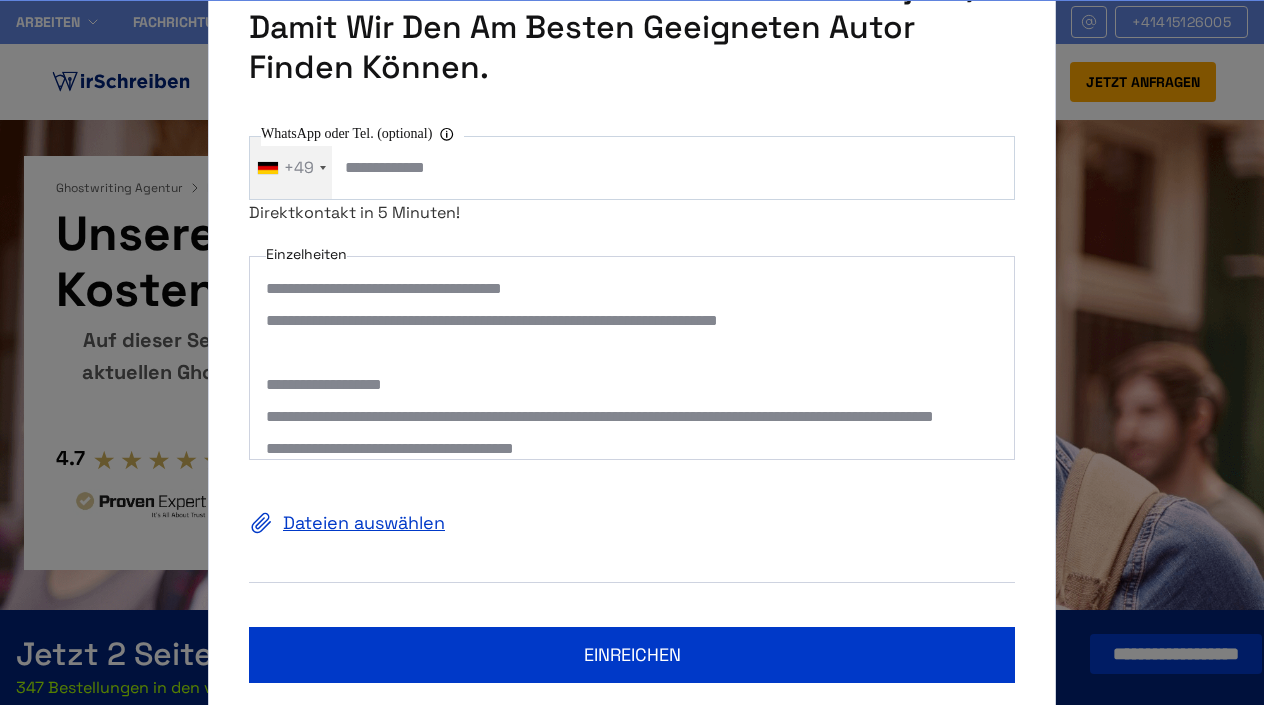 scroll, scrollTop: 1430, scrollLeft: 0, axis: vertical 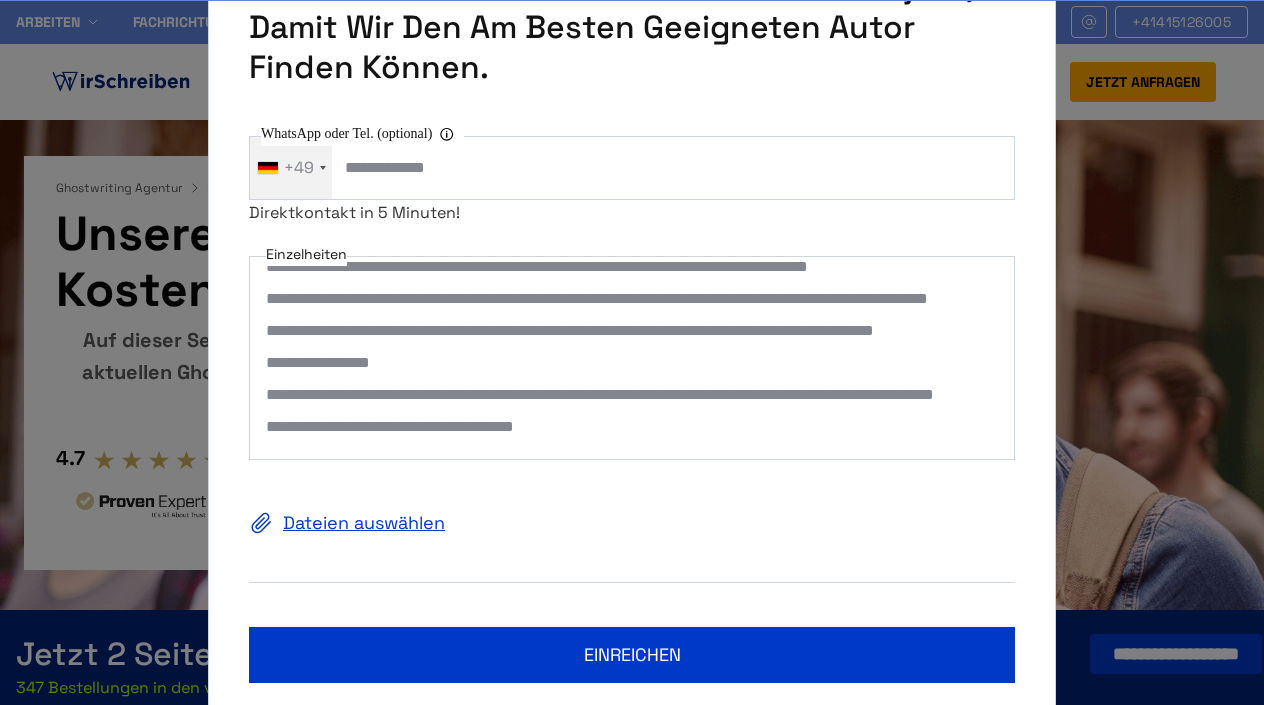 paste on "**********" 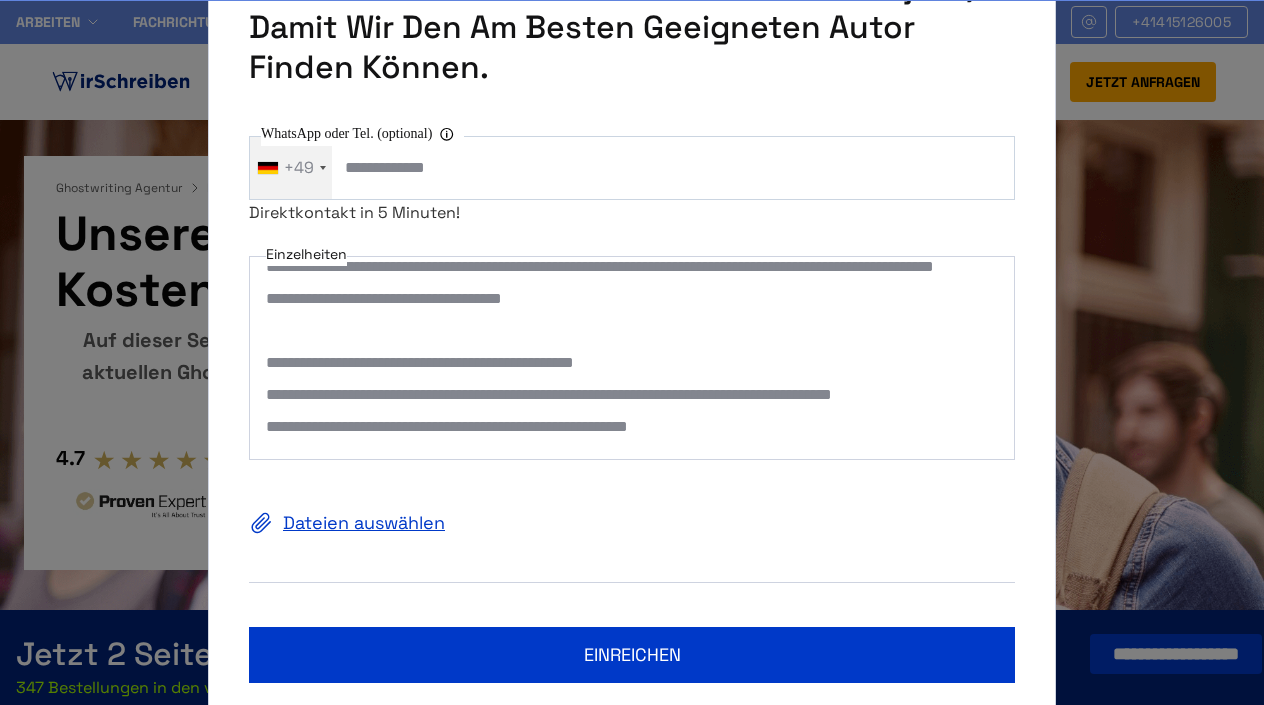 scroll, scrollTop: 1590, scrollLeft: 0, axis: vertical 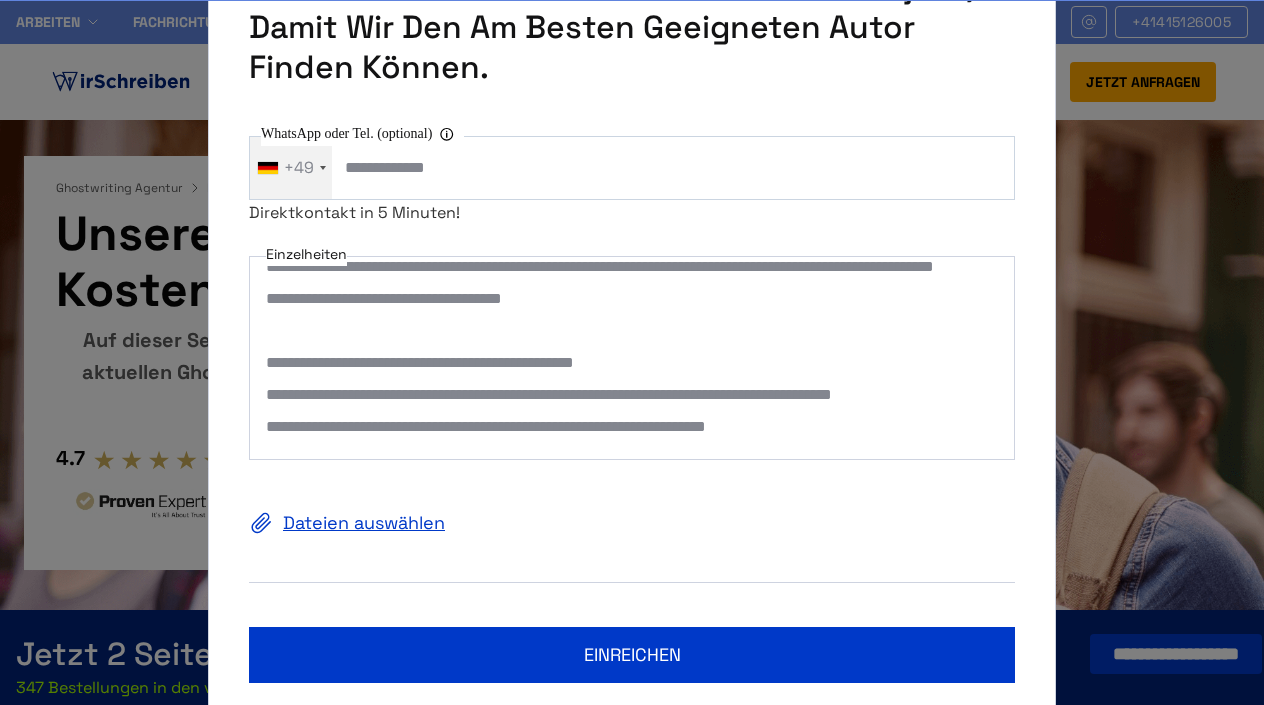 type on "**********" 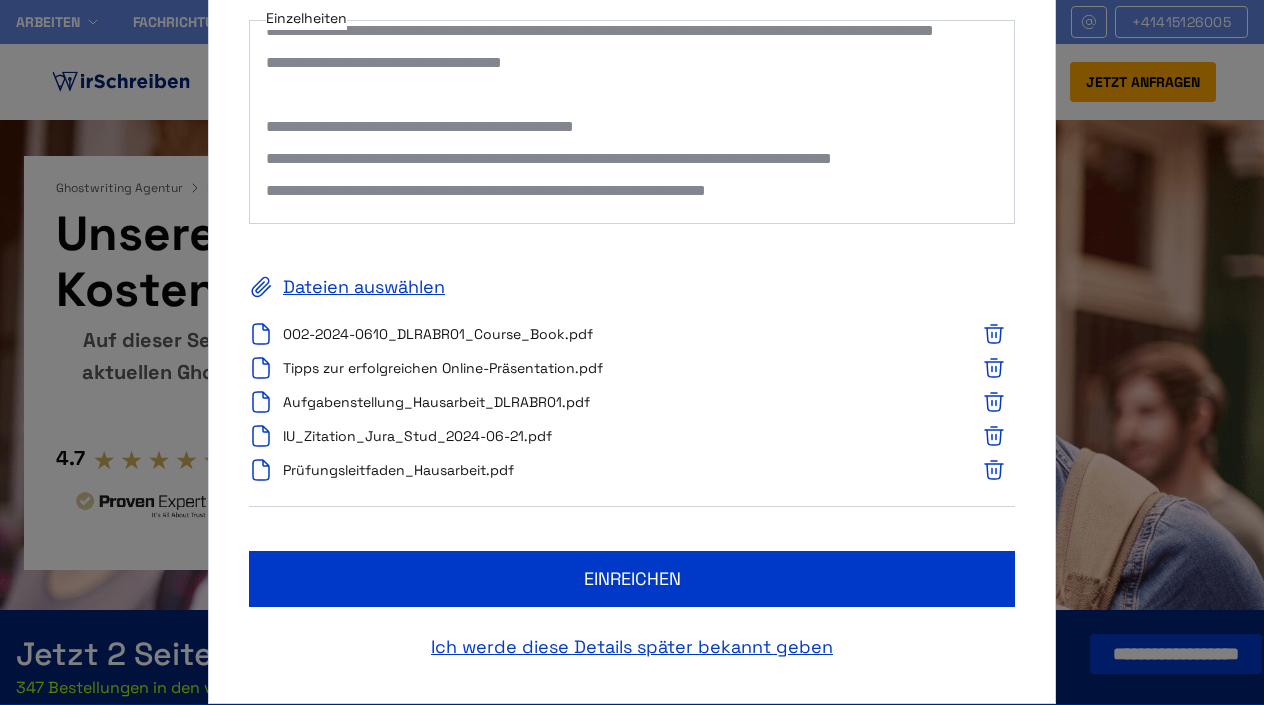 scroll, scrollTop: 162, scrollLeft: 0, axis: vertical 